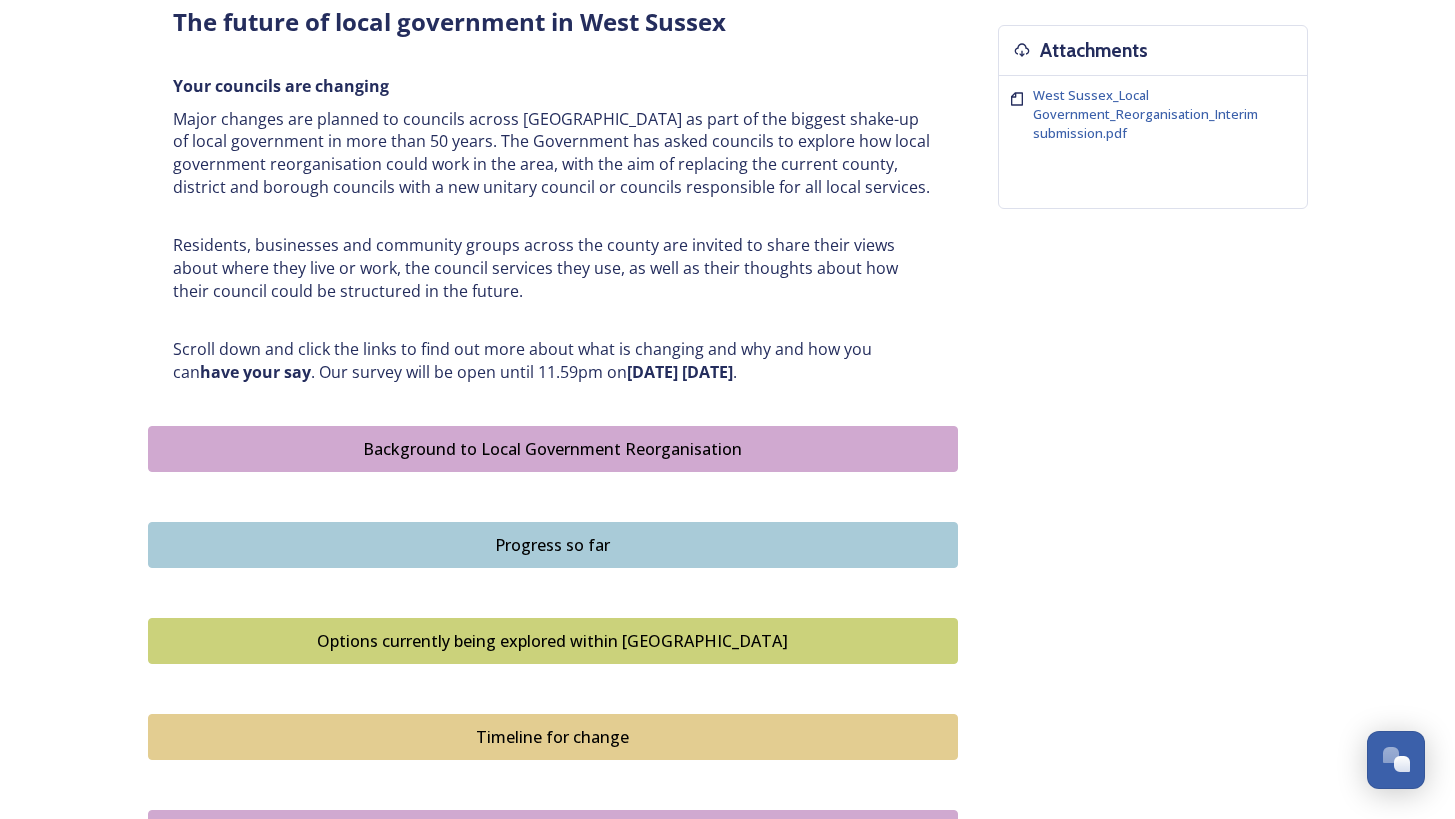 scroll, scrollTop: 852, scrollLeft: 0, axis: vertical 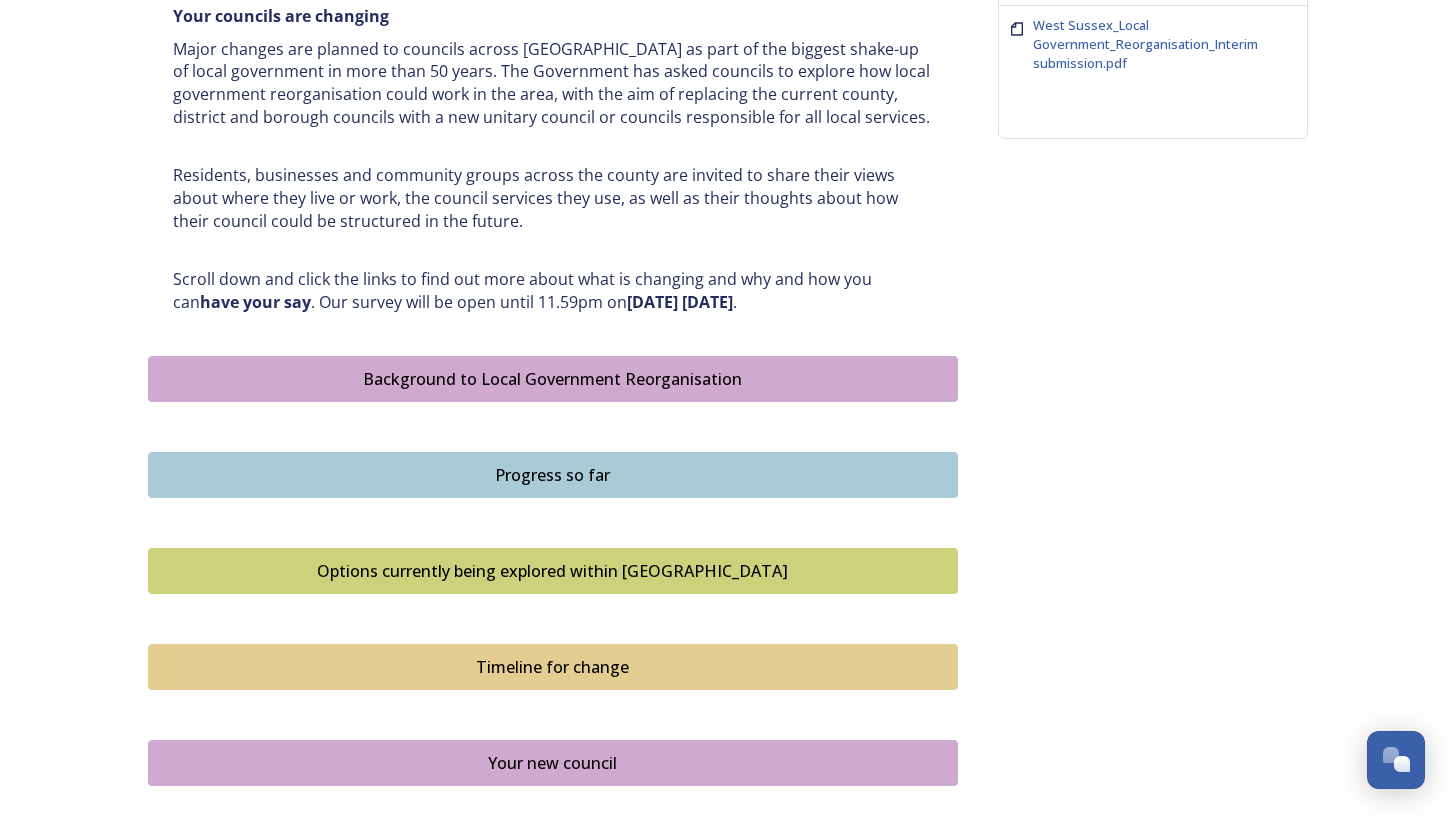 click on "Background to Local Government Reorganisation" at bounding box center (553, 379) 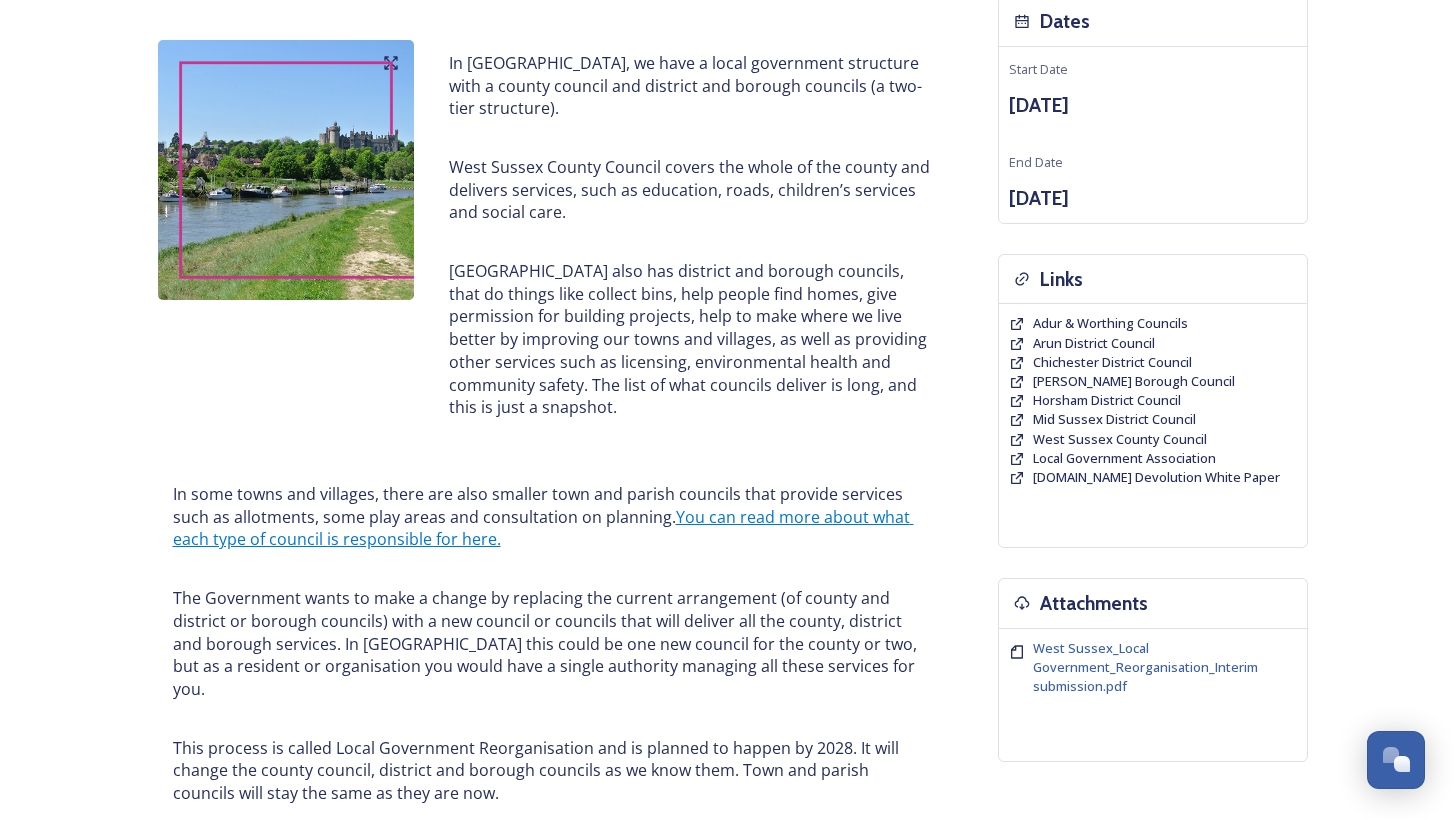 scroll, scrollTop: 24, scrollLeft: 0, axis: vertical 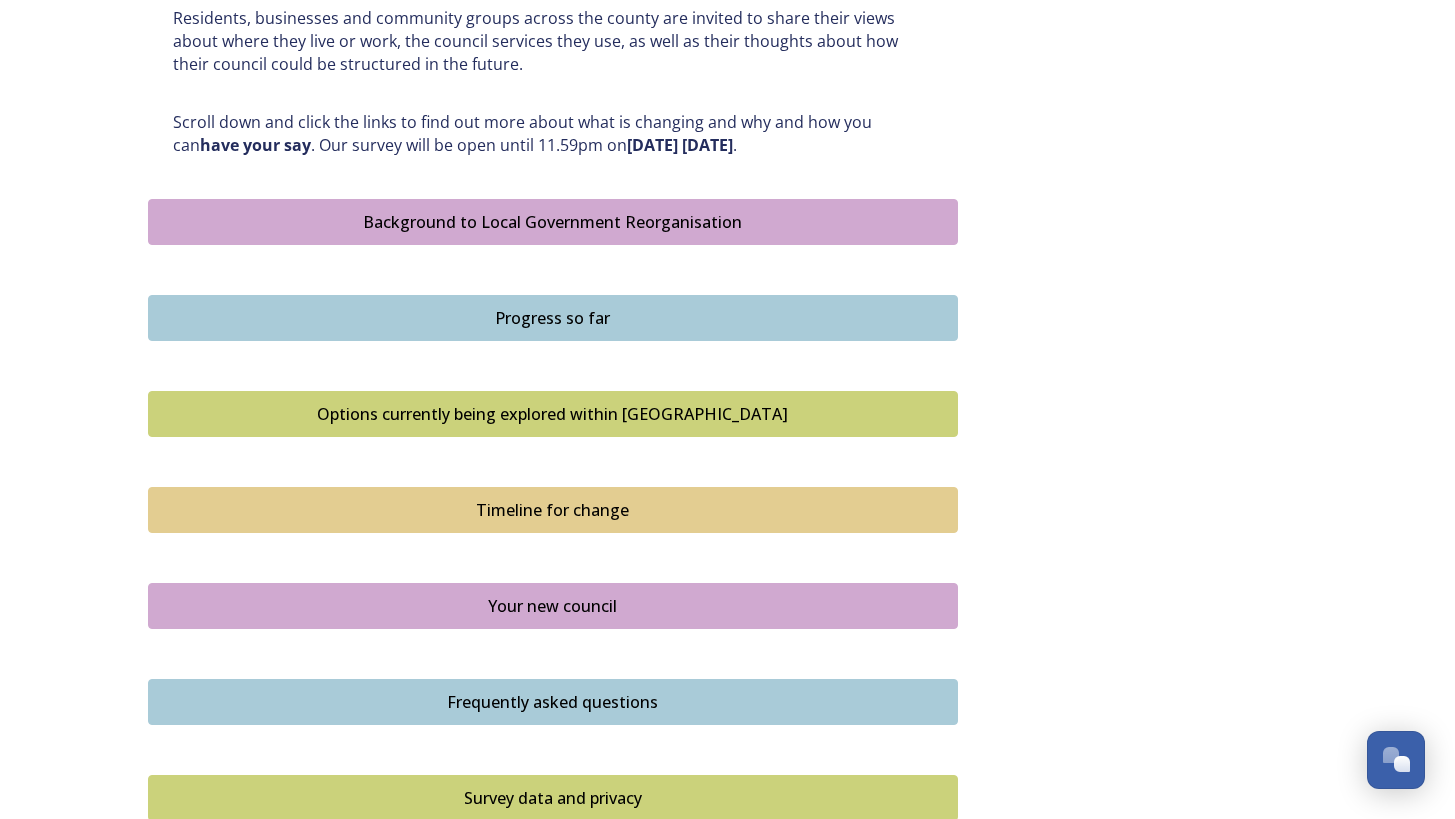 click on "Progress so far" at bounding box center (553, 318) 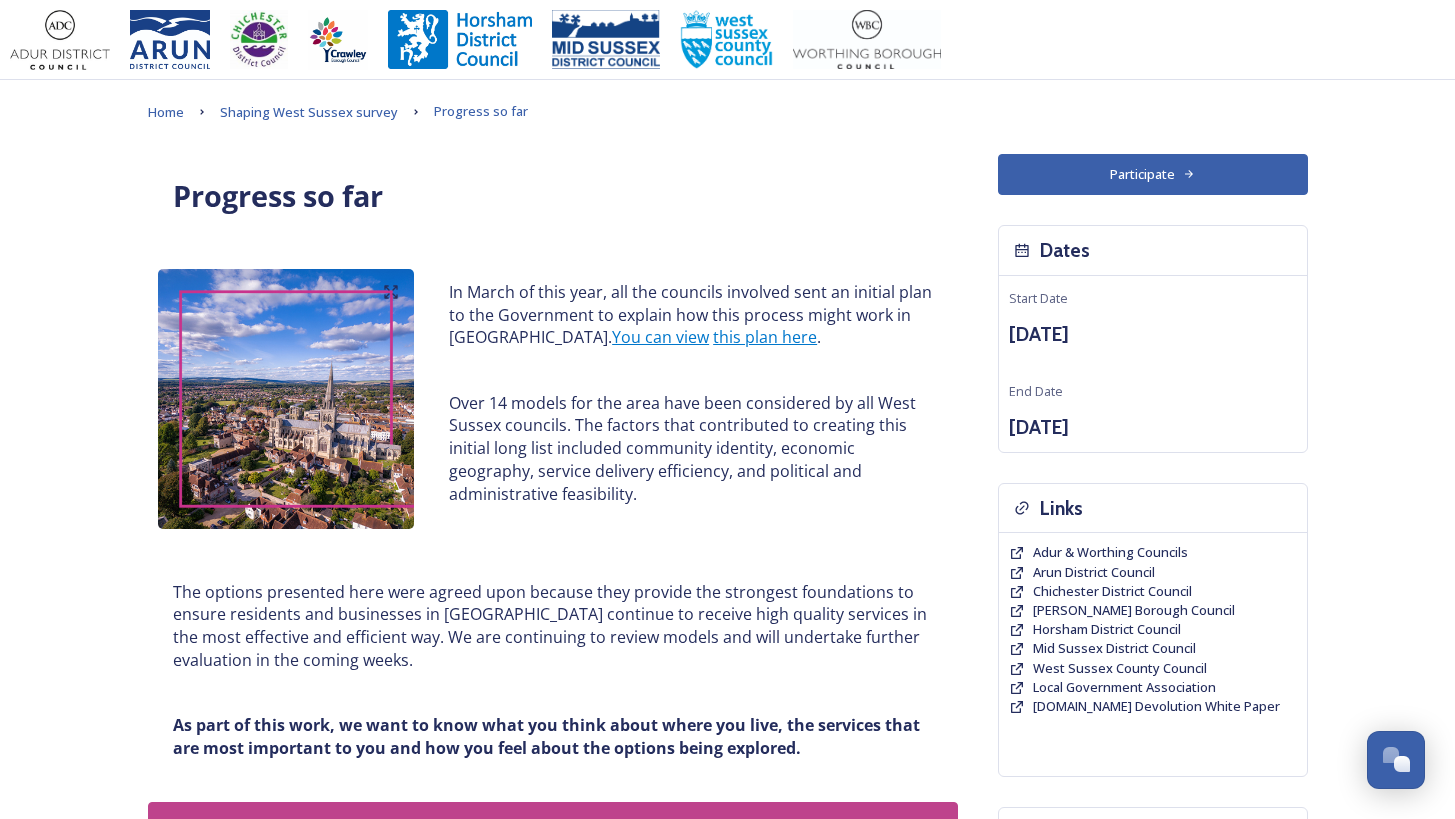 scroll, scrollTop: 0, scrollLeft: 0, axis: both 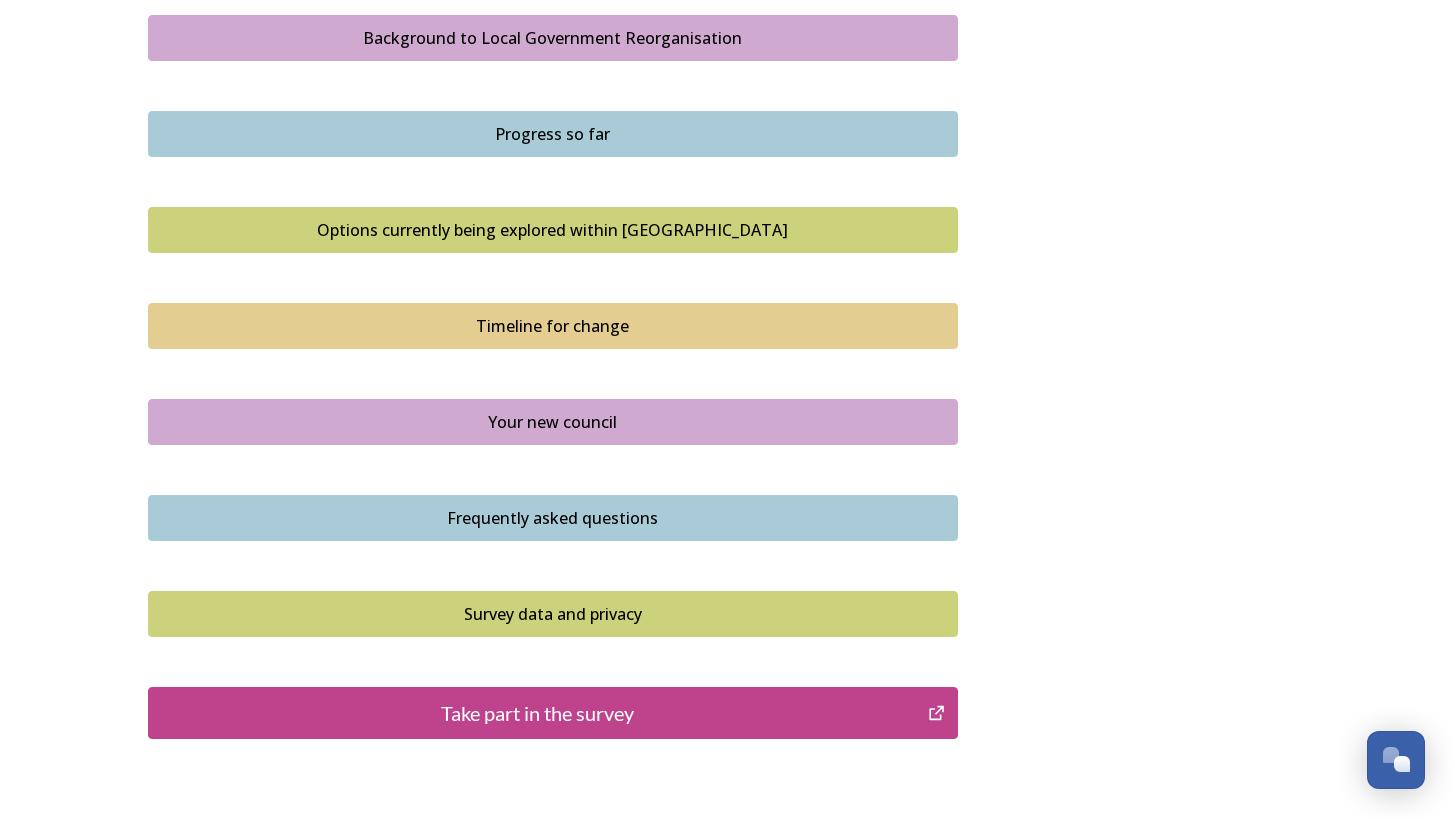 click on "Options currently being explored within West Sussex" at bounding box center (553, 230) 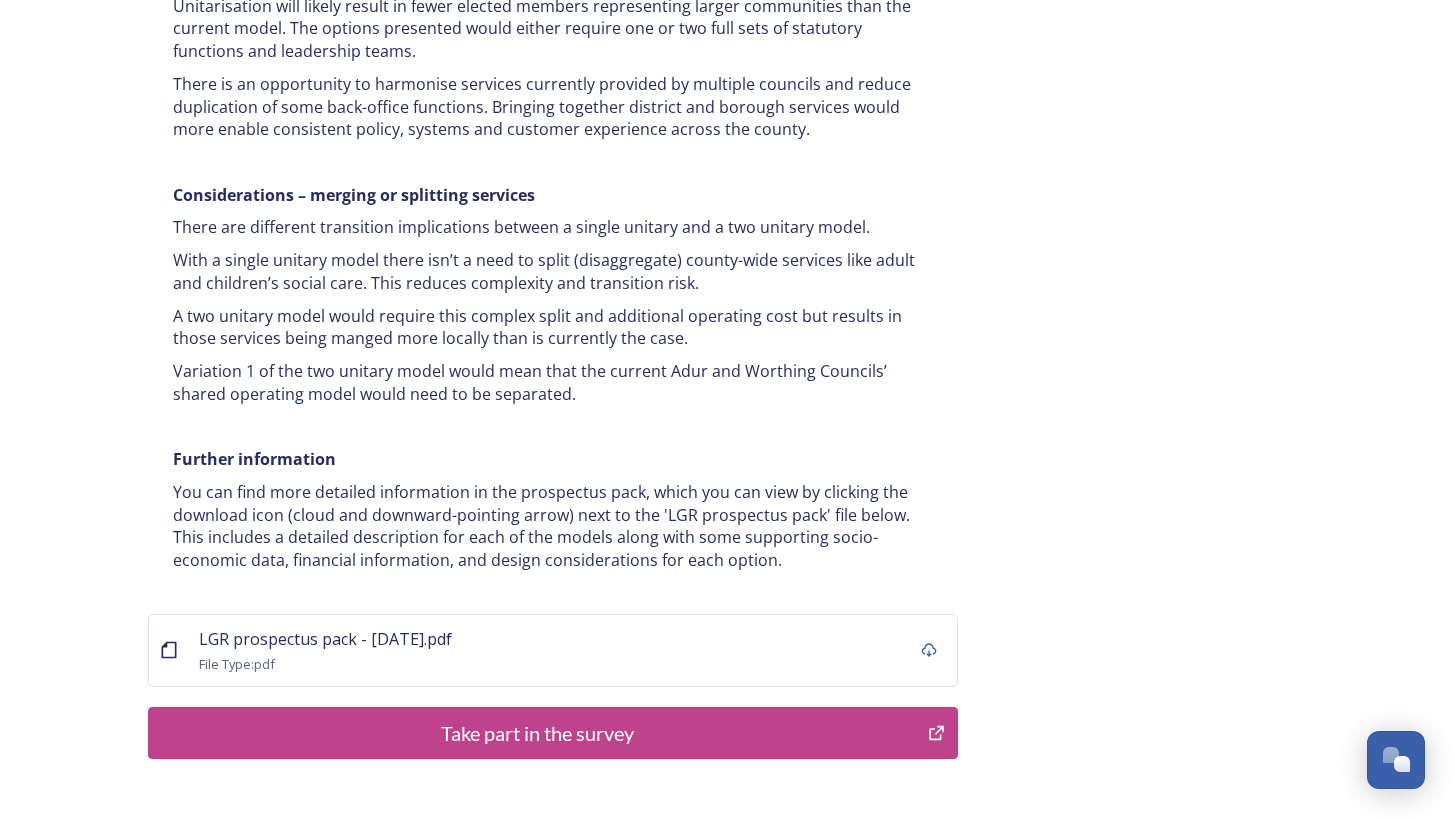 scroll, scrollTop: 3842, scrollLeft: 0, axis: vertical 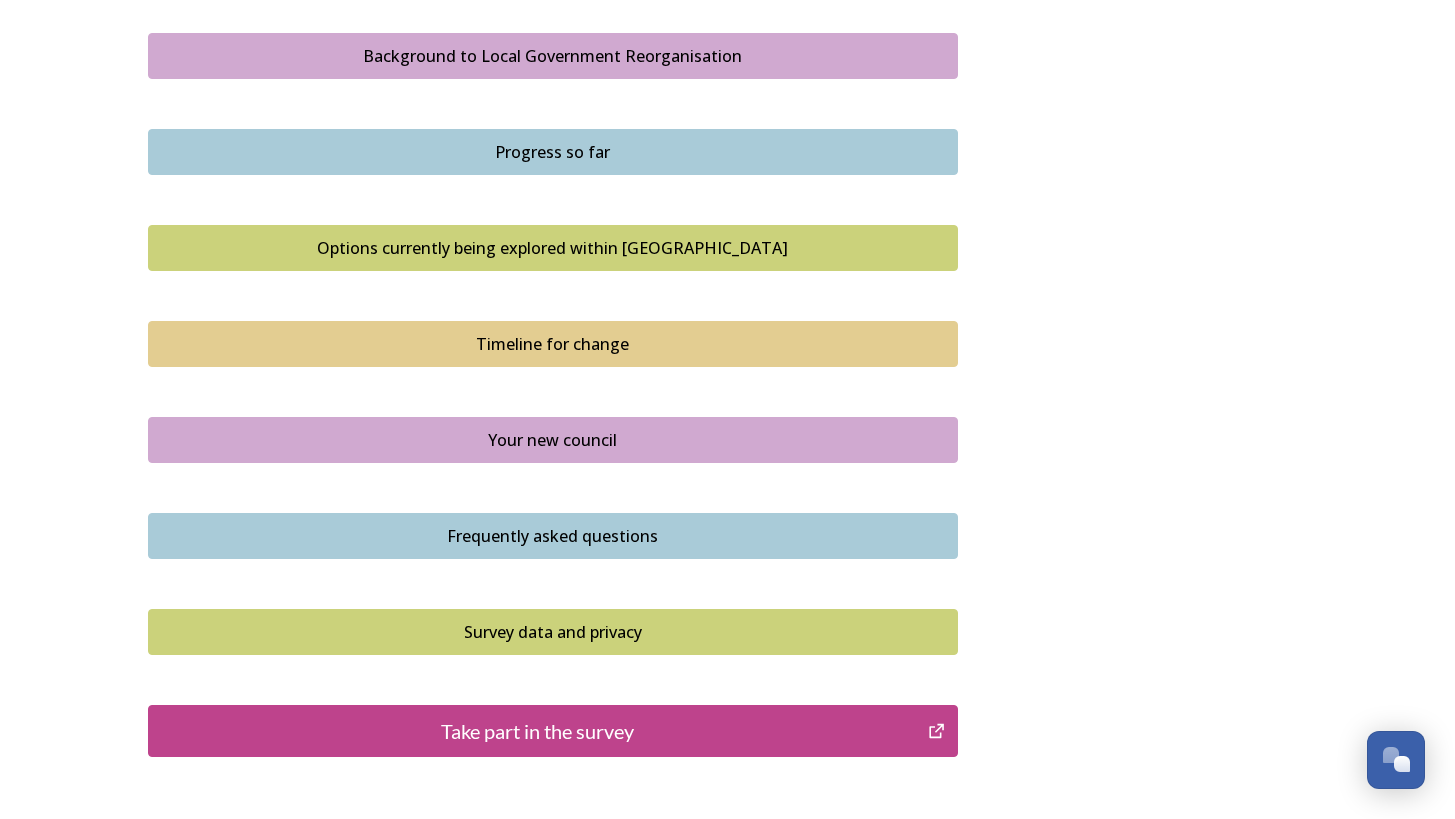 click on "Your new council" at bounding box center (553, 440) 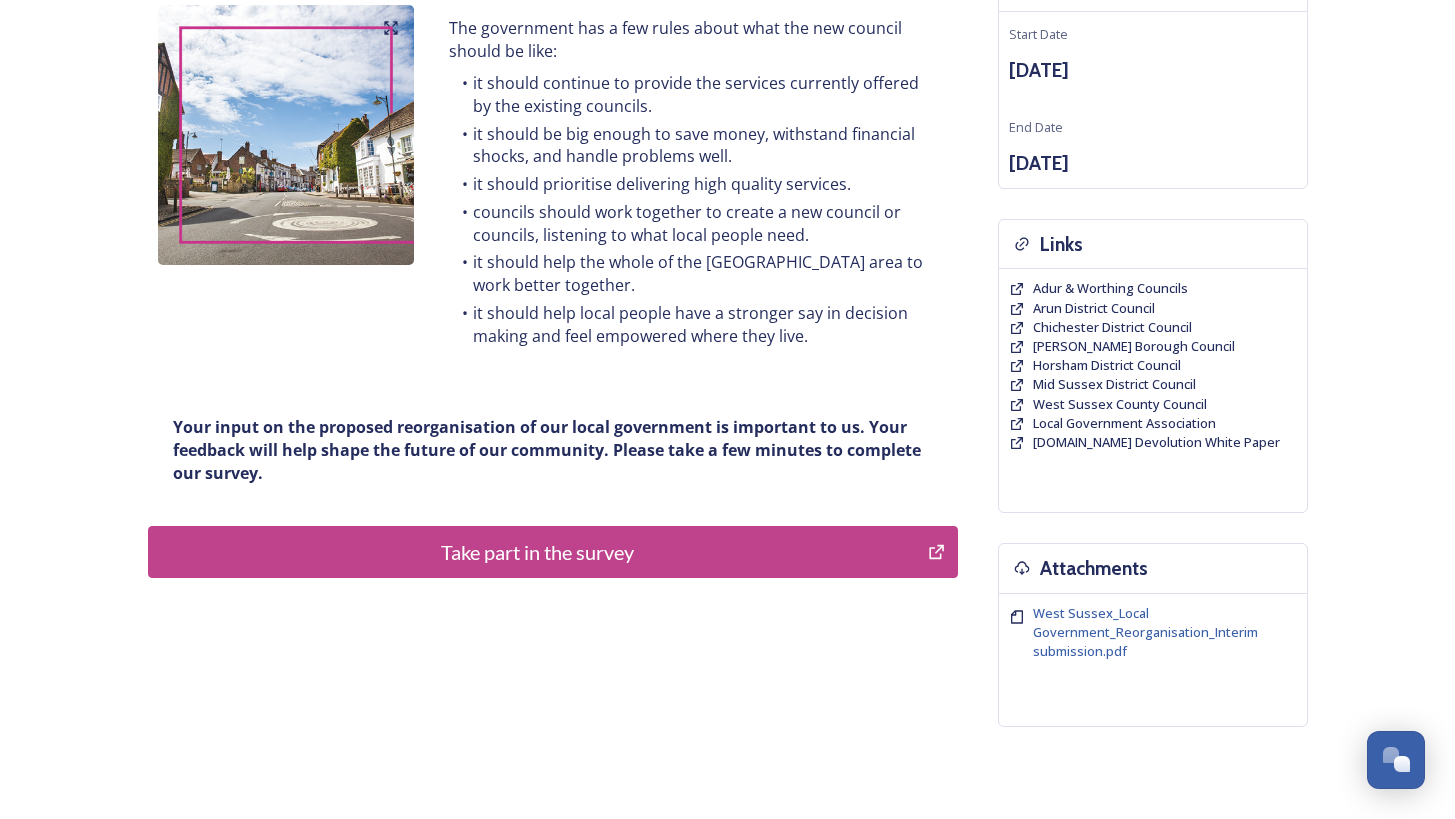 scroll, scrollTop: 269, scrollLeft: 0, axis: vertical 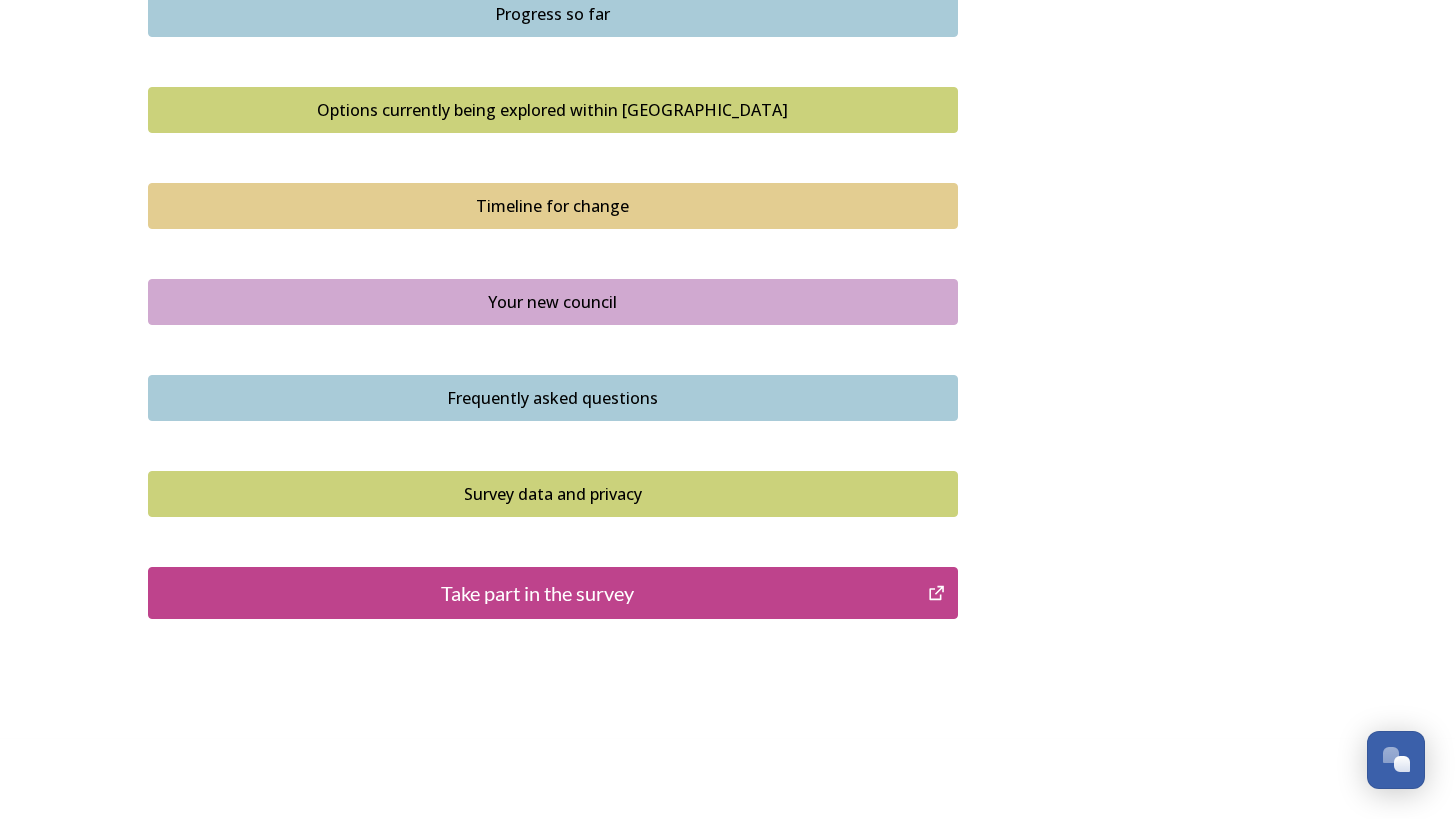click on "Survey data and privacy" at bounding box center [553, 494] 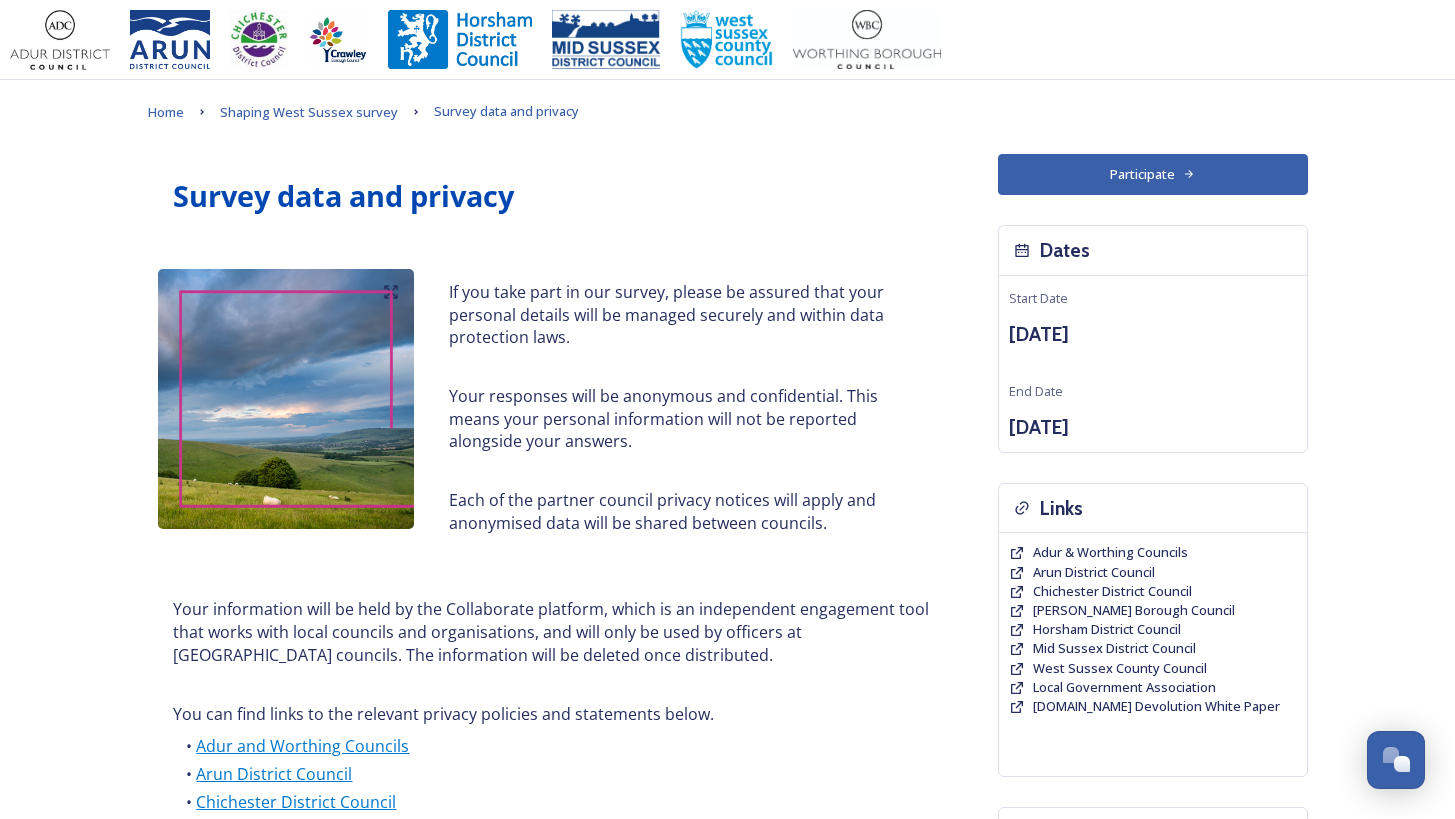 scroll, scrollTop: 0, scrollLeft: 0, axis: both 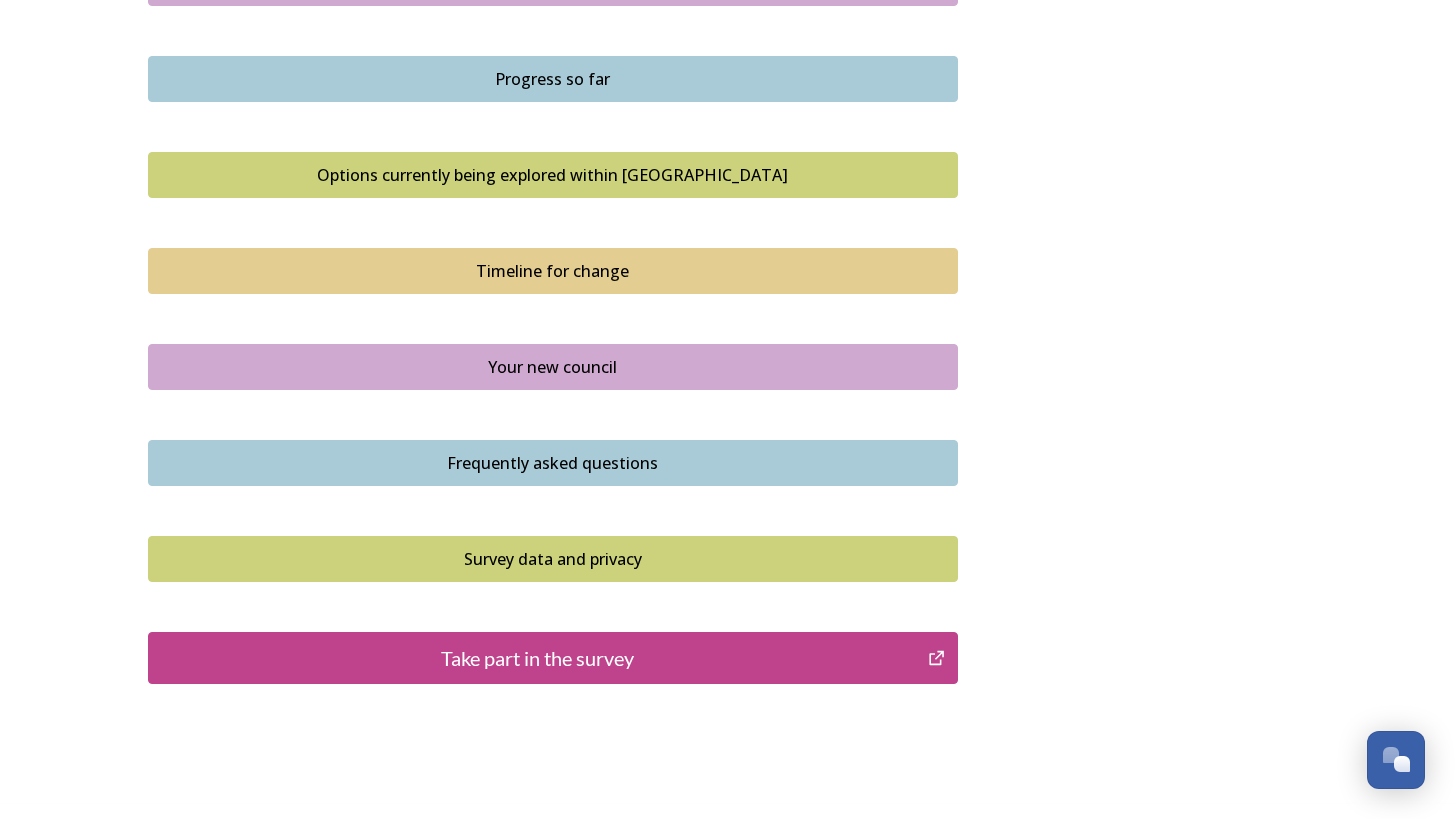 click on "Take part in the survey" at bounding box center [538, 658] 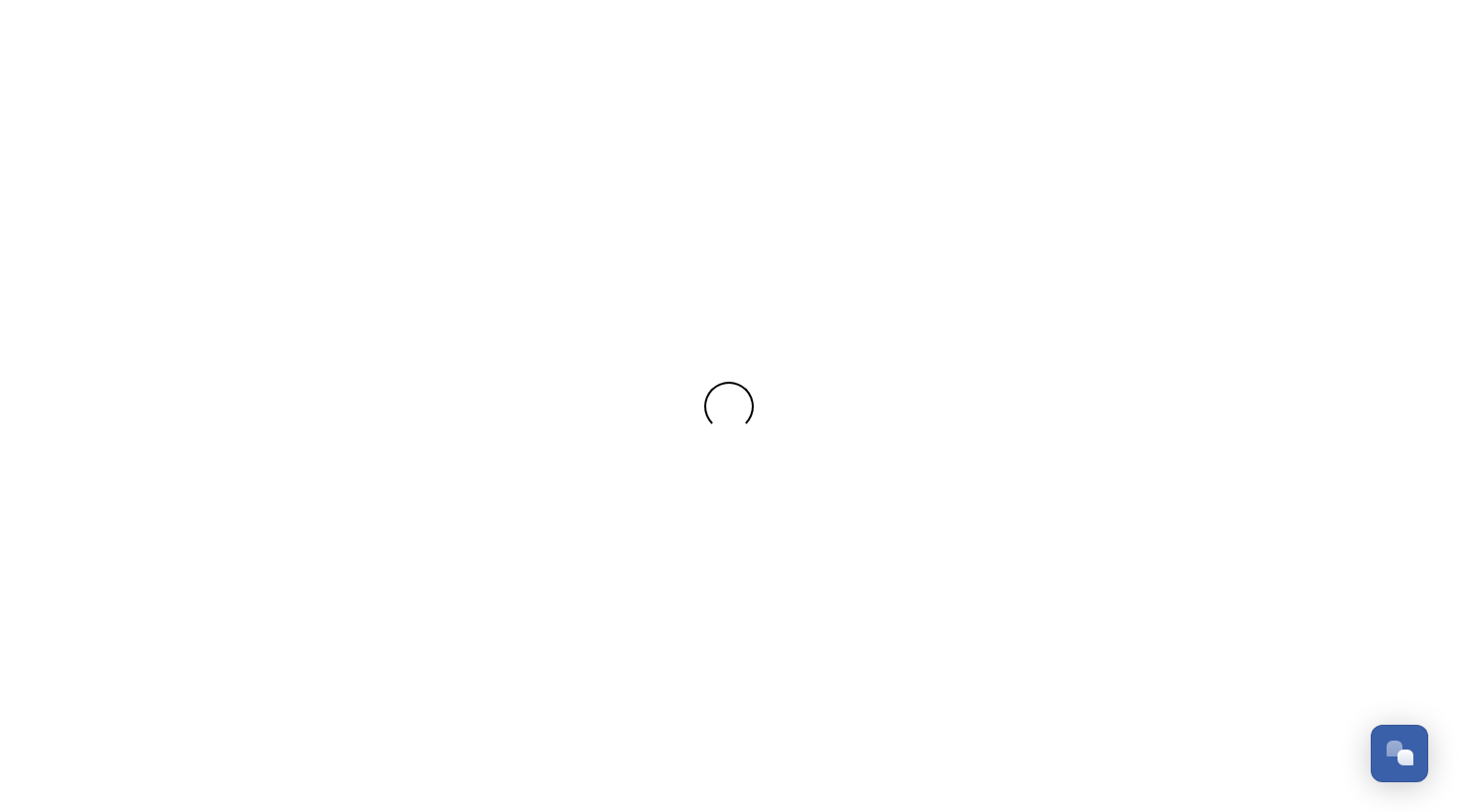 scroll, scrollTop: 0, scrollLeft: 0, axis: both 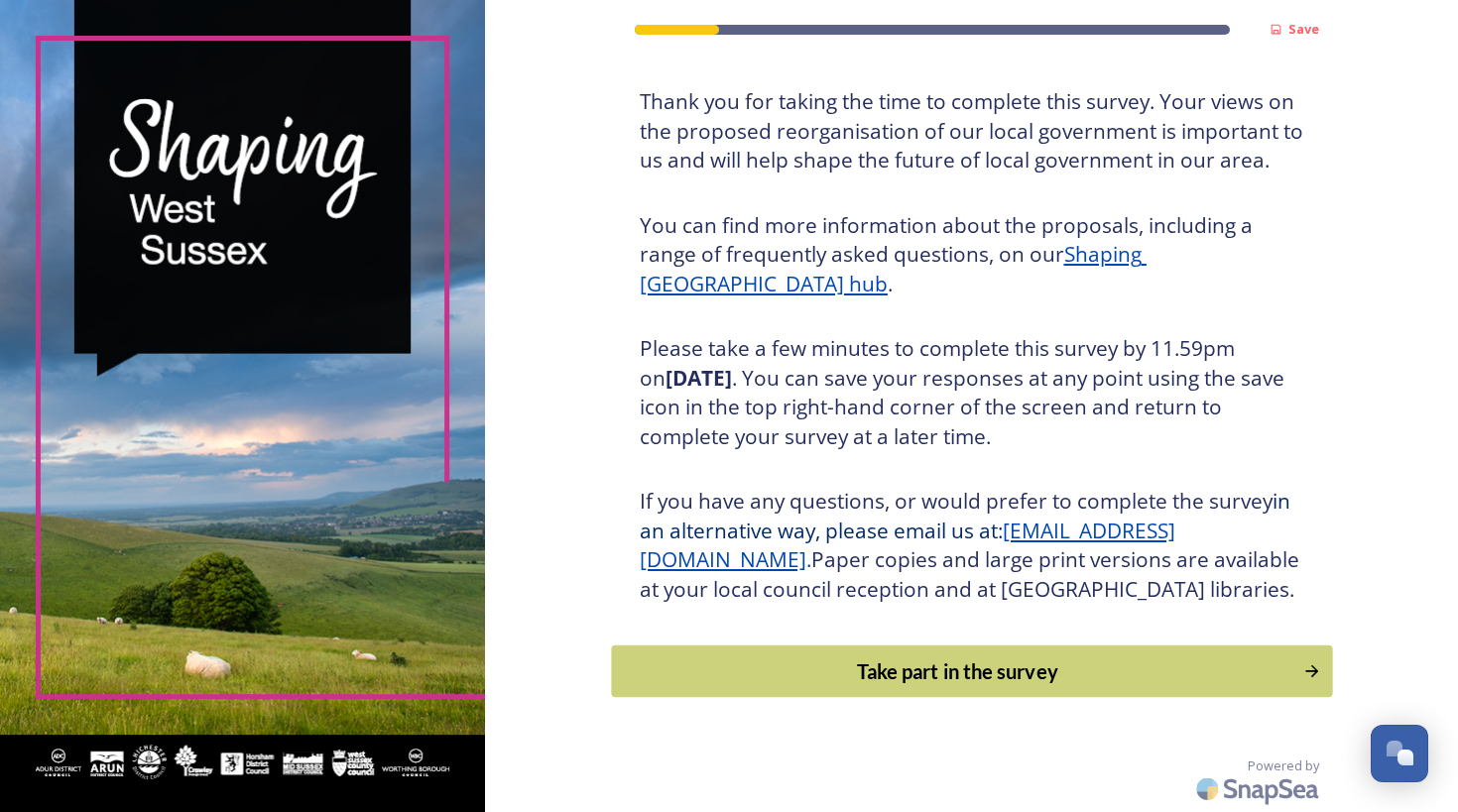 click on "Take part in the survey" at bounding box center (957, 671) 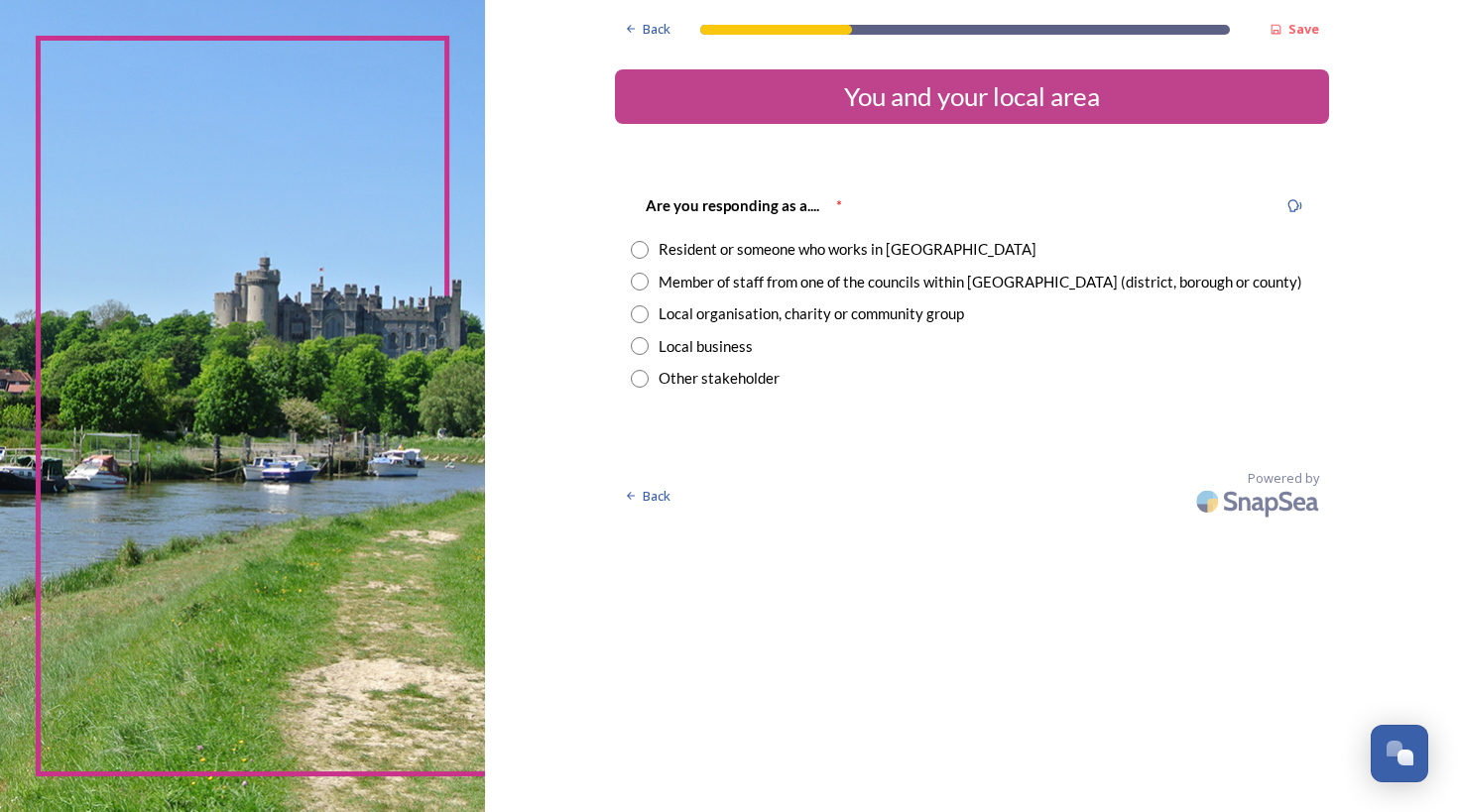 click at bounding box center [640, 250] 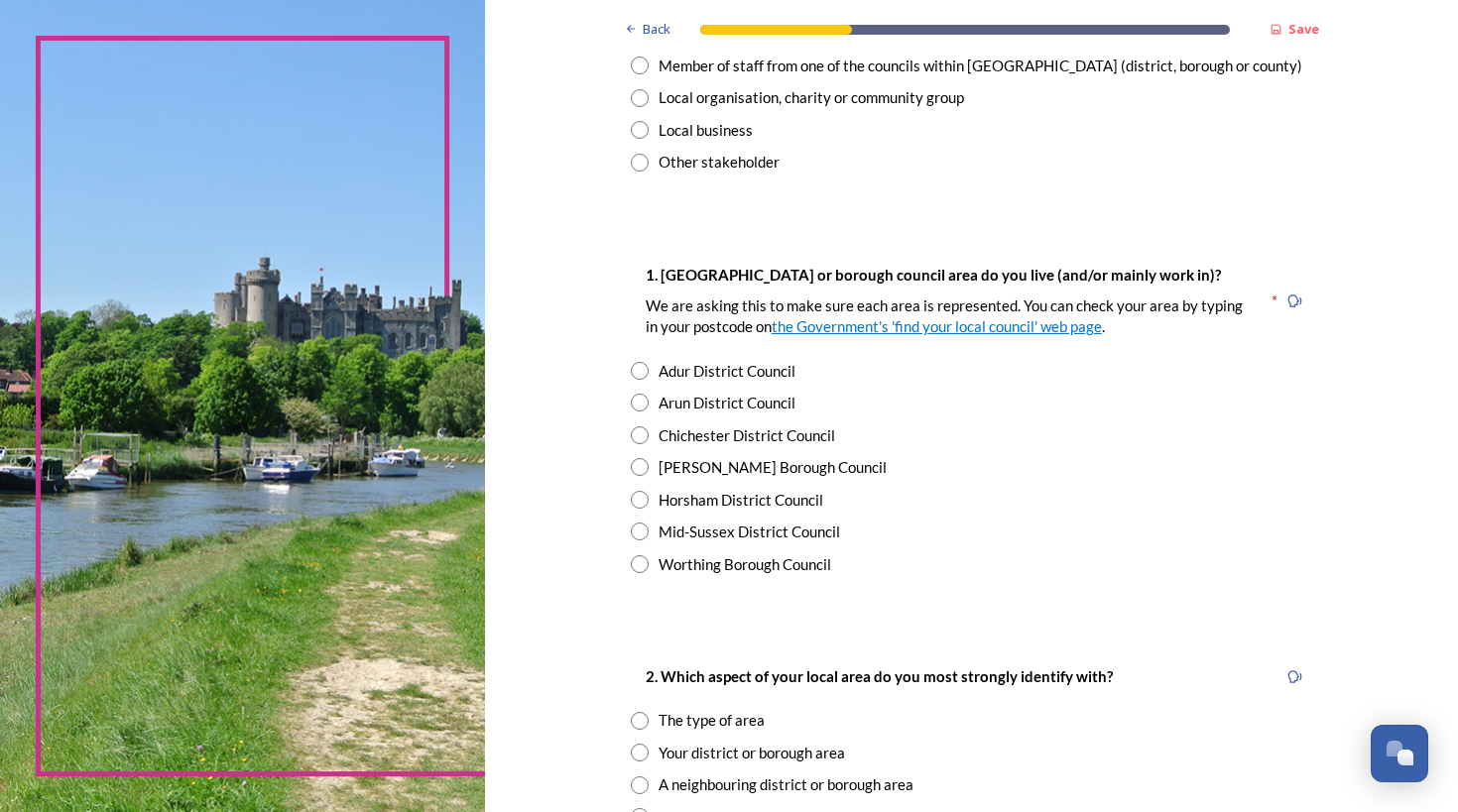 scroll, scrollTop: 218, scrollLeft: 0, axis: vertical 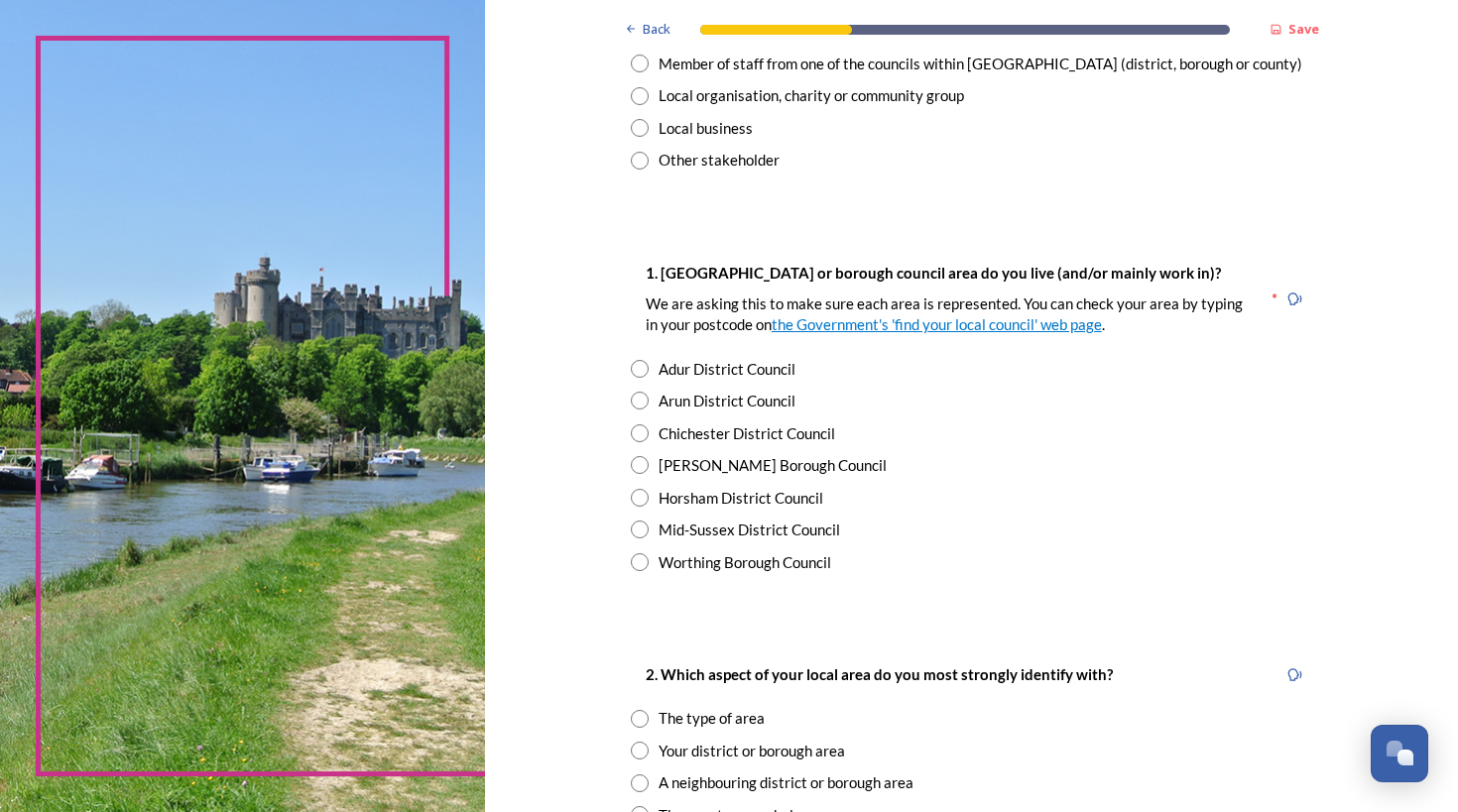 click at bounding box center [640, 401] 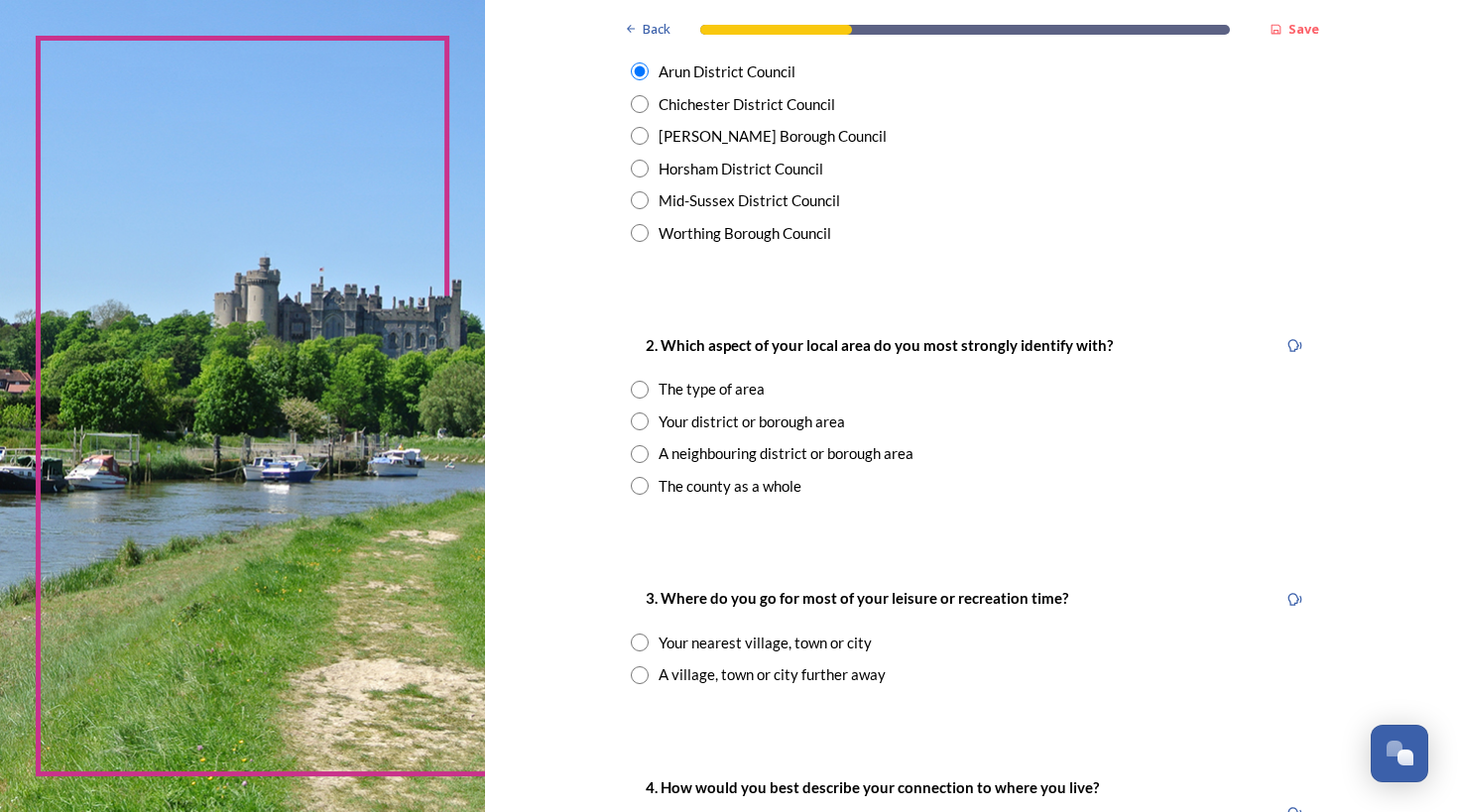 scroll, scrollTop: 548, scrollLeft: 0, axis: vertical 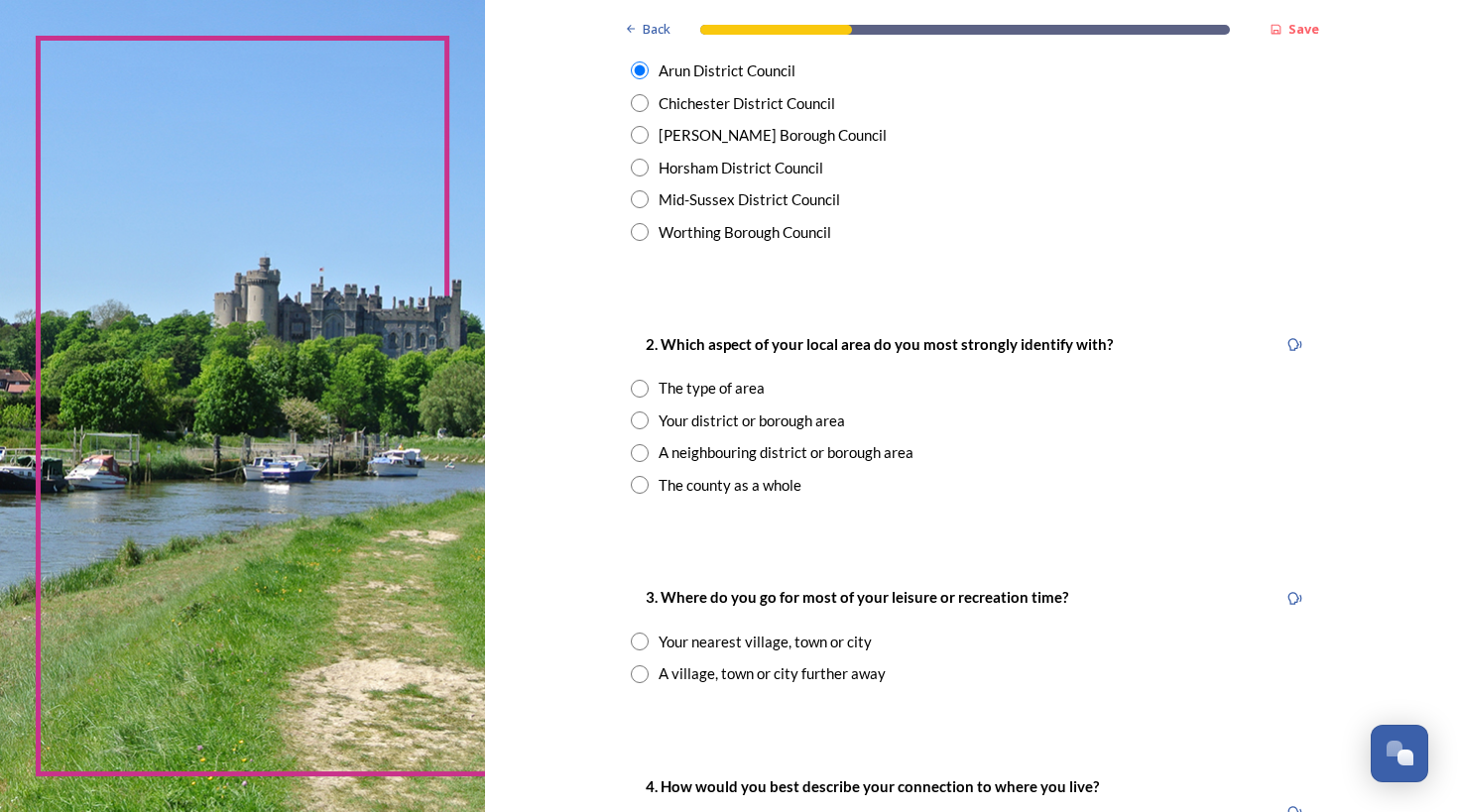 click at bounding box center (640, 420) 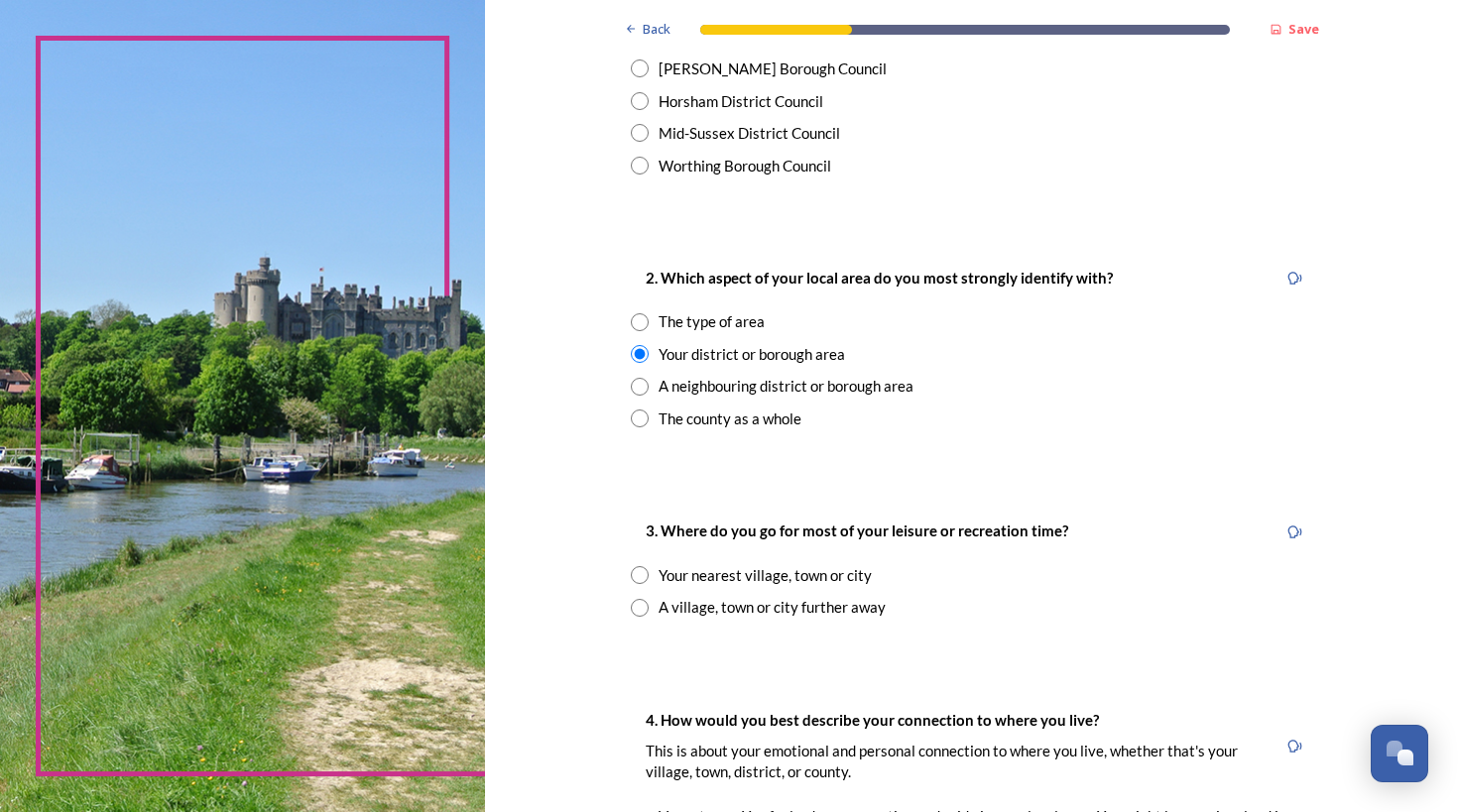 scroll, scrollTop: 681, scrollLeft: 0, axis: vertical 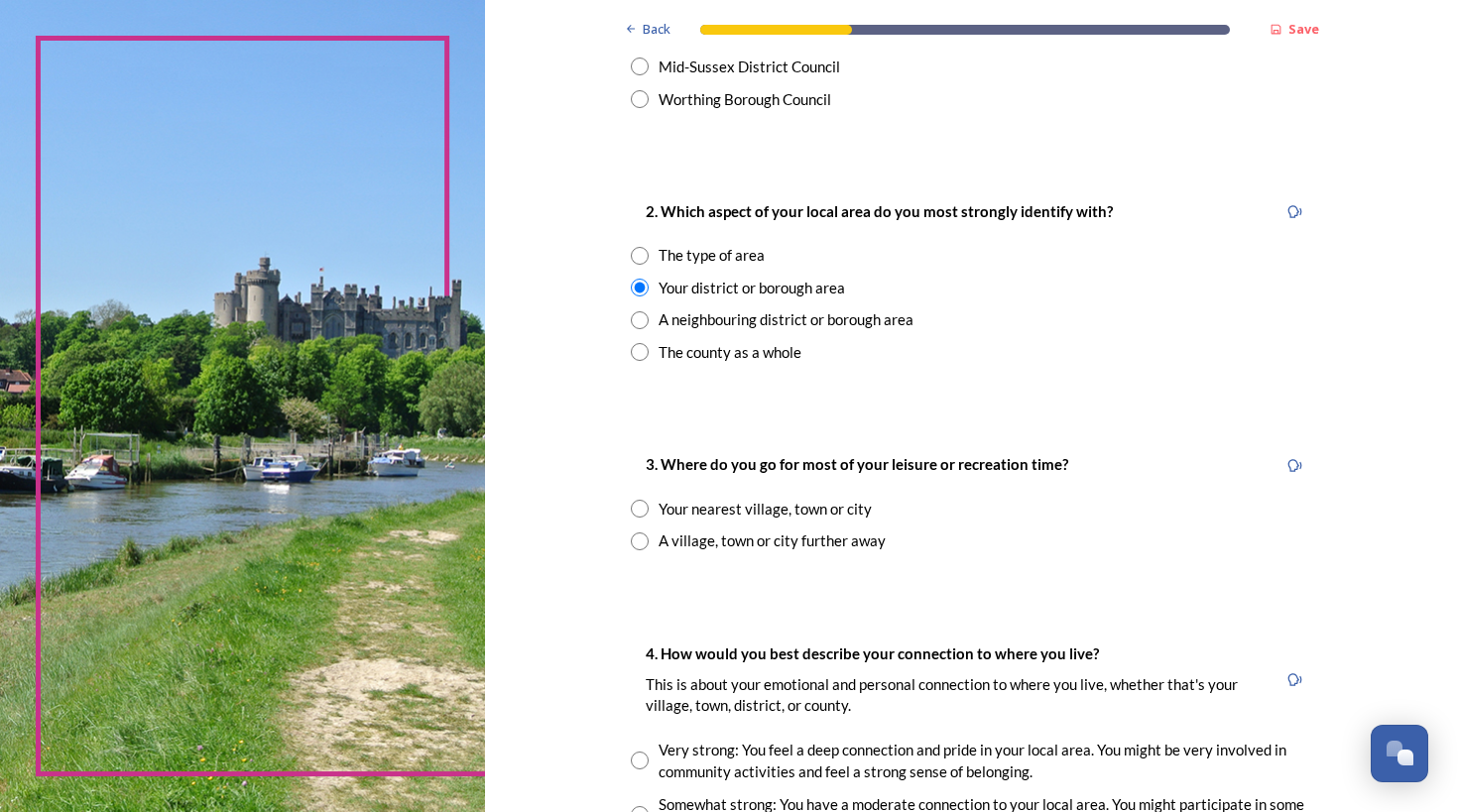 click at bounding box center (640, 509) 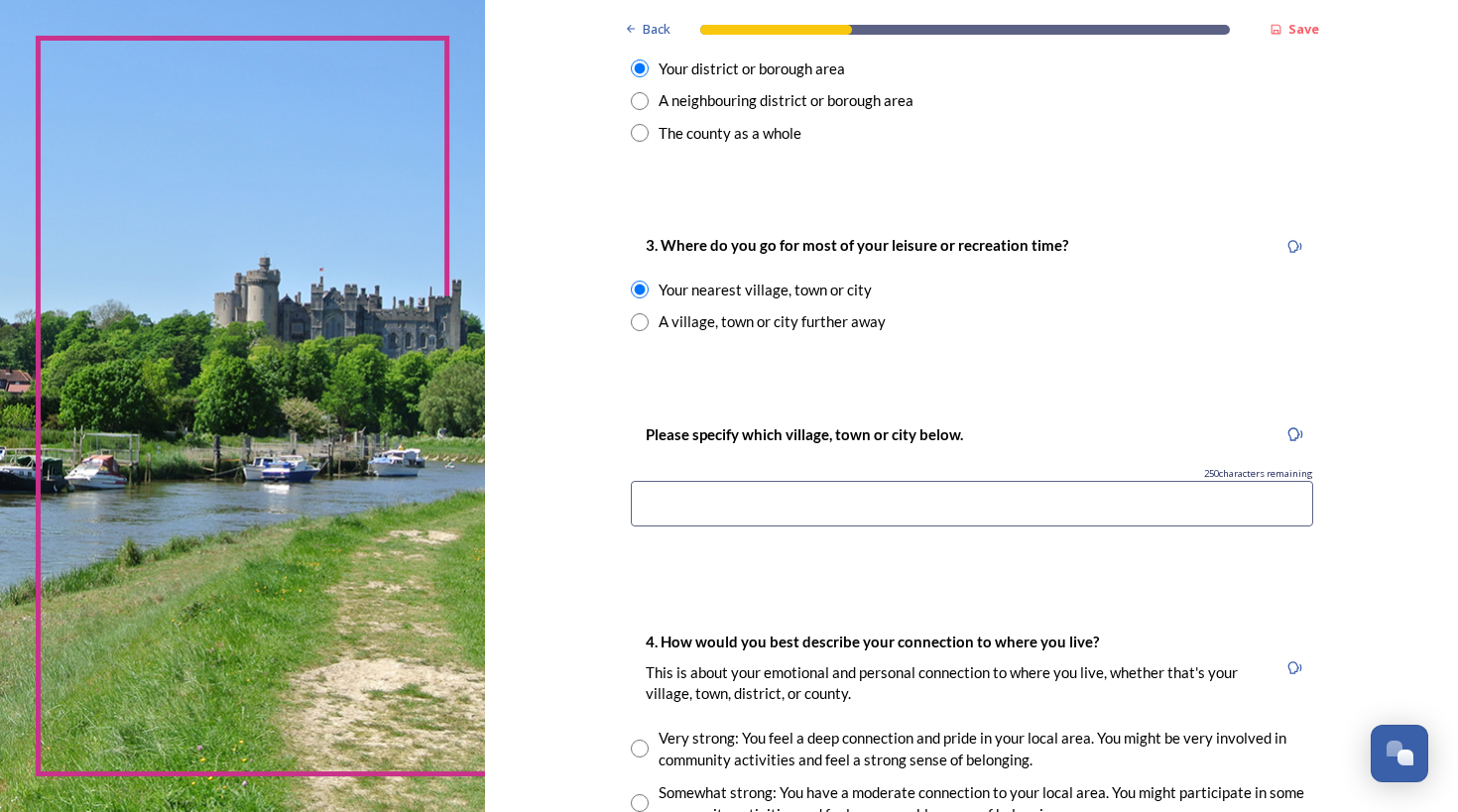scroll, scrollTop: 917, scrollLeft: 0, axis: vertical 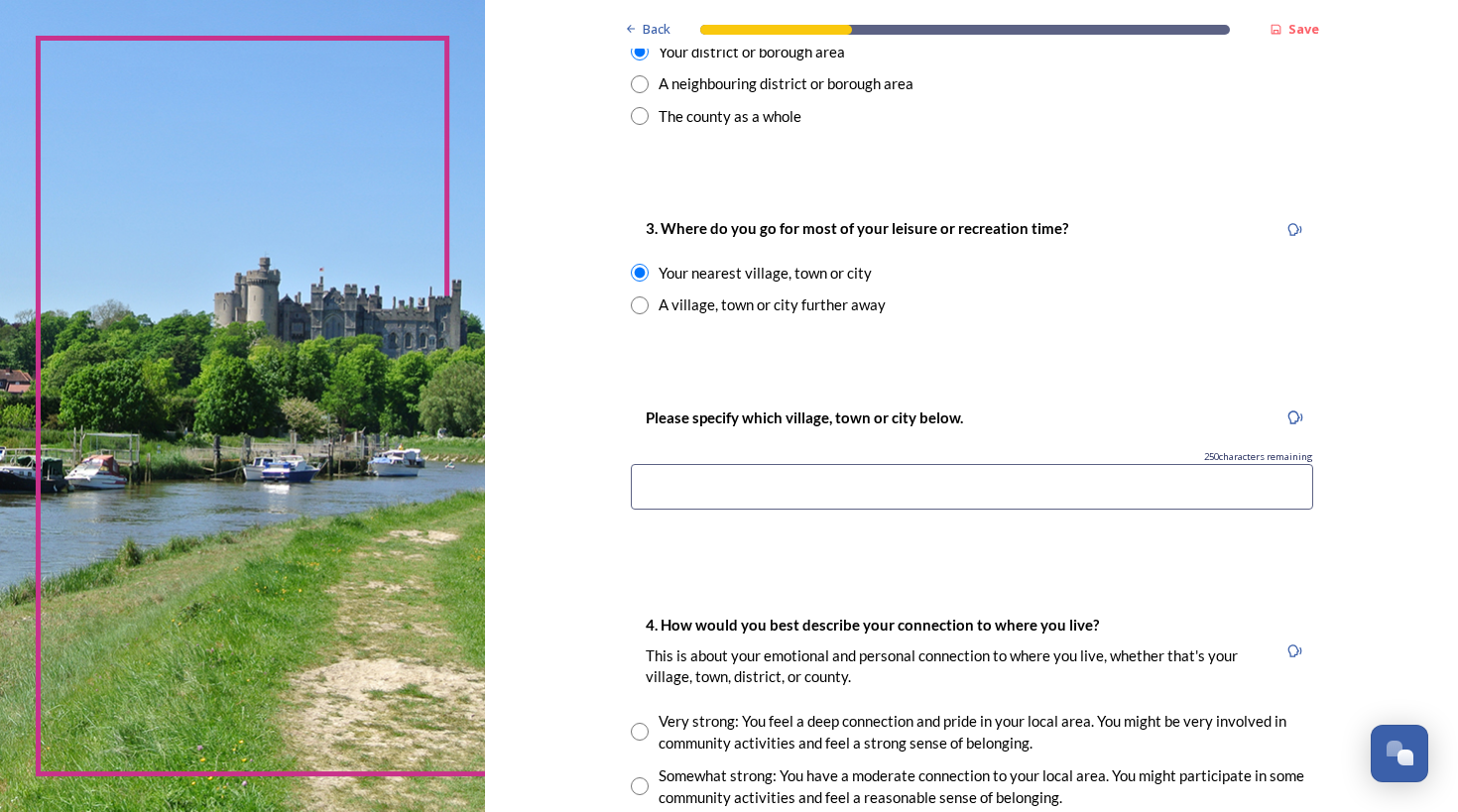 click at bounding box center (972, 487) 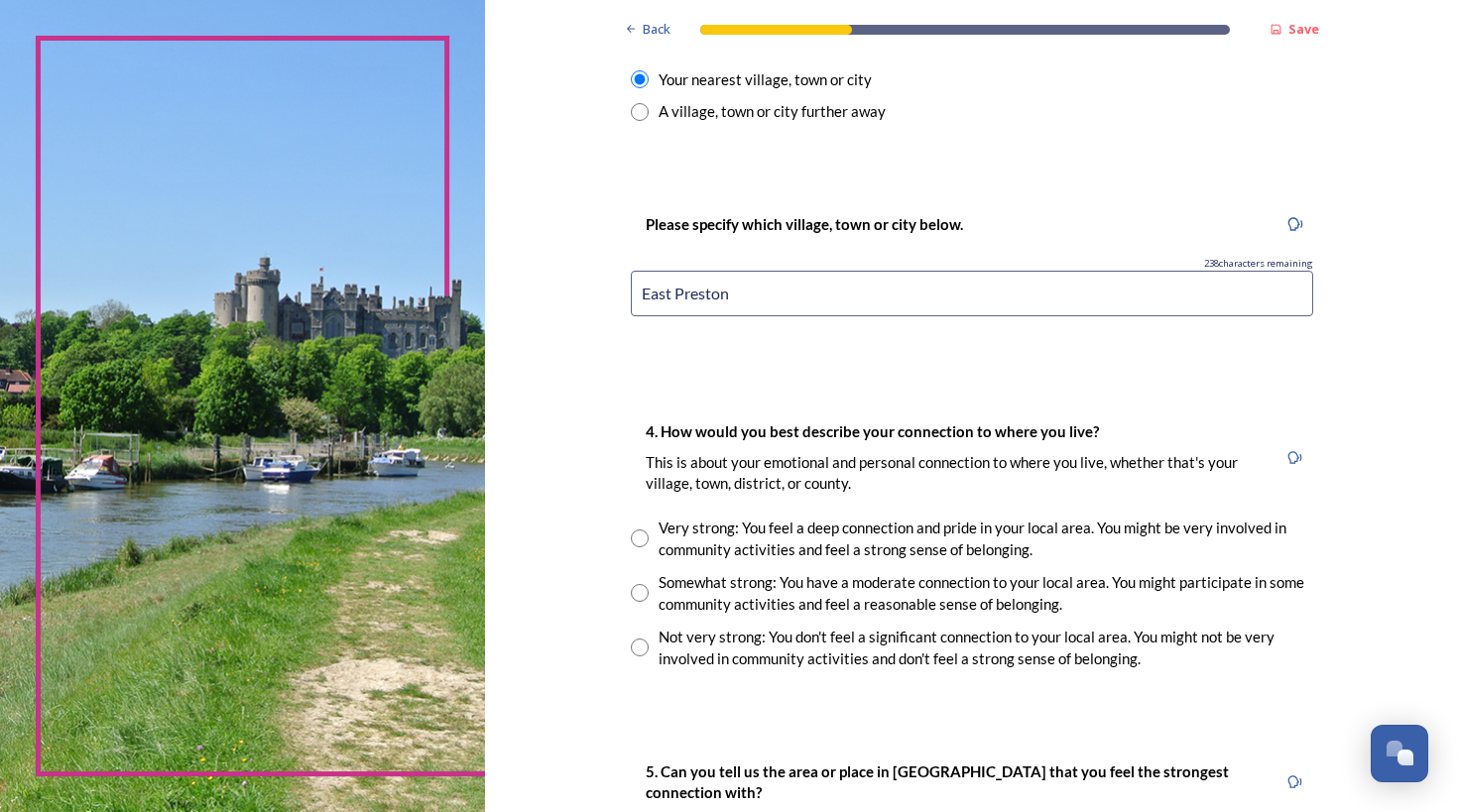 scroll, scrollTop: 1139, scrollLeft: 0, axis: vertical 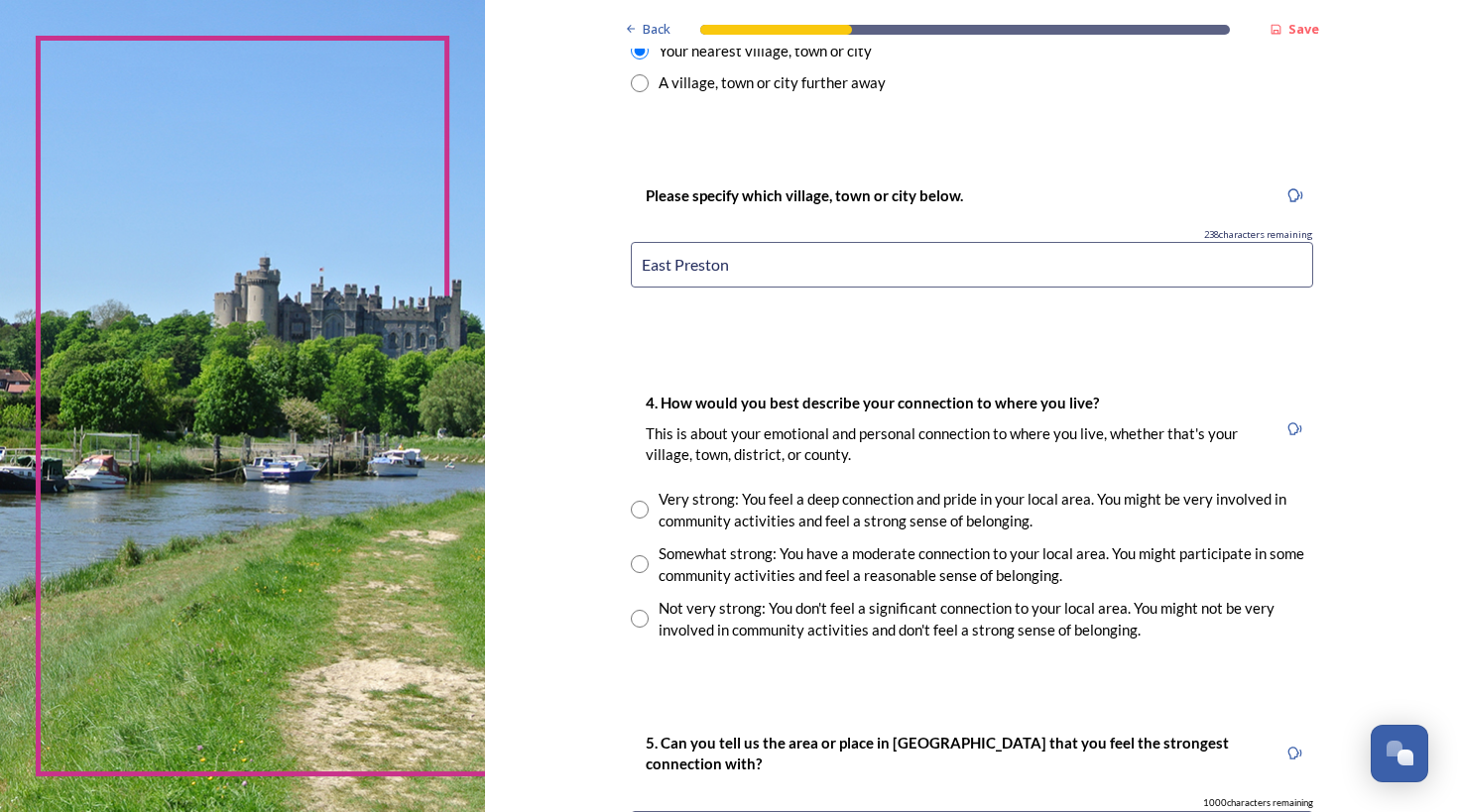 type on "East Preston" 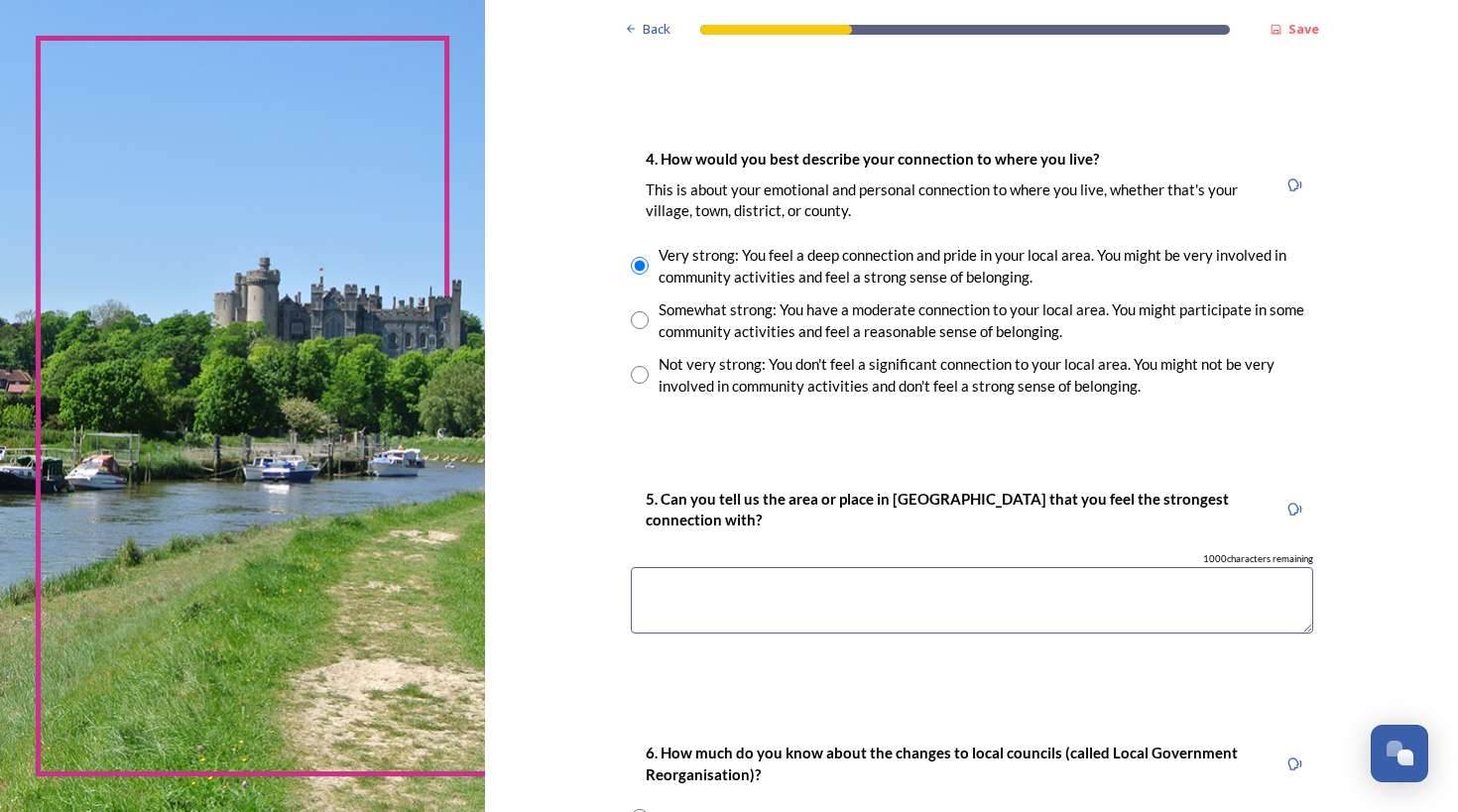 scroll, scrollTop: 1385, scrollLeft: 0, axis: vertical 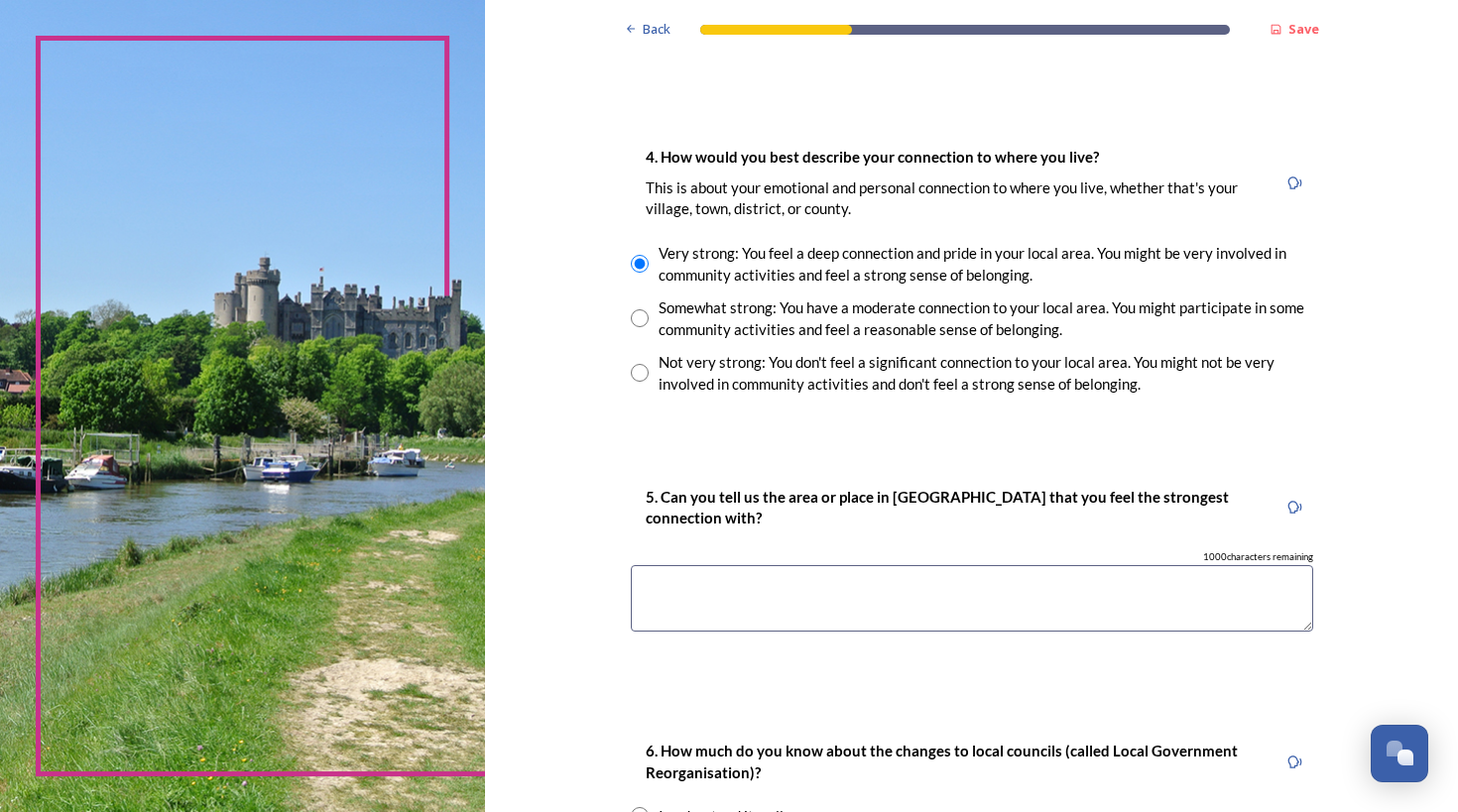 click at bounding box center (972, 598) 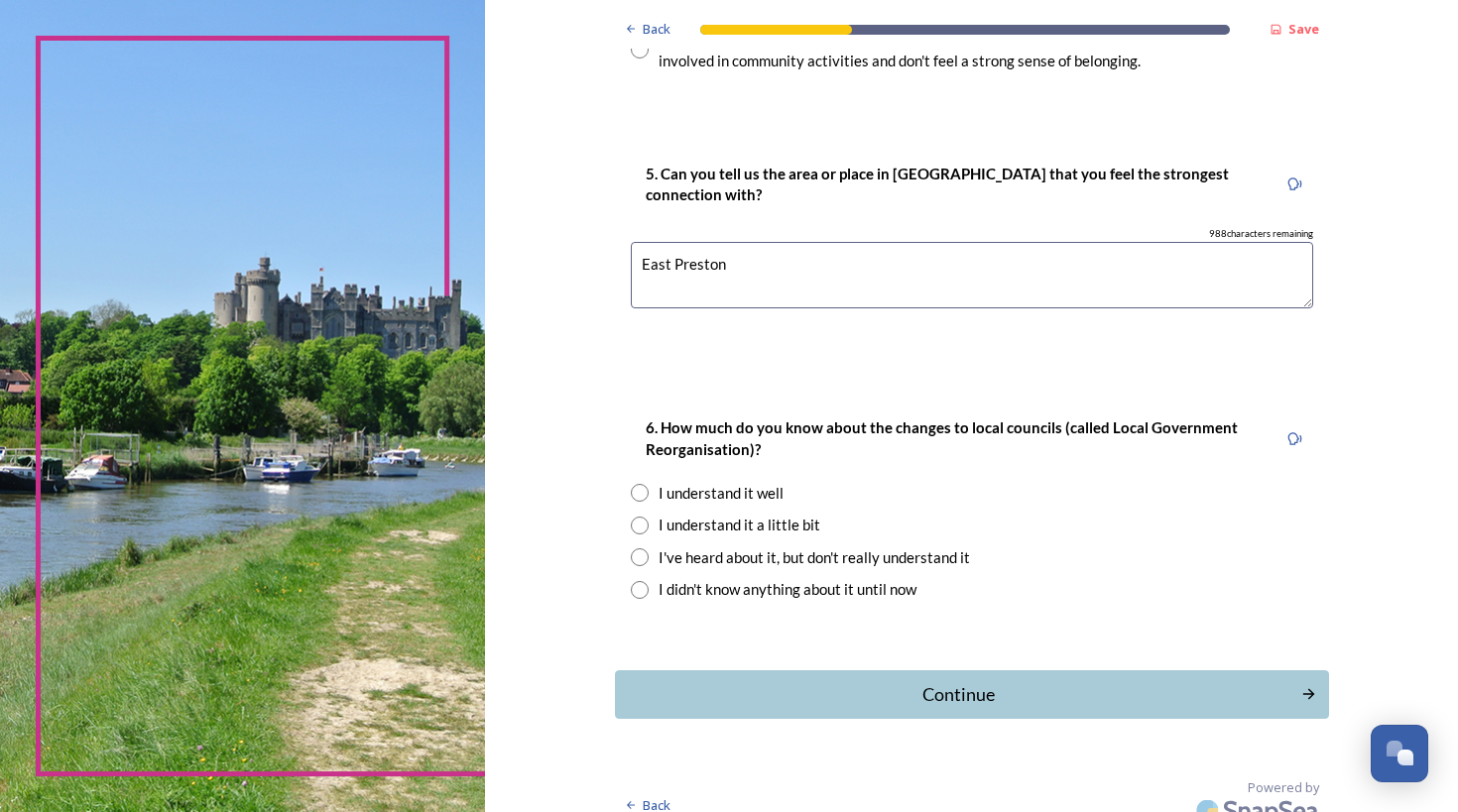 scroll, scrollTop: 1707, scrollLeft: 0, axis: vertical 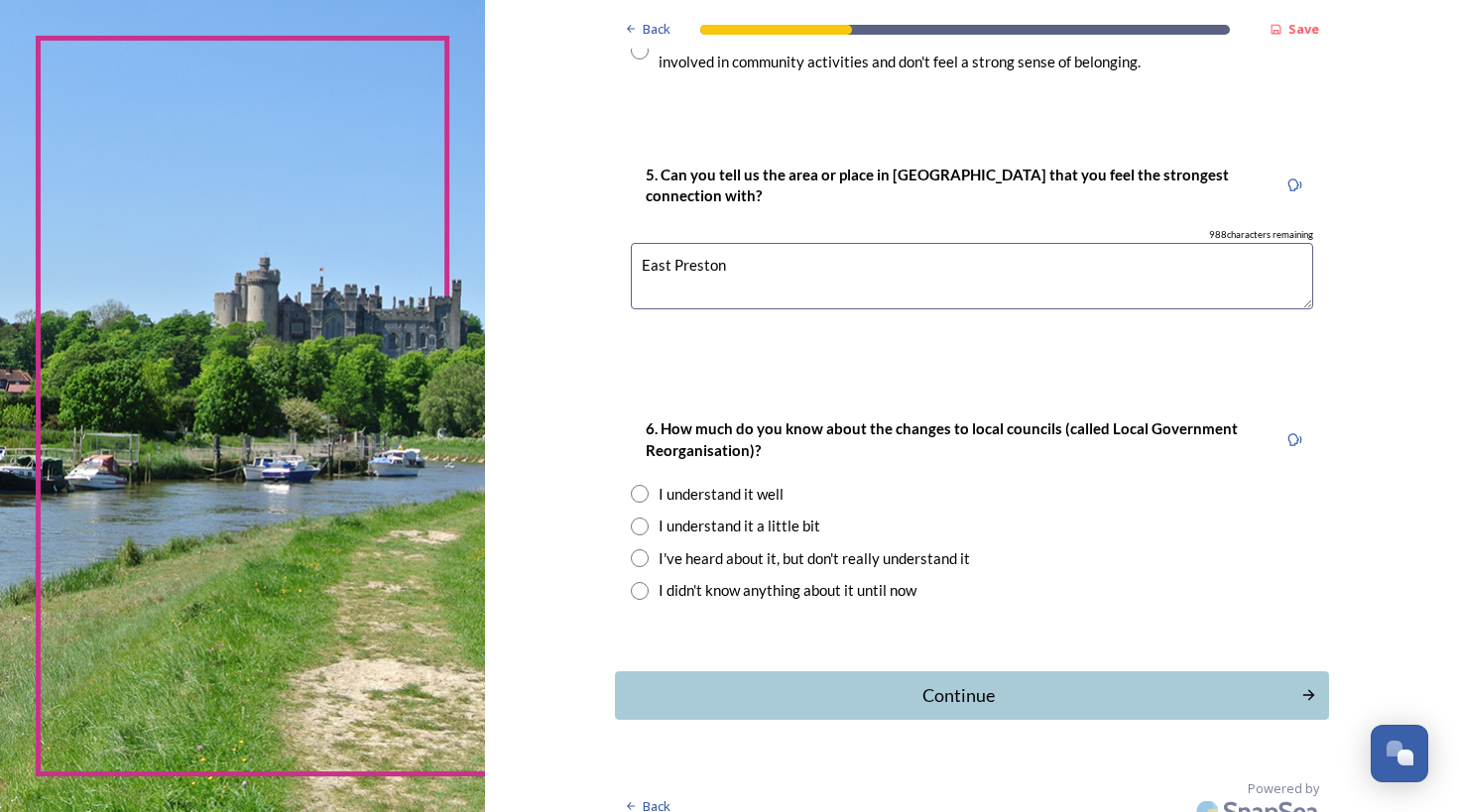 type on "East Preston" 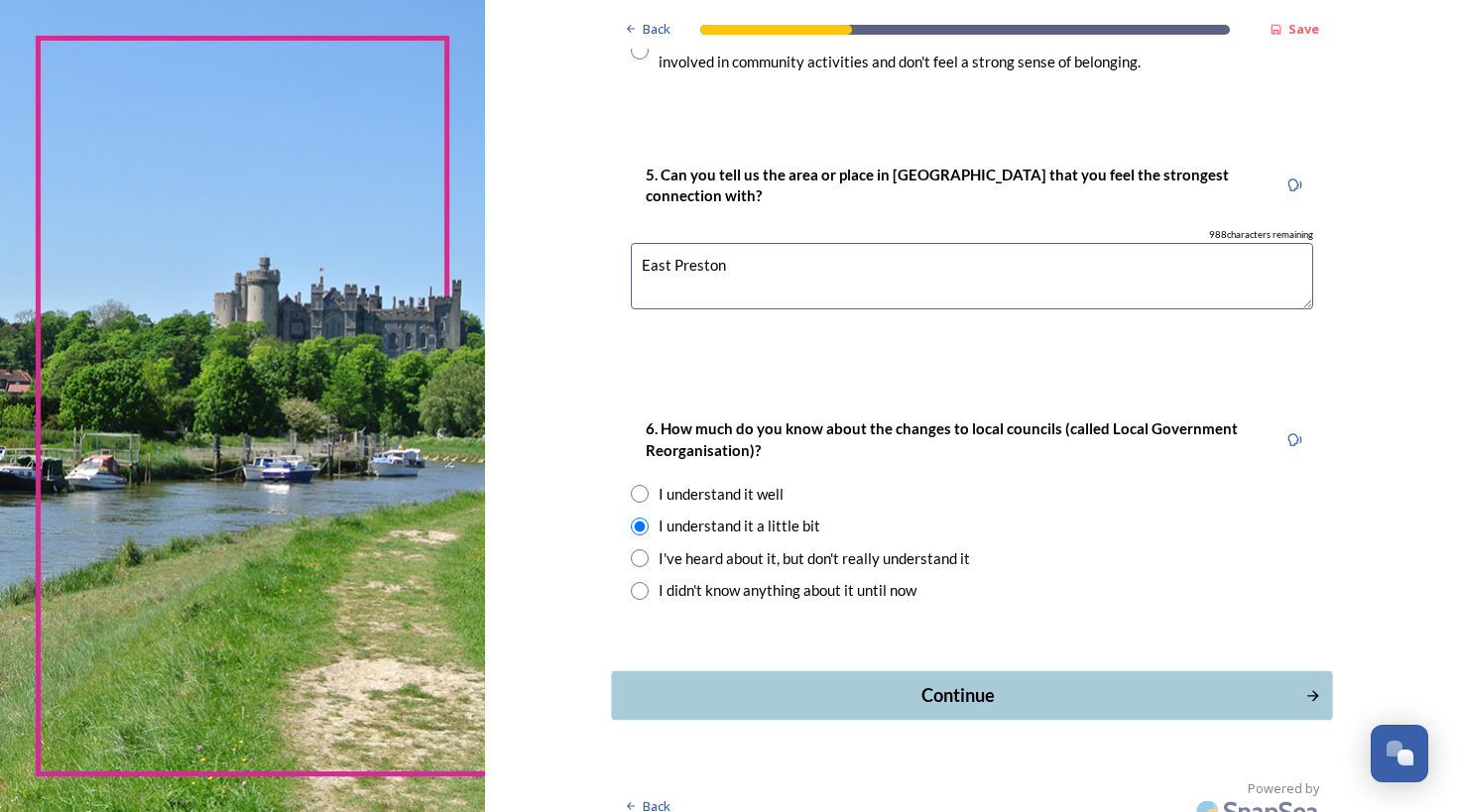 click on "Continue" at bounding box center (957, 695) 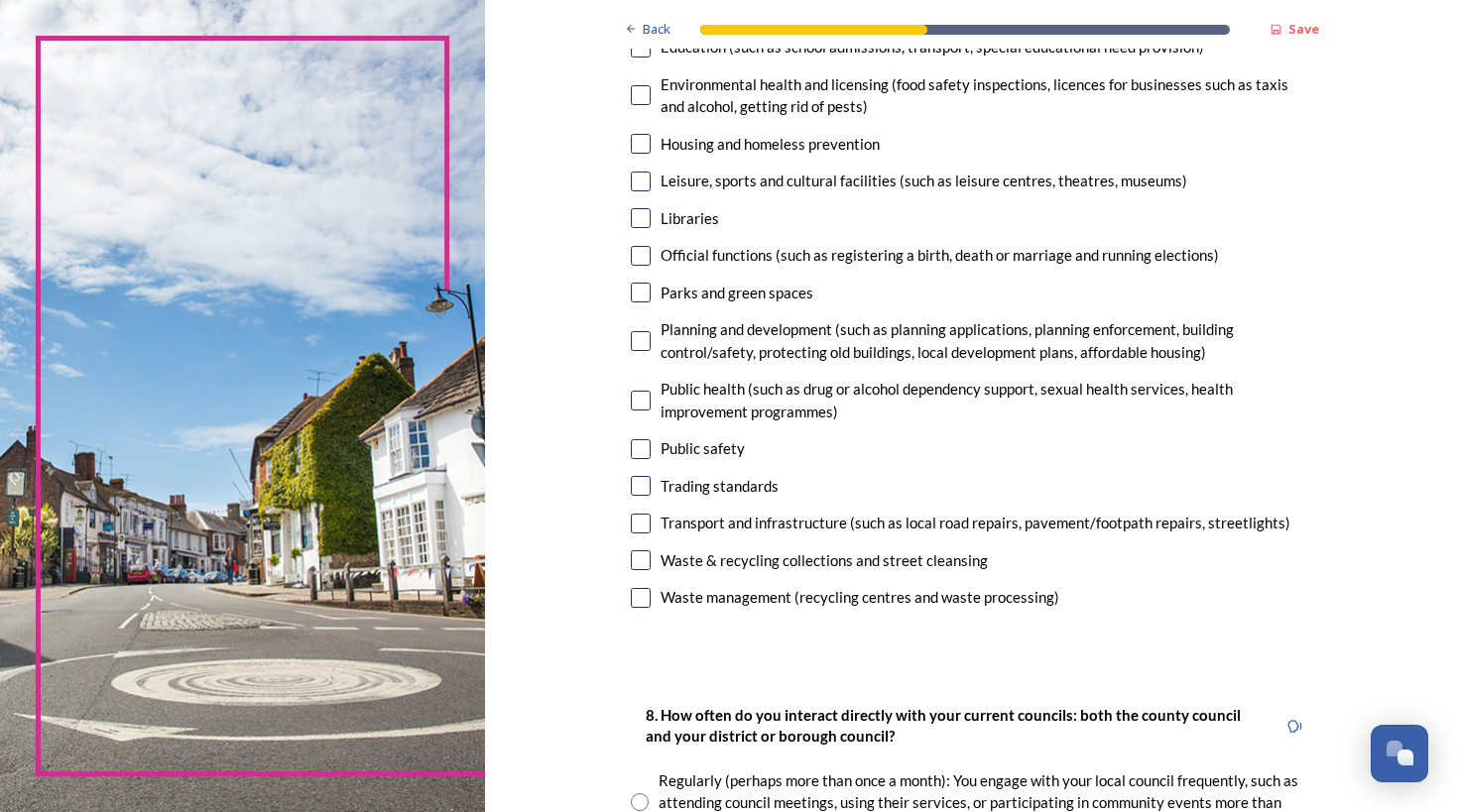 scroll, scrollTop: 481, scrollLeft: 0, axis: vertical 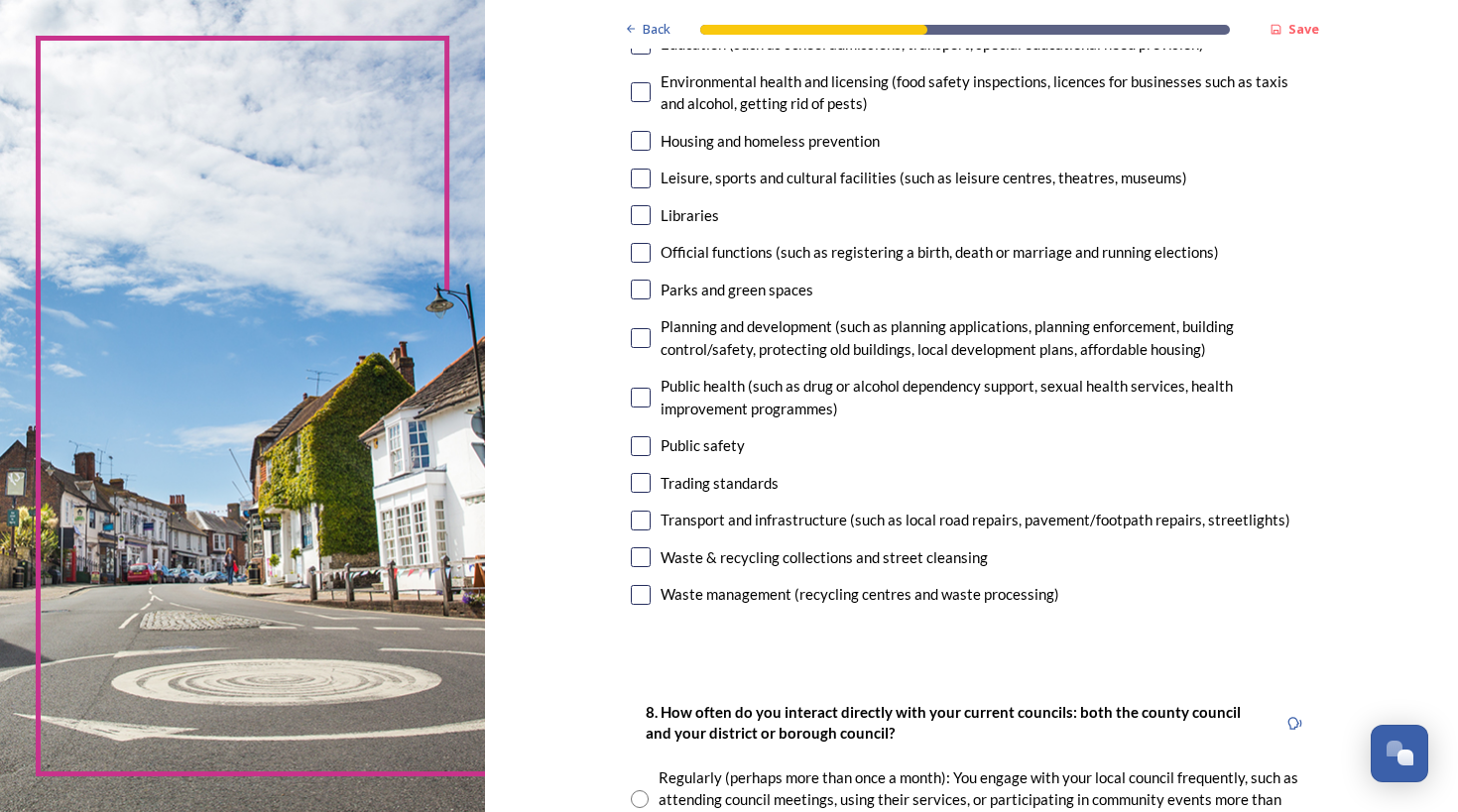 click at bounding box center (641, 521) 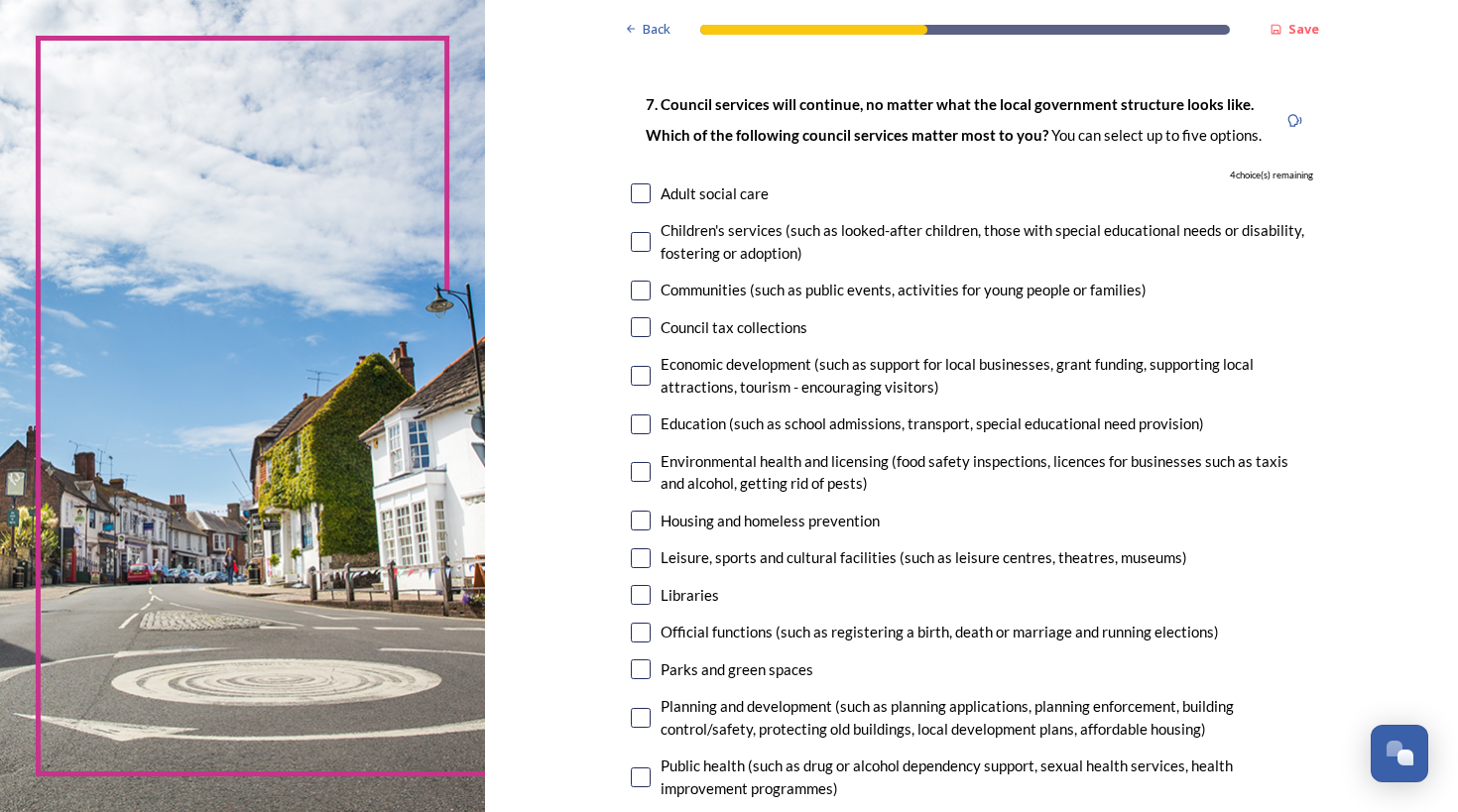 scroll, scrollTop: 75, scrollLeft: 0, axis: vertical 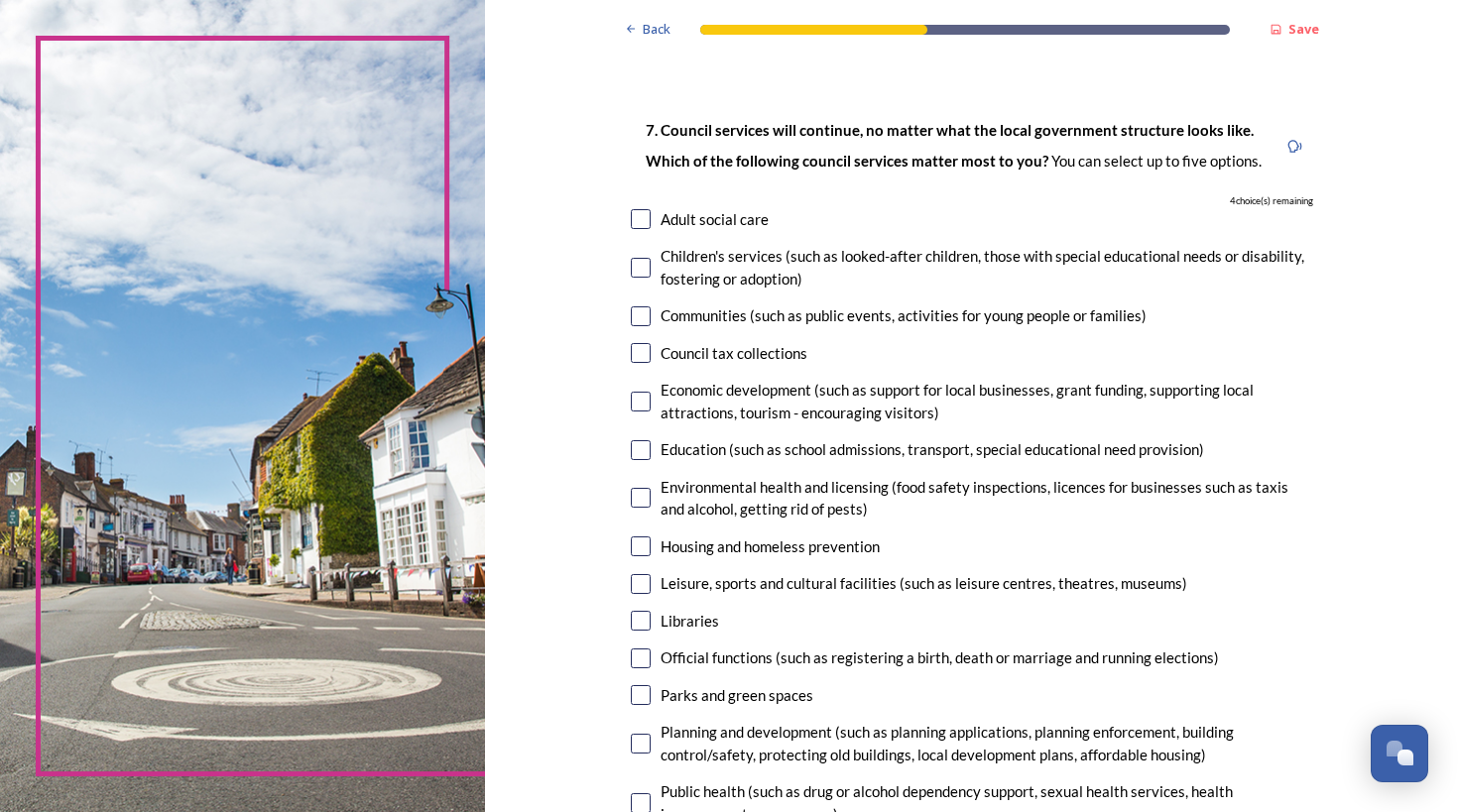 click at bounding box center (641, 219) 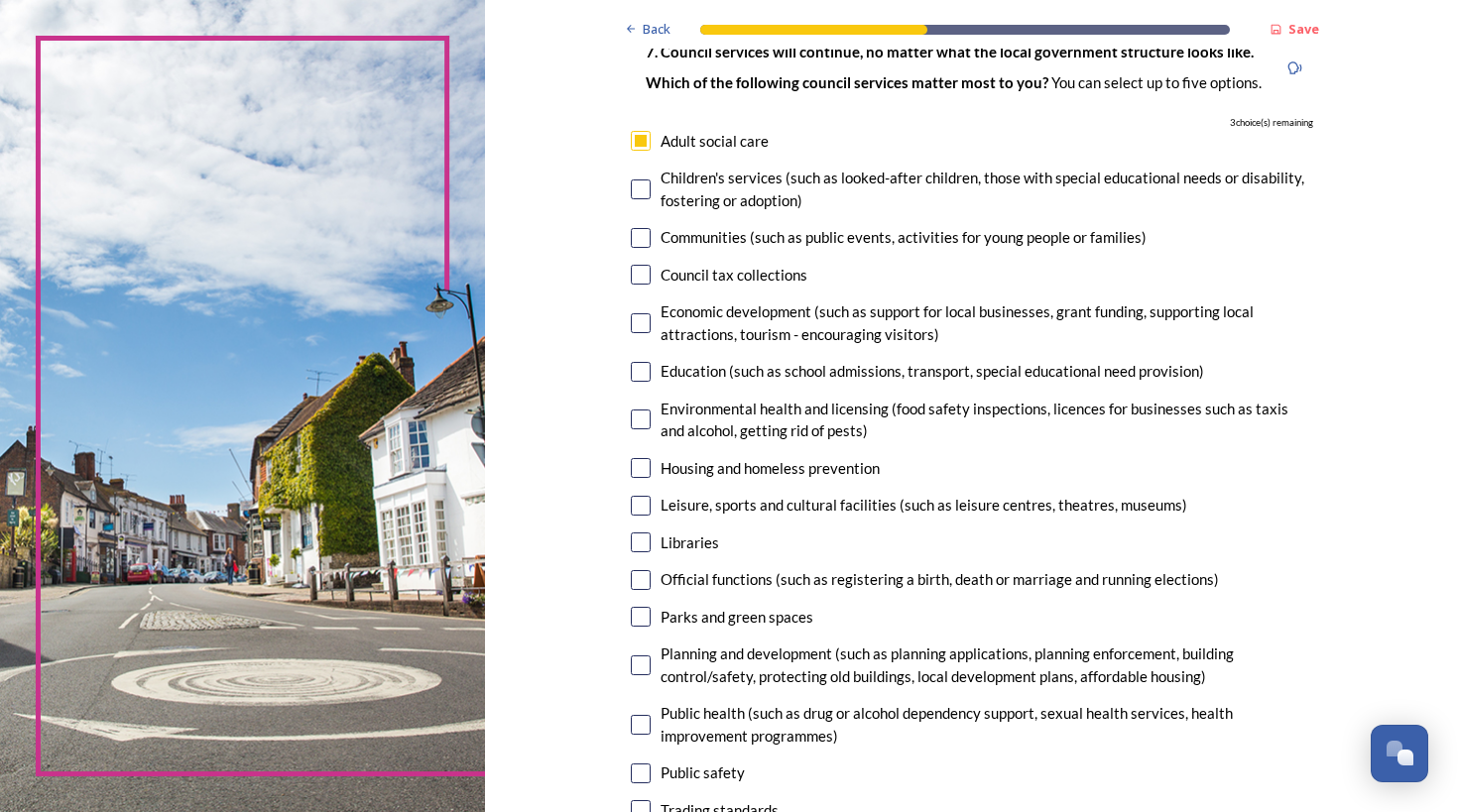 scroll, scrollTop: 156, scrollLeft: 0, axis: vertical 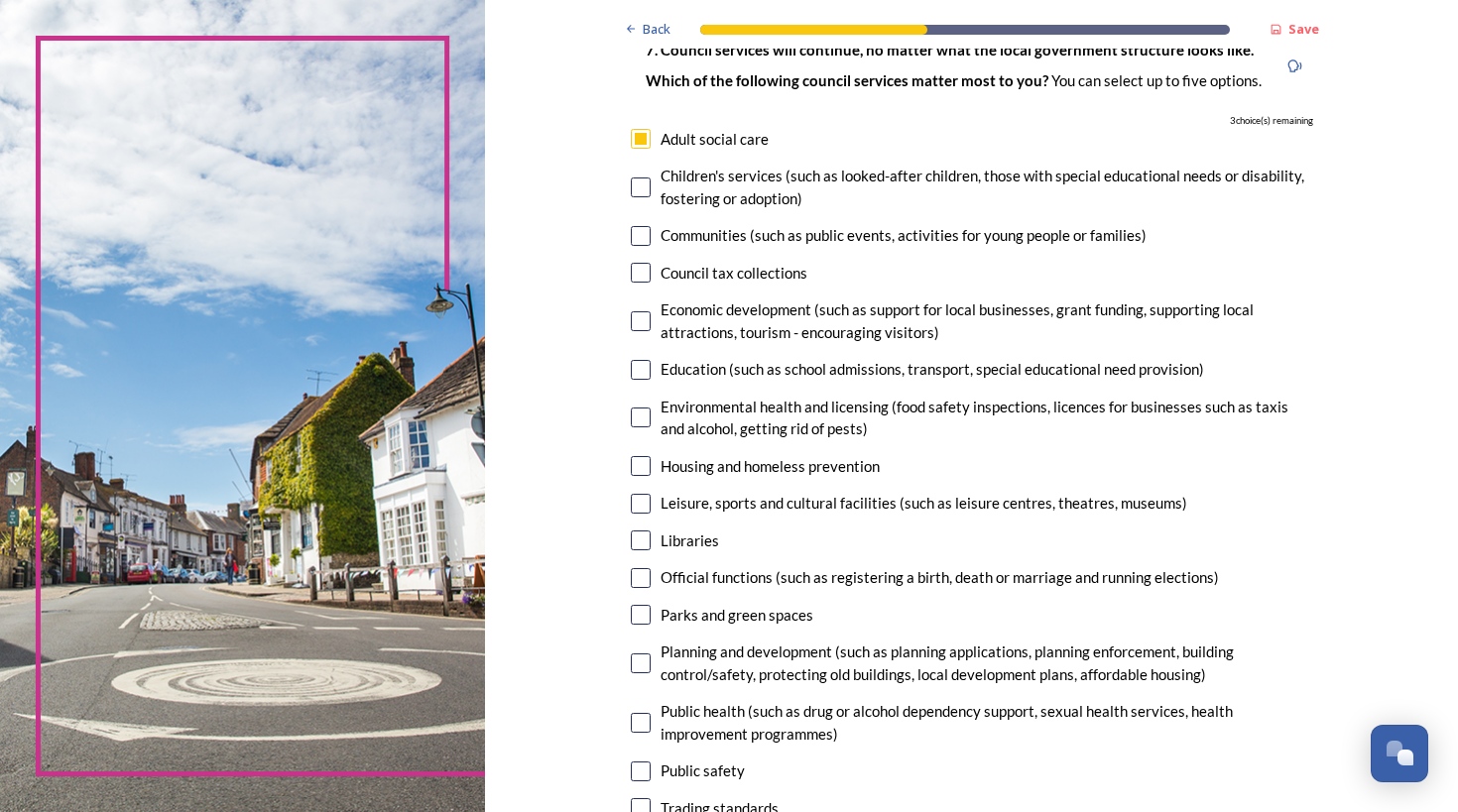 click at bounding box center [641, 417] 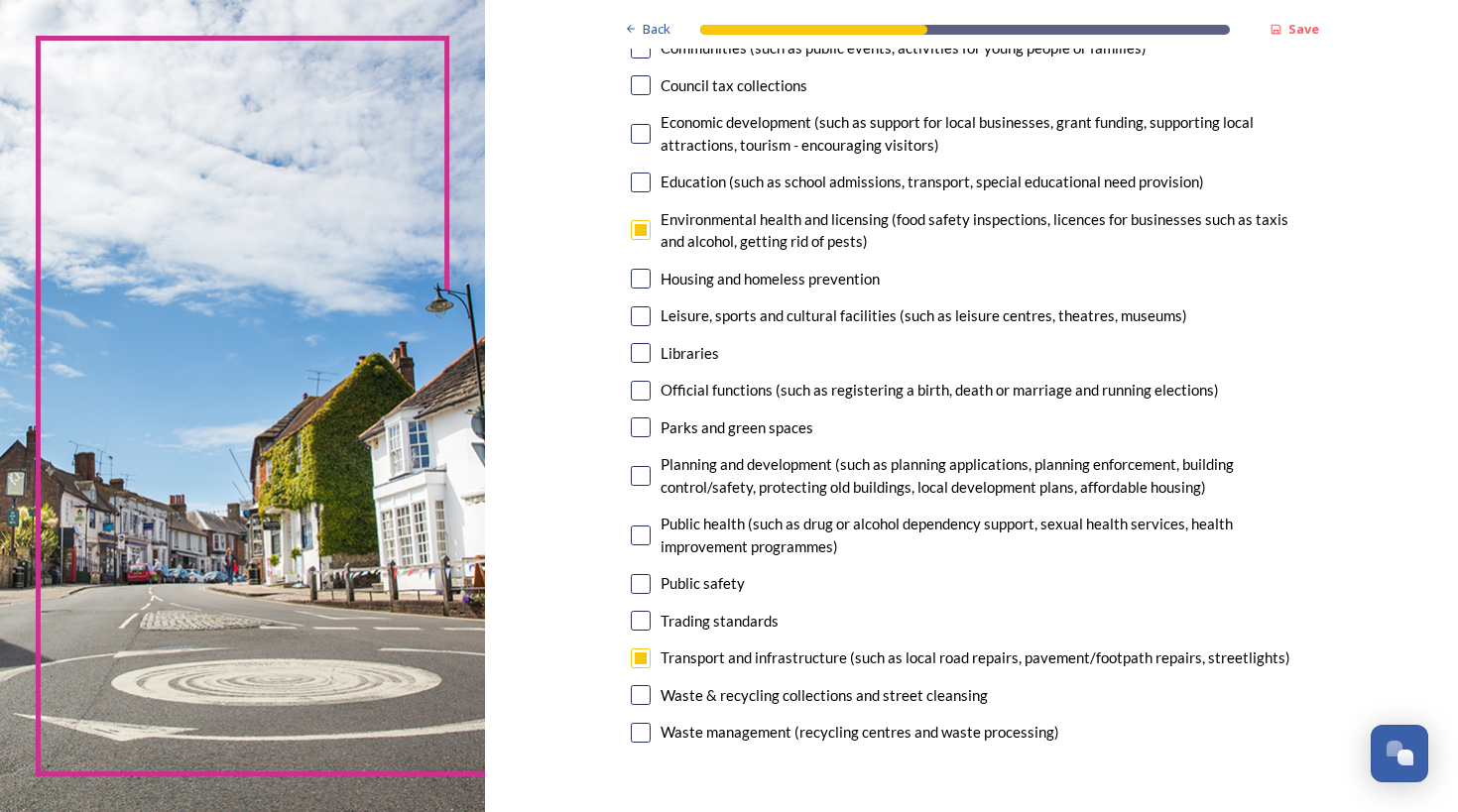 scroll, scrollTop: 345, scrollLeft: 0, axis: vertical 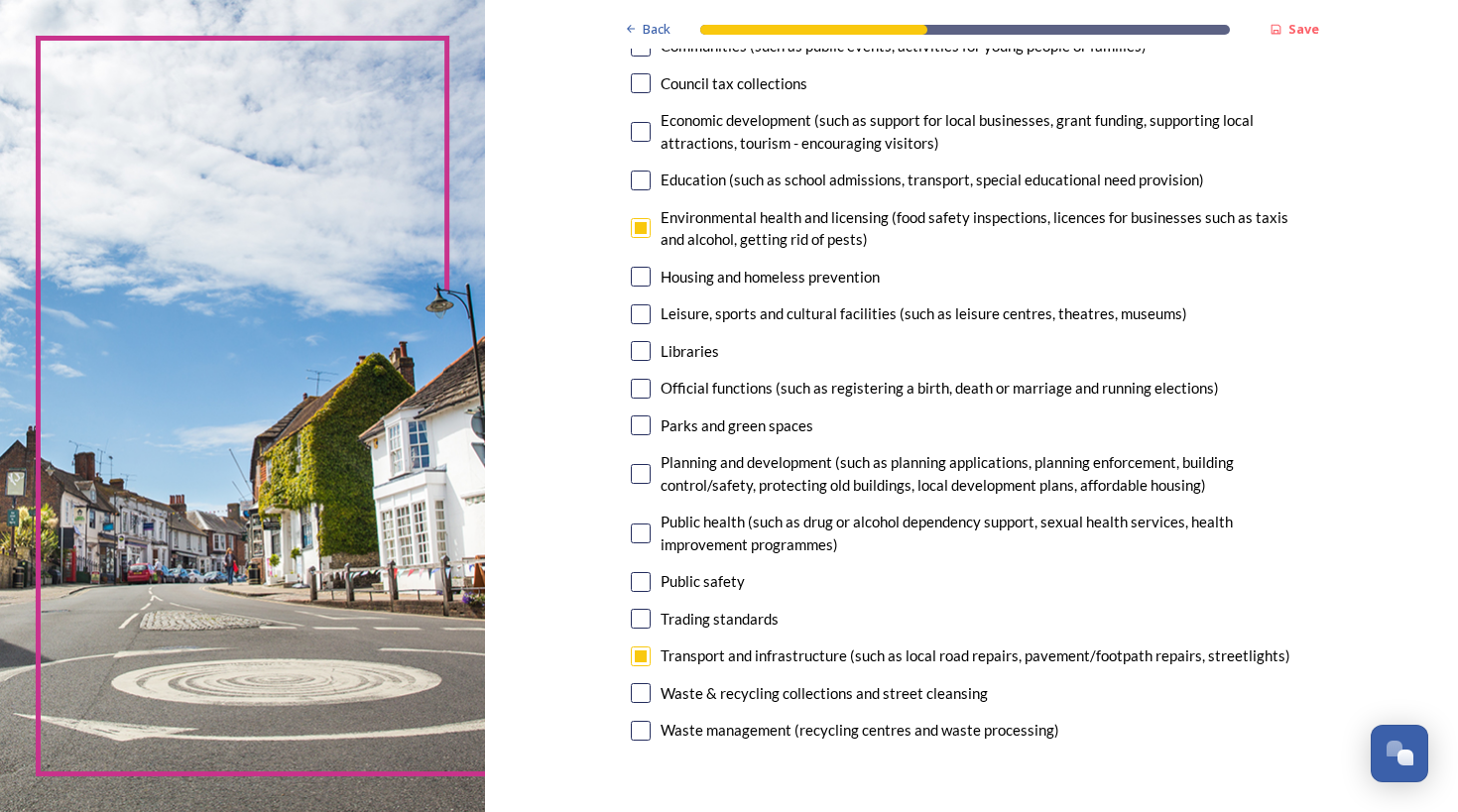 click at bounding box center [641, 277] 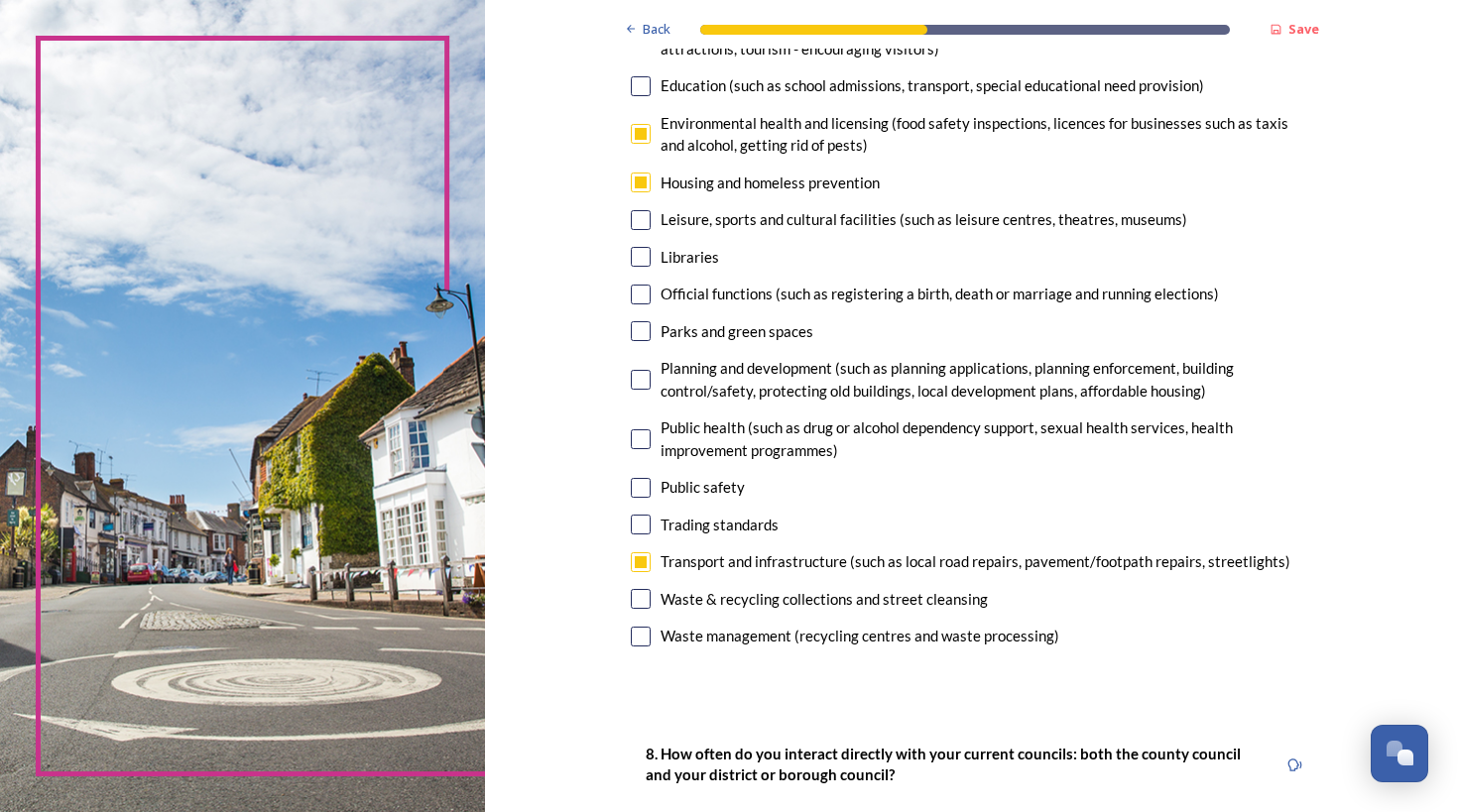 scroll, scrollTop: 453, scrollLeft: 0, axis: vertical 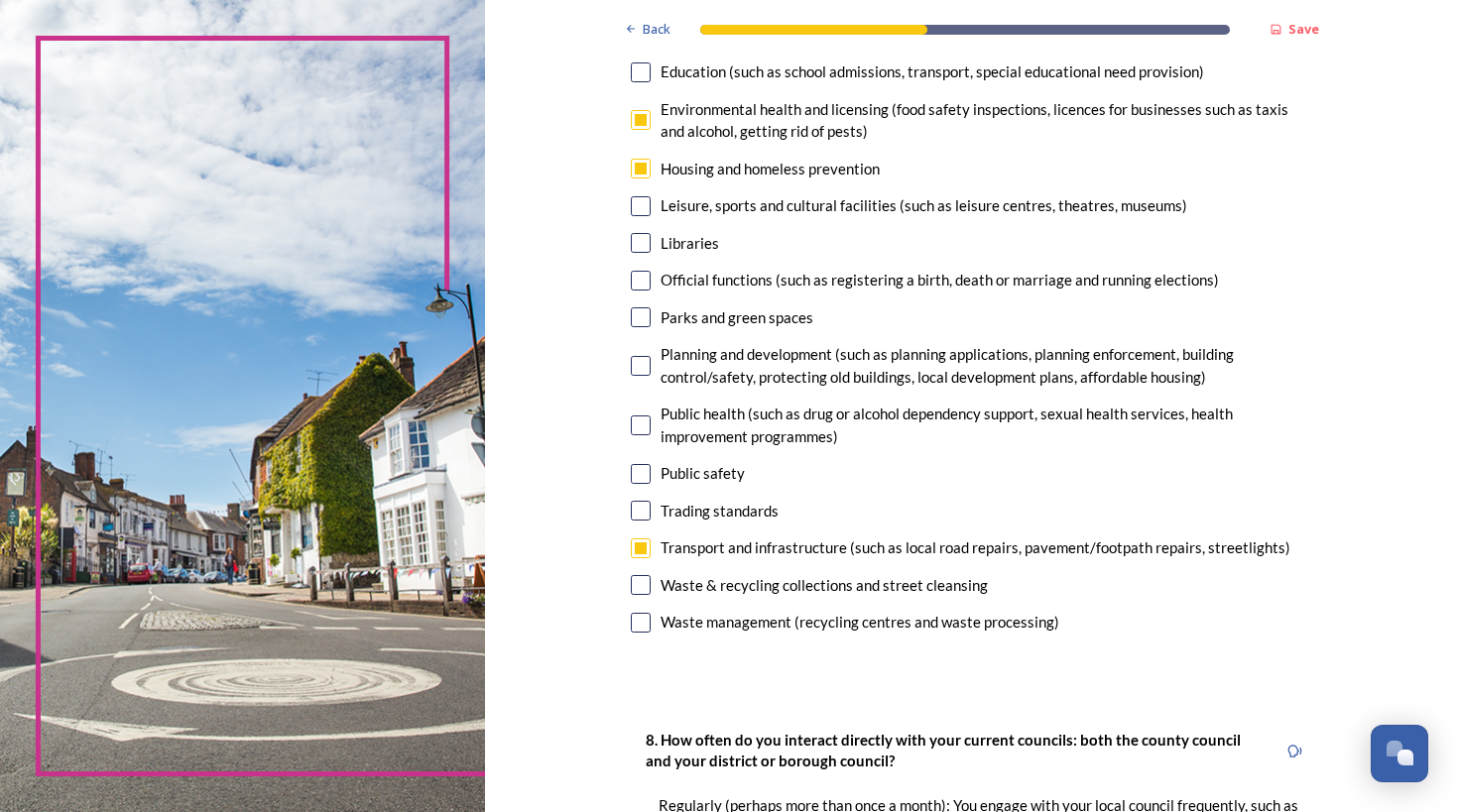 click at bounding box center [641, 366] 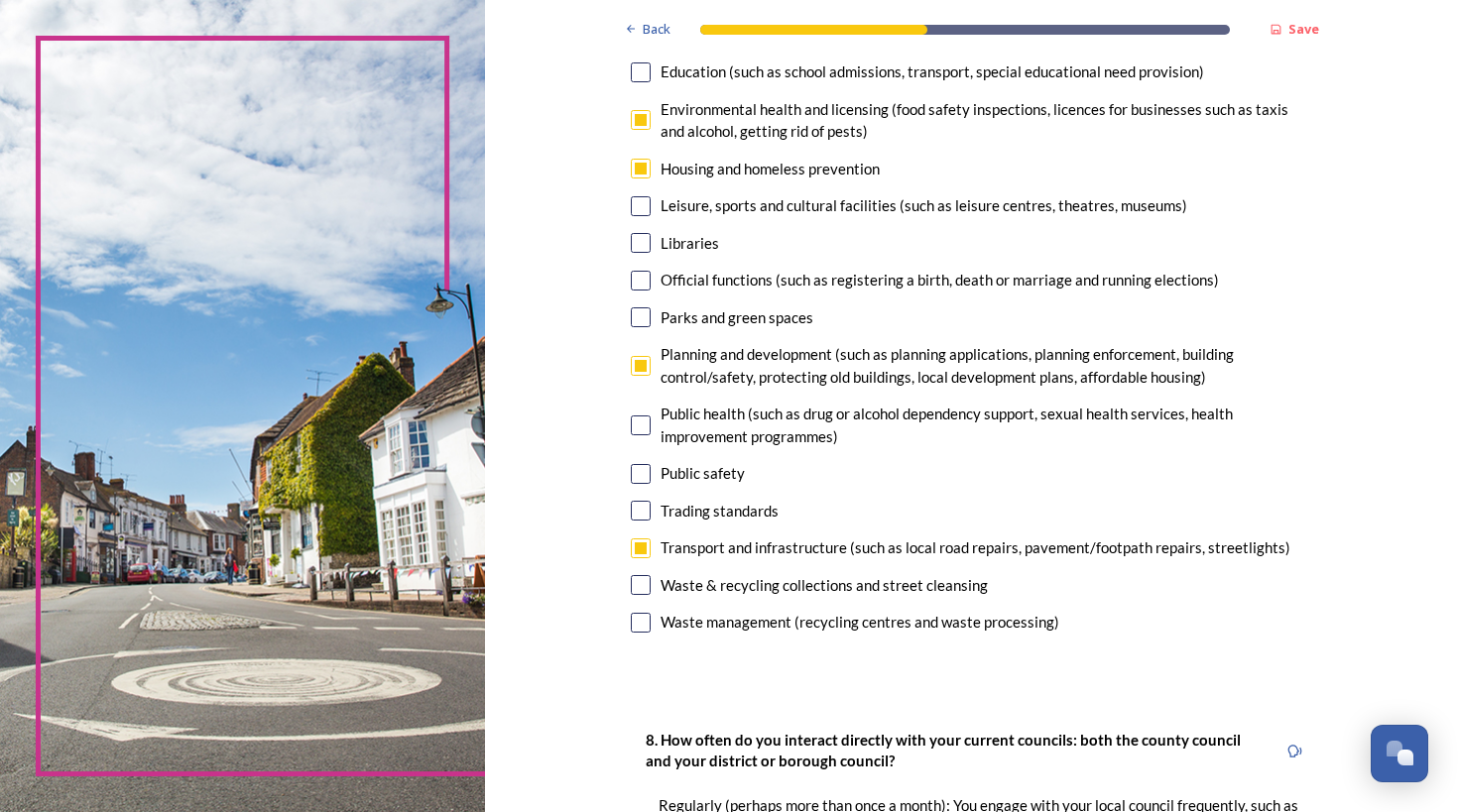 click at bounding box center (641, 425) 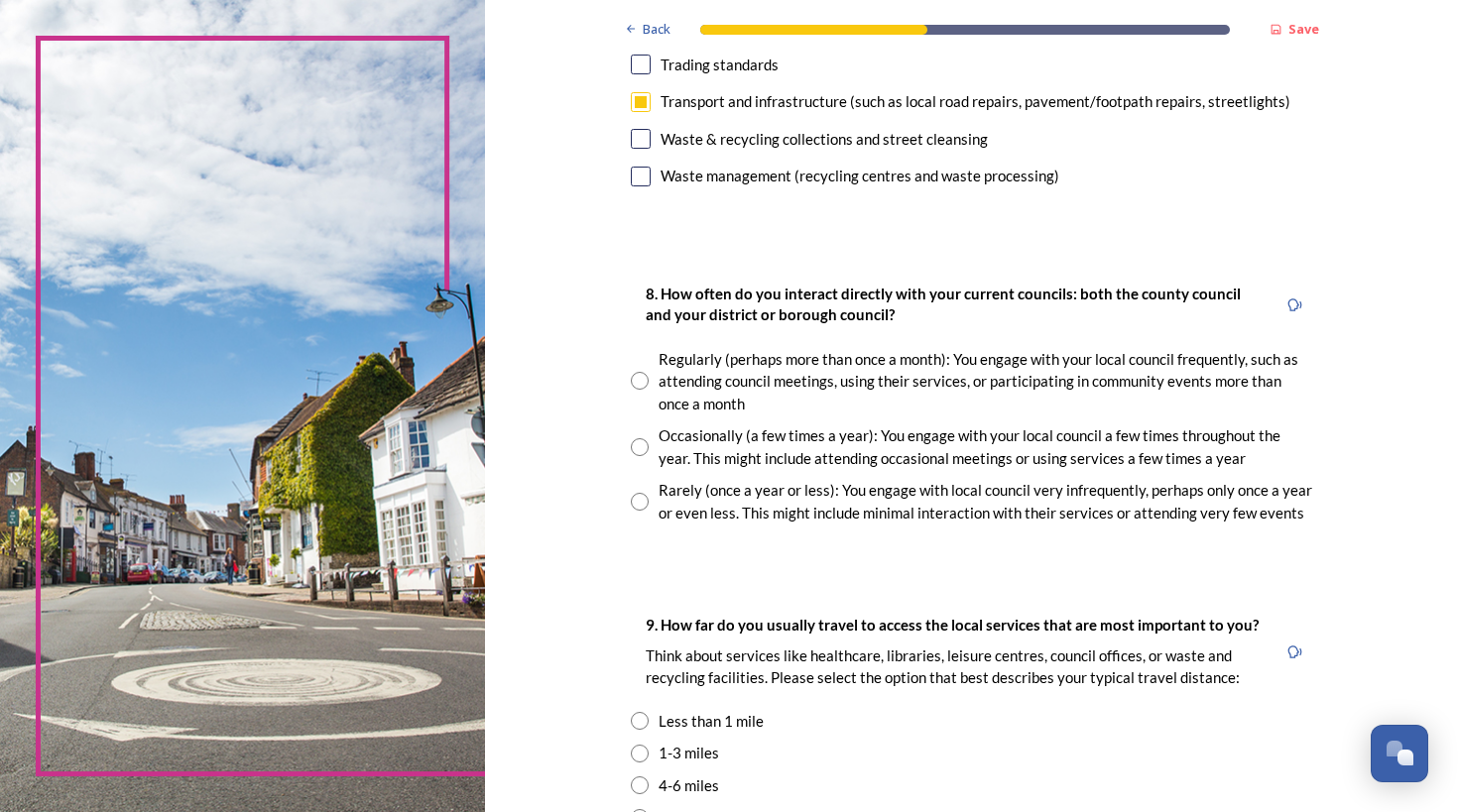 scroll, scrollTop: 900, scrollLeft: 0, axis: vertical 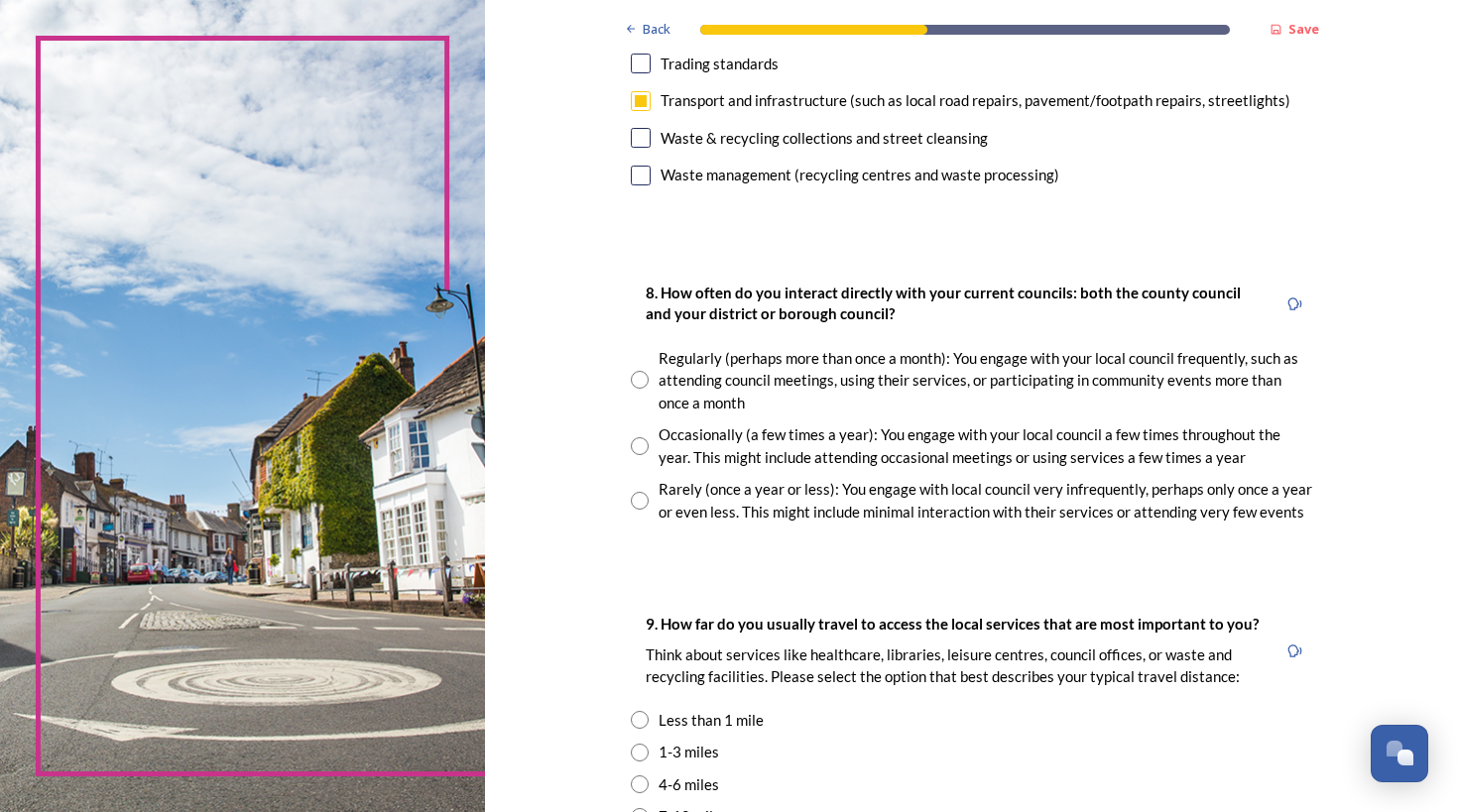 click at bounding box center (640, 446) 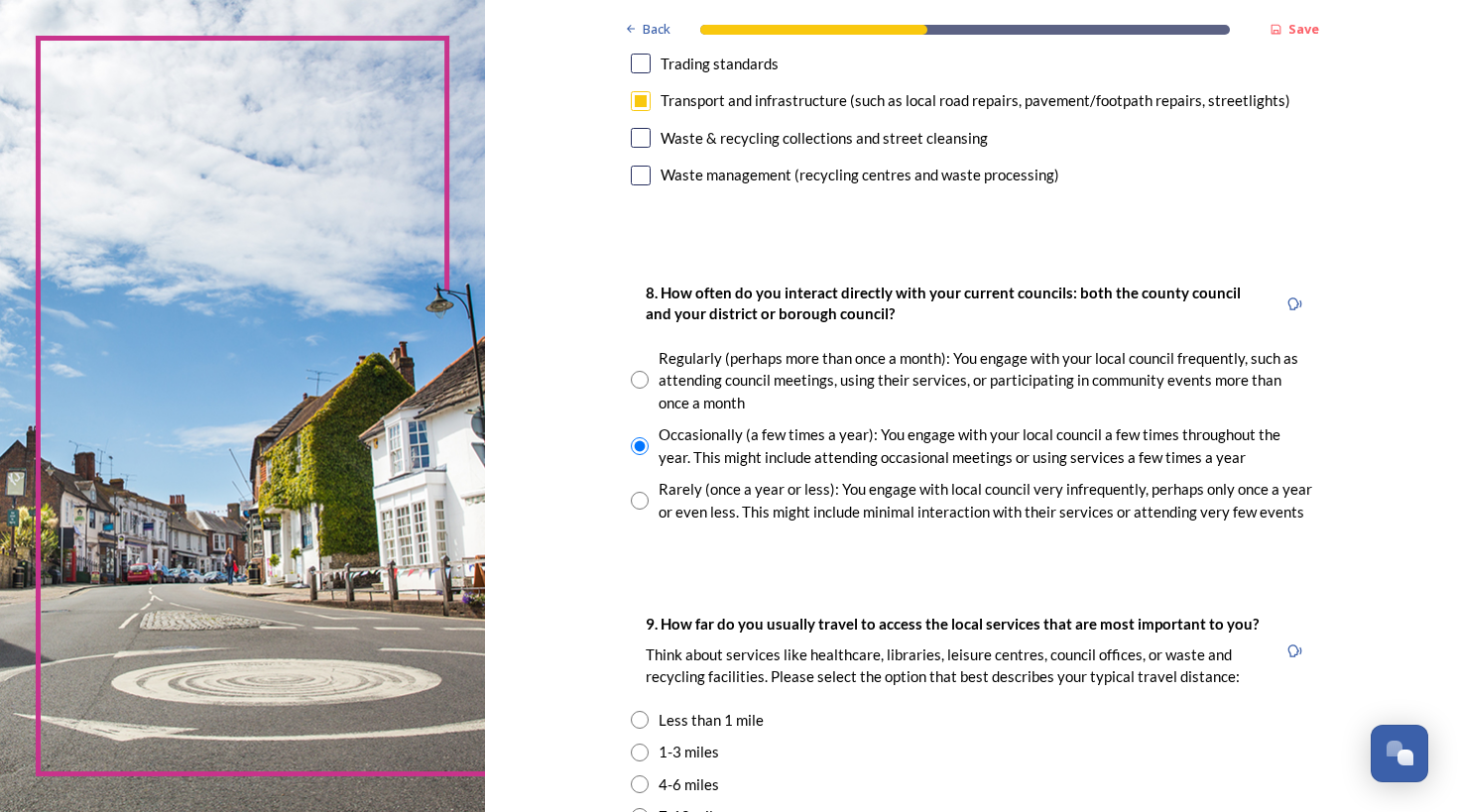 scroll, scrollTop: 0, scrollLeft: 0, axis: both 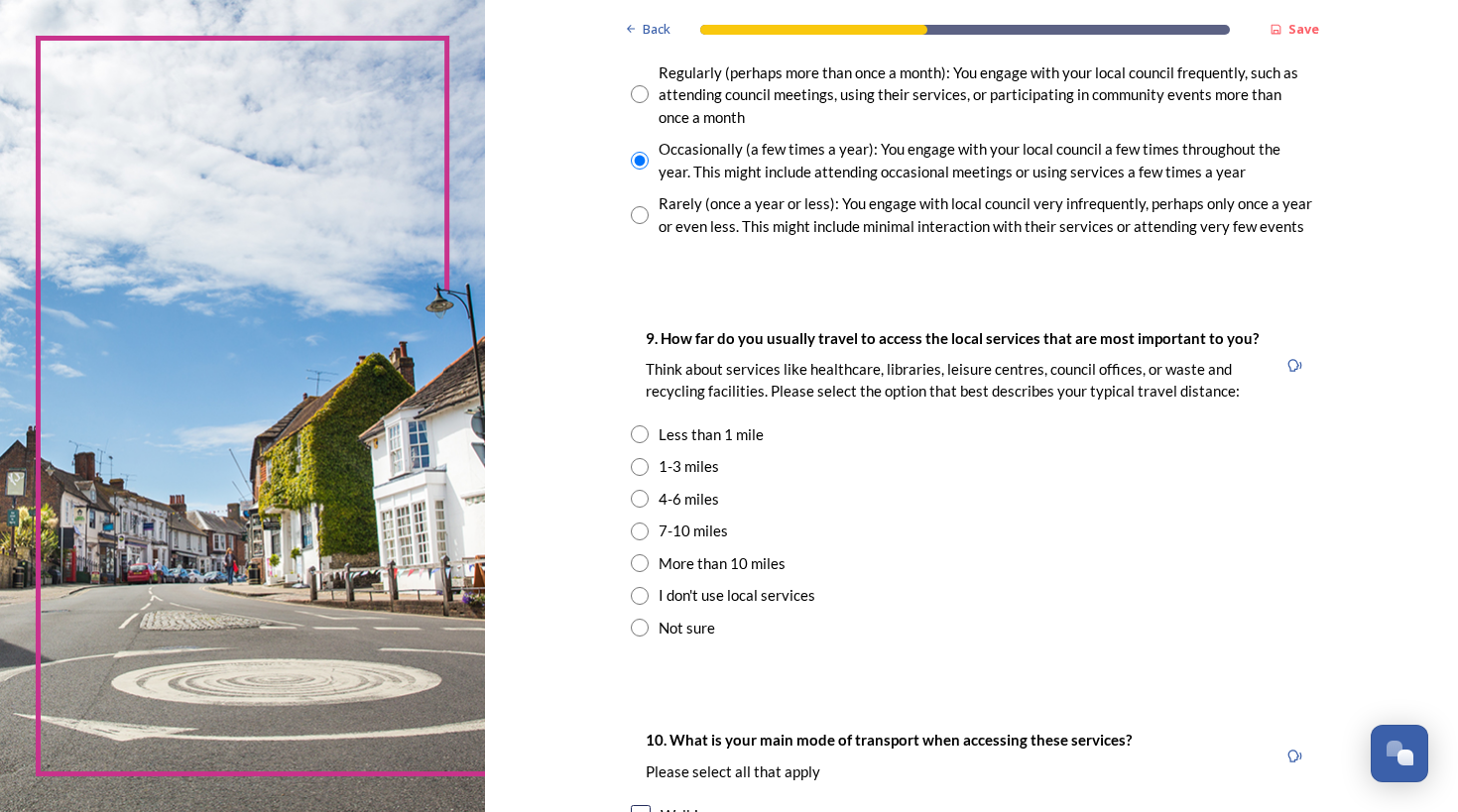 click at bounding box center (640, 434) 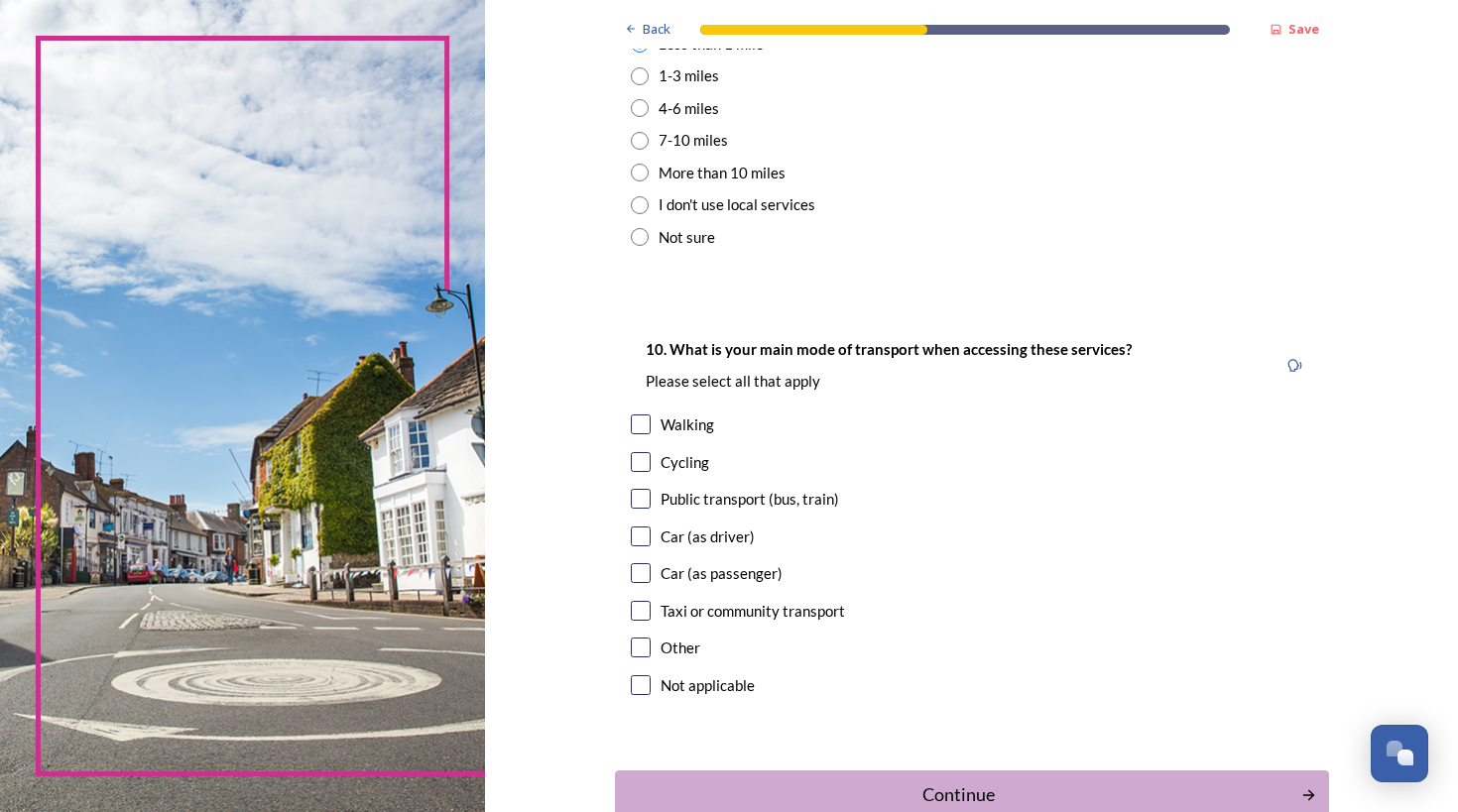 scroll, scrollTop: 1583, scrollLeft: 0, axis: vertical 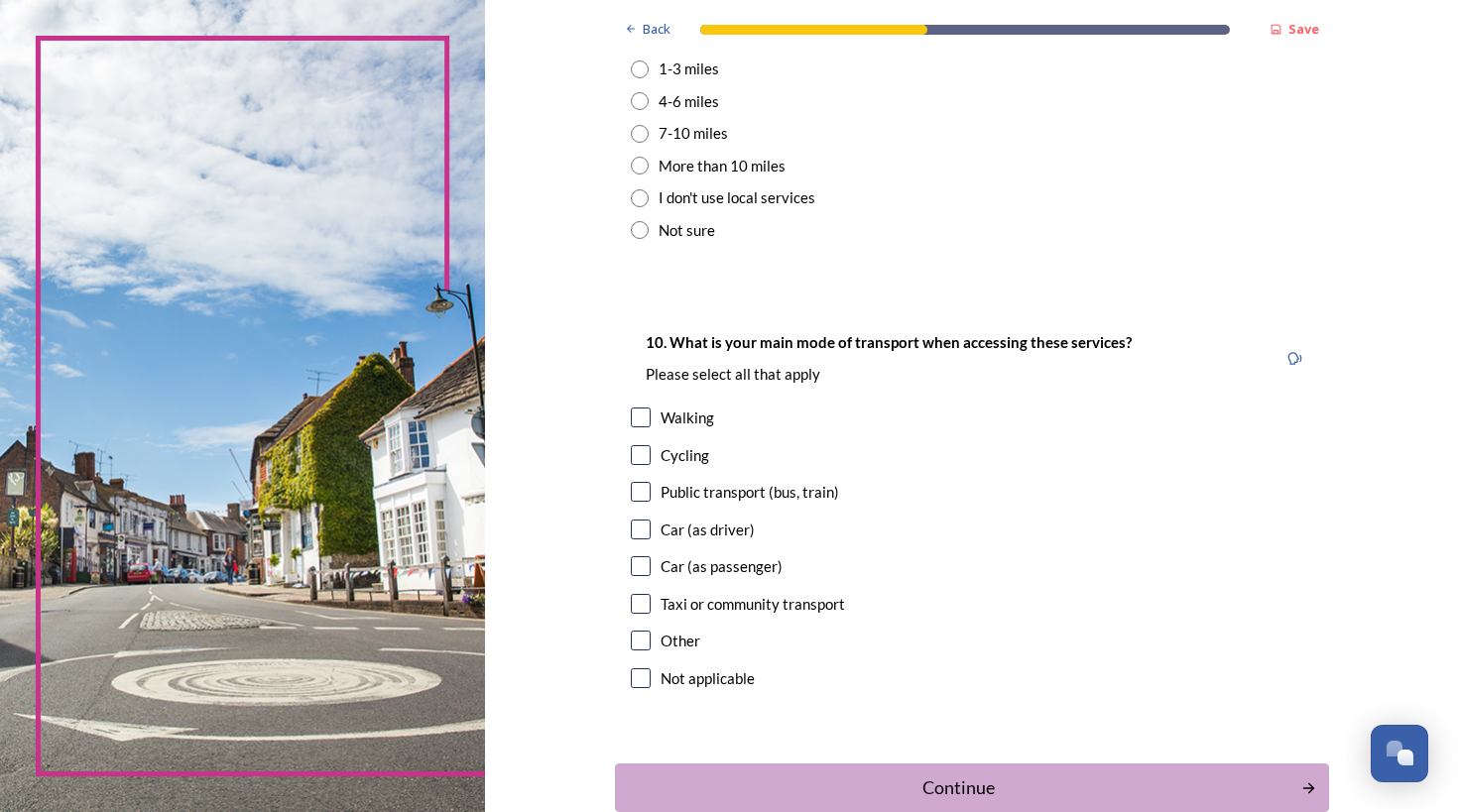 click at bounding box center [641, 417] 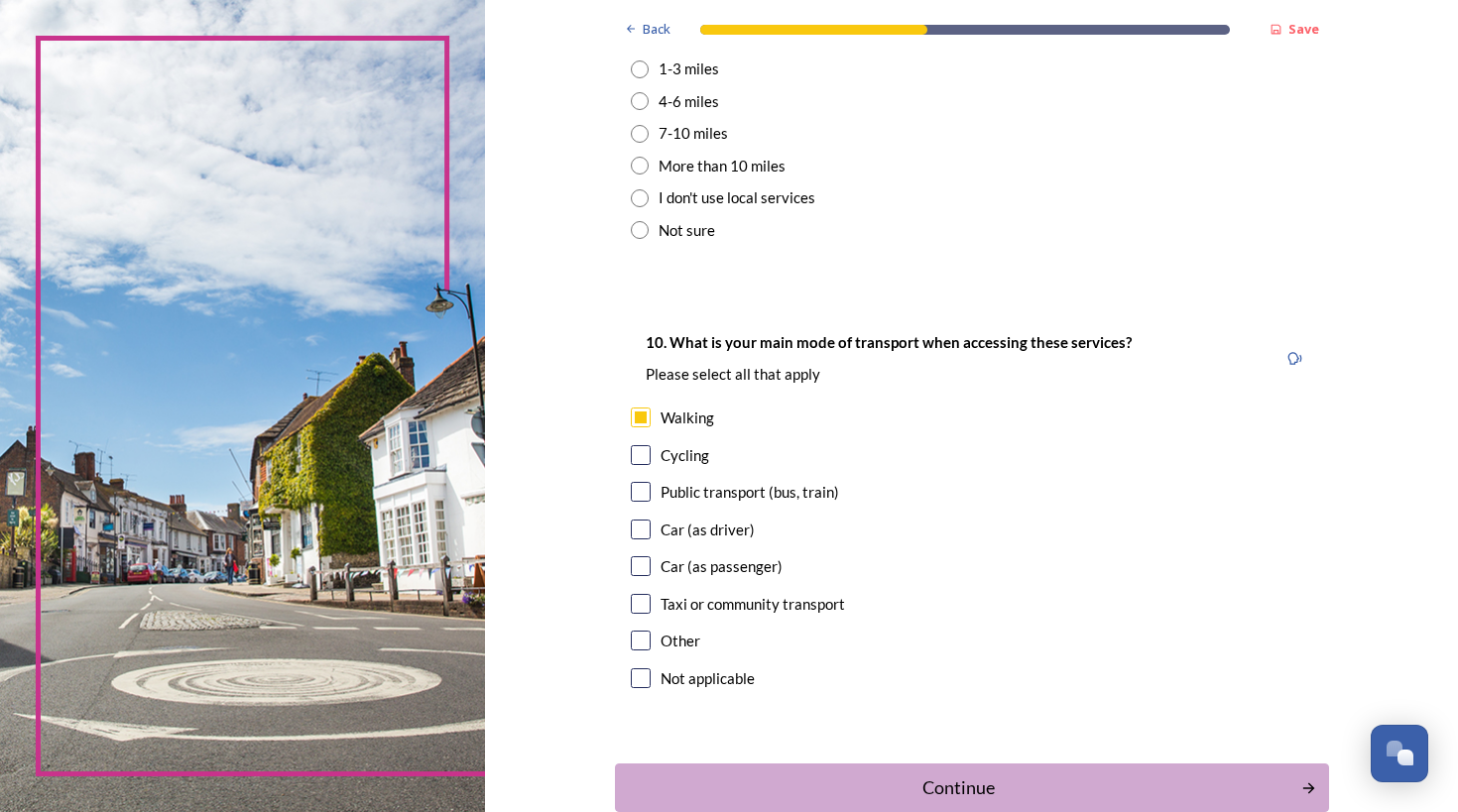 click at bounding box center (641, 492) 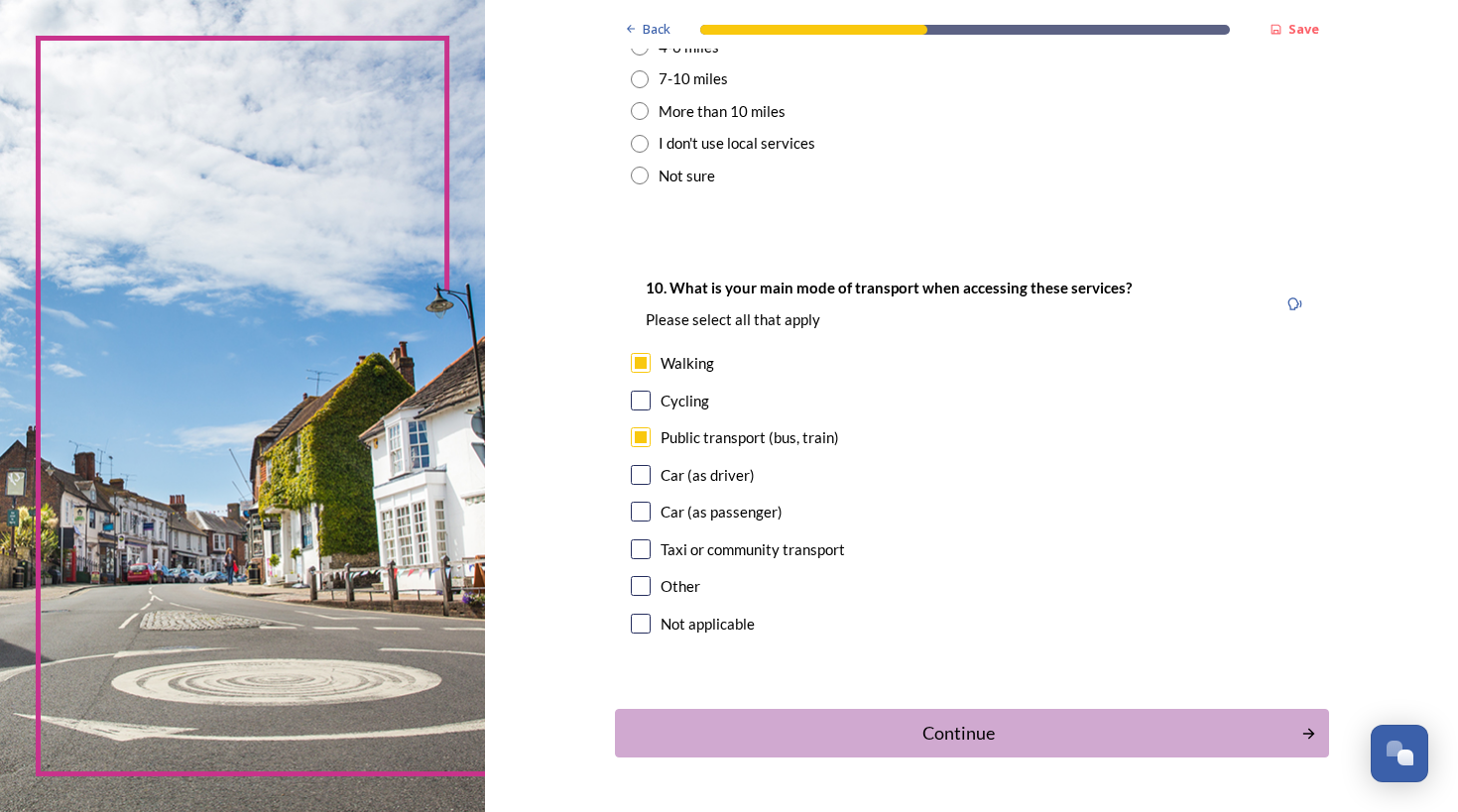 scroll, scrollTop: 1641, scrollLeft: 0, axis: vertical 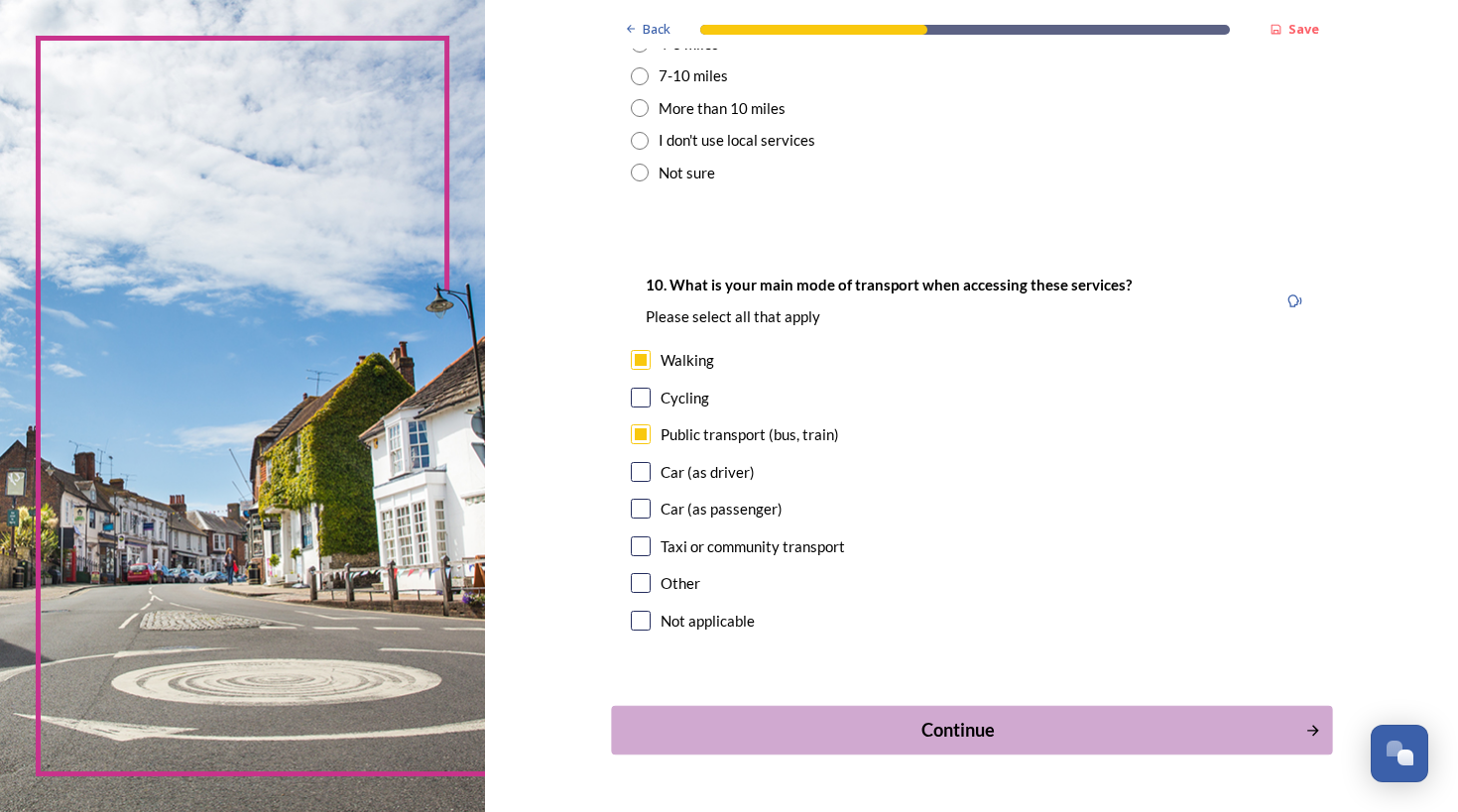 click on "Continue" at bounding box center [957, 730] 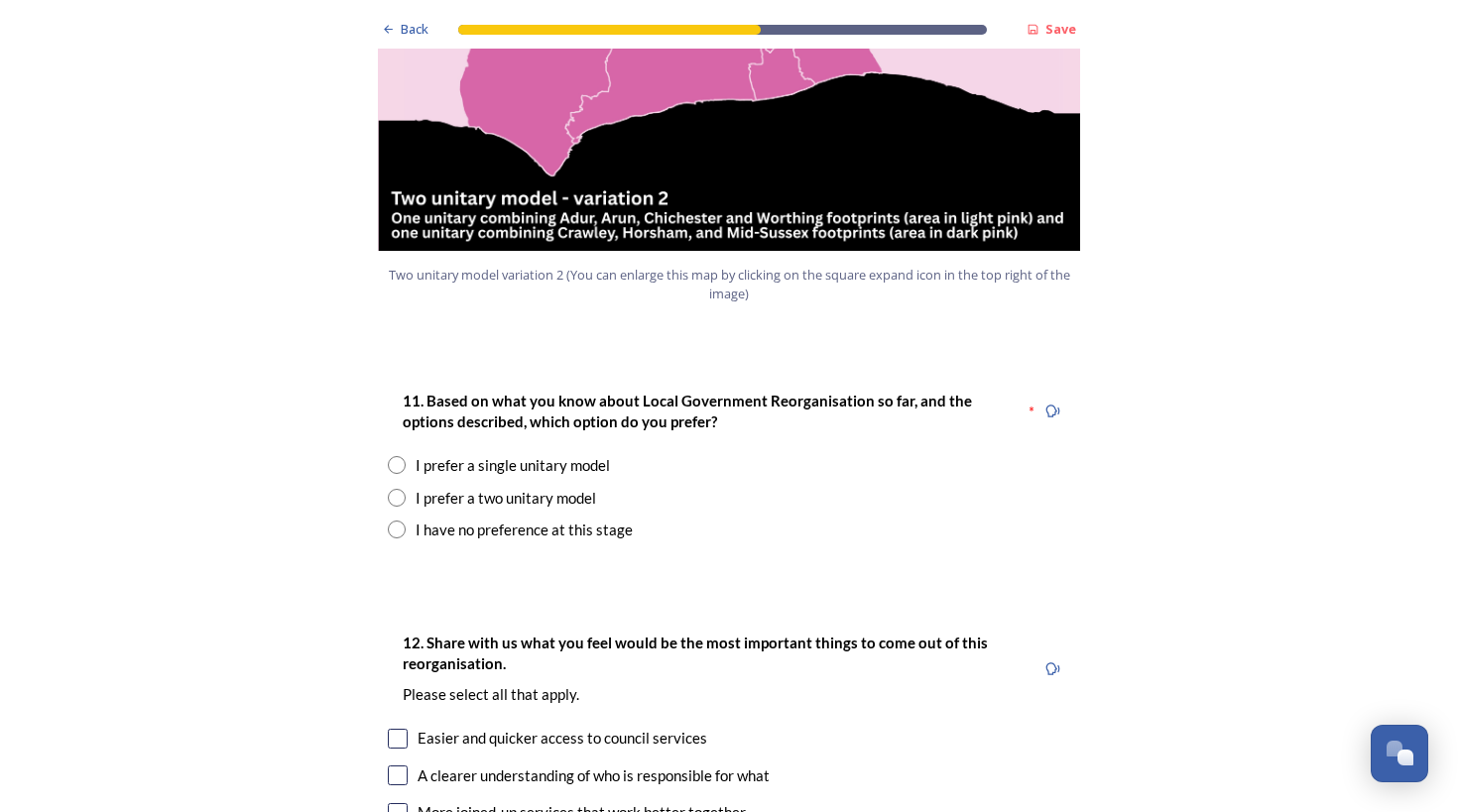 scroll, scrollTop: 2446, scrollLeft: 0, axis: vertical 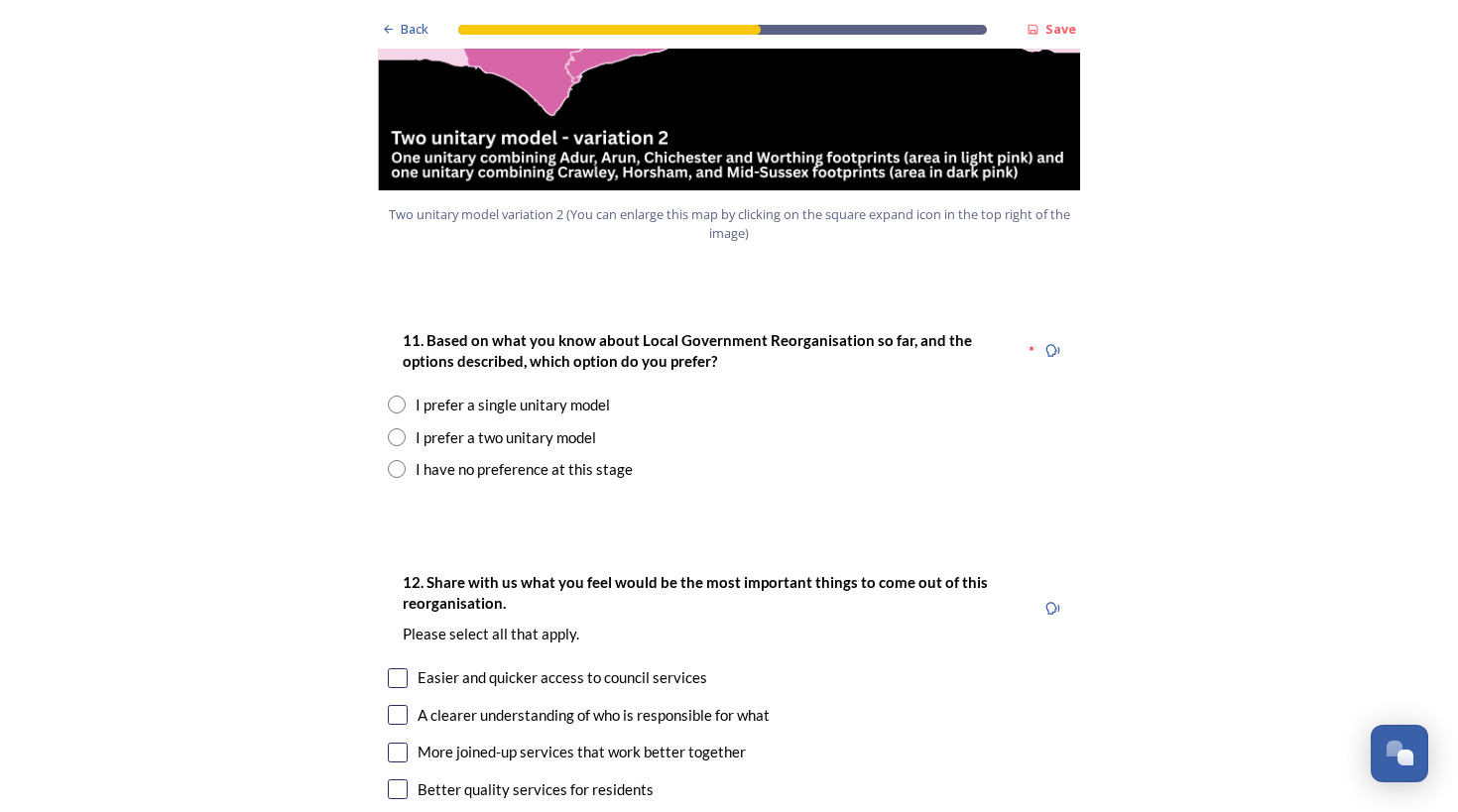 click at bounding box center [397, 405] 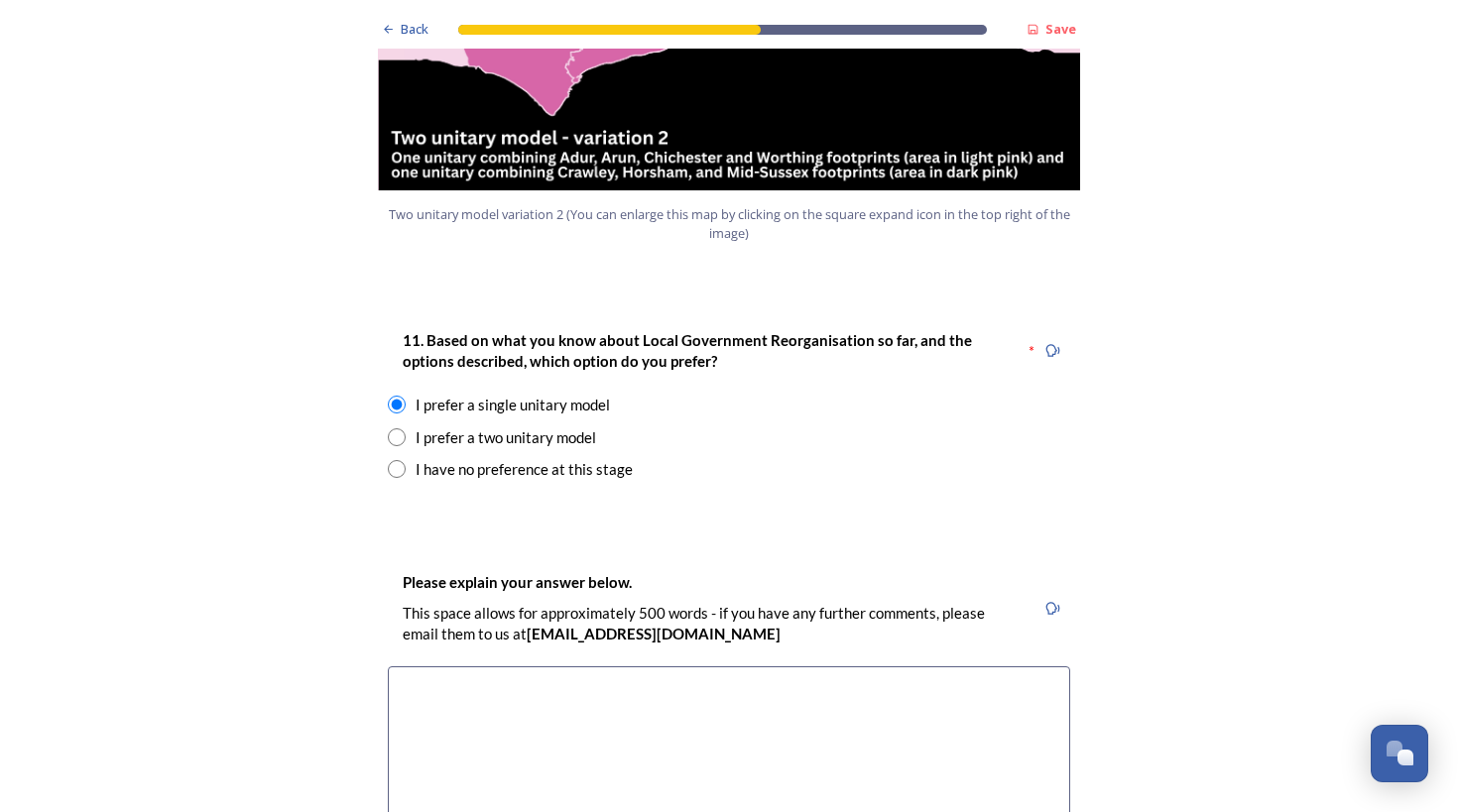 click at bounding box center [729, 777] 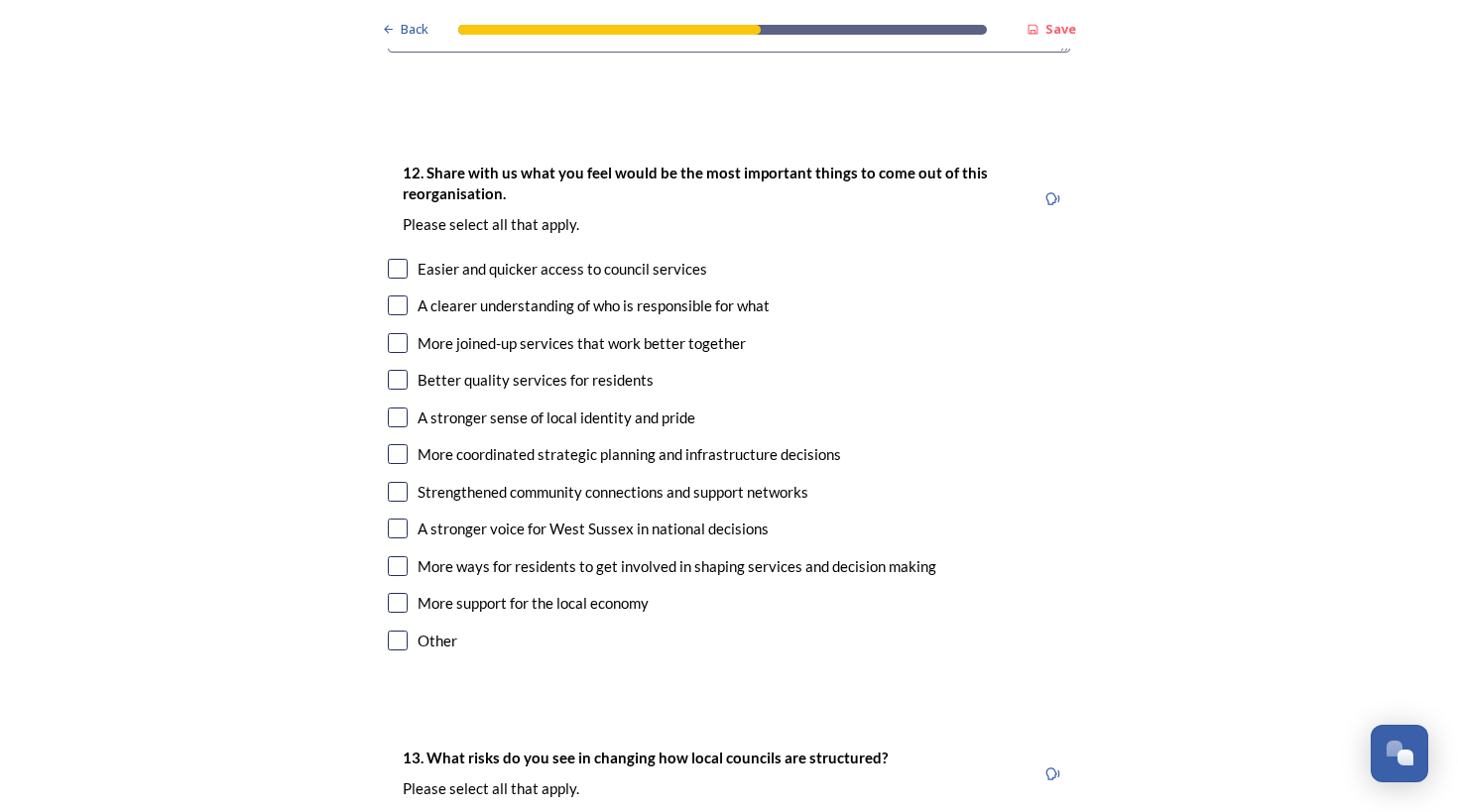 scroll, scrollTop: 3284, scrollLeft: 0, axis: vertical 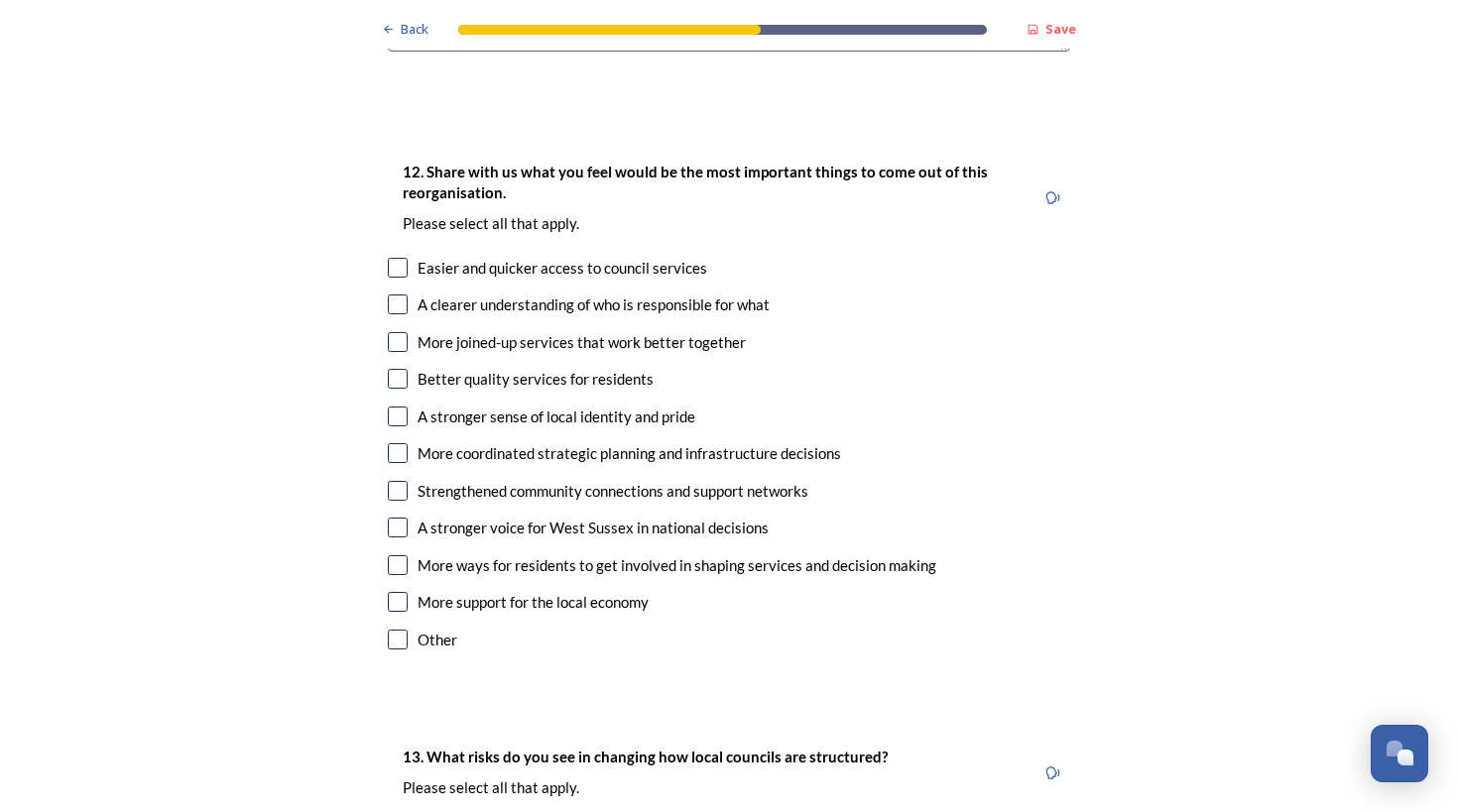 type on "Keep it simple!" 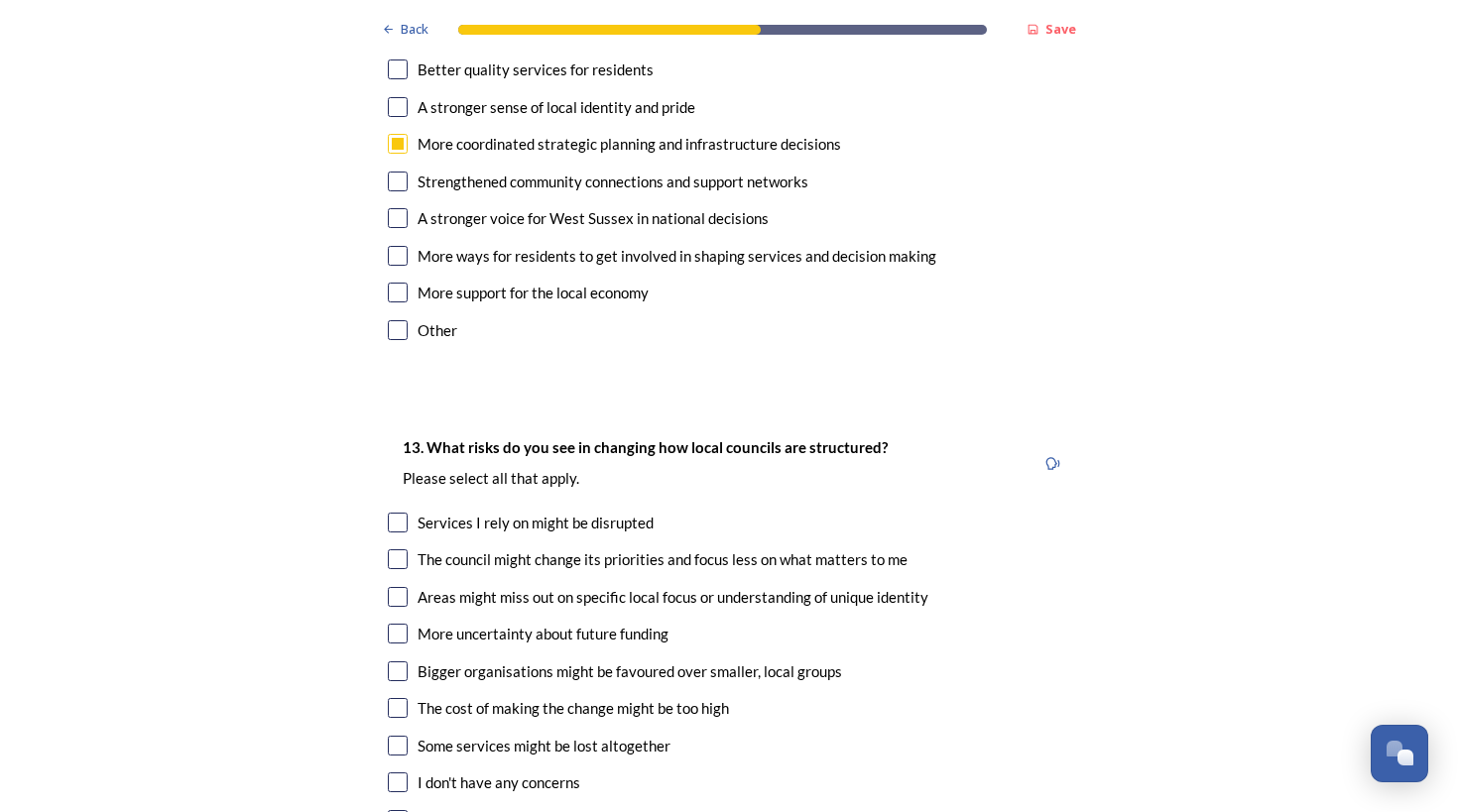 scroll, scrollTop: 3597, scrollLeft: 0, axis: vertical 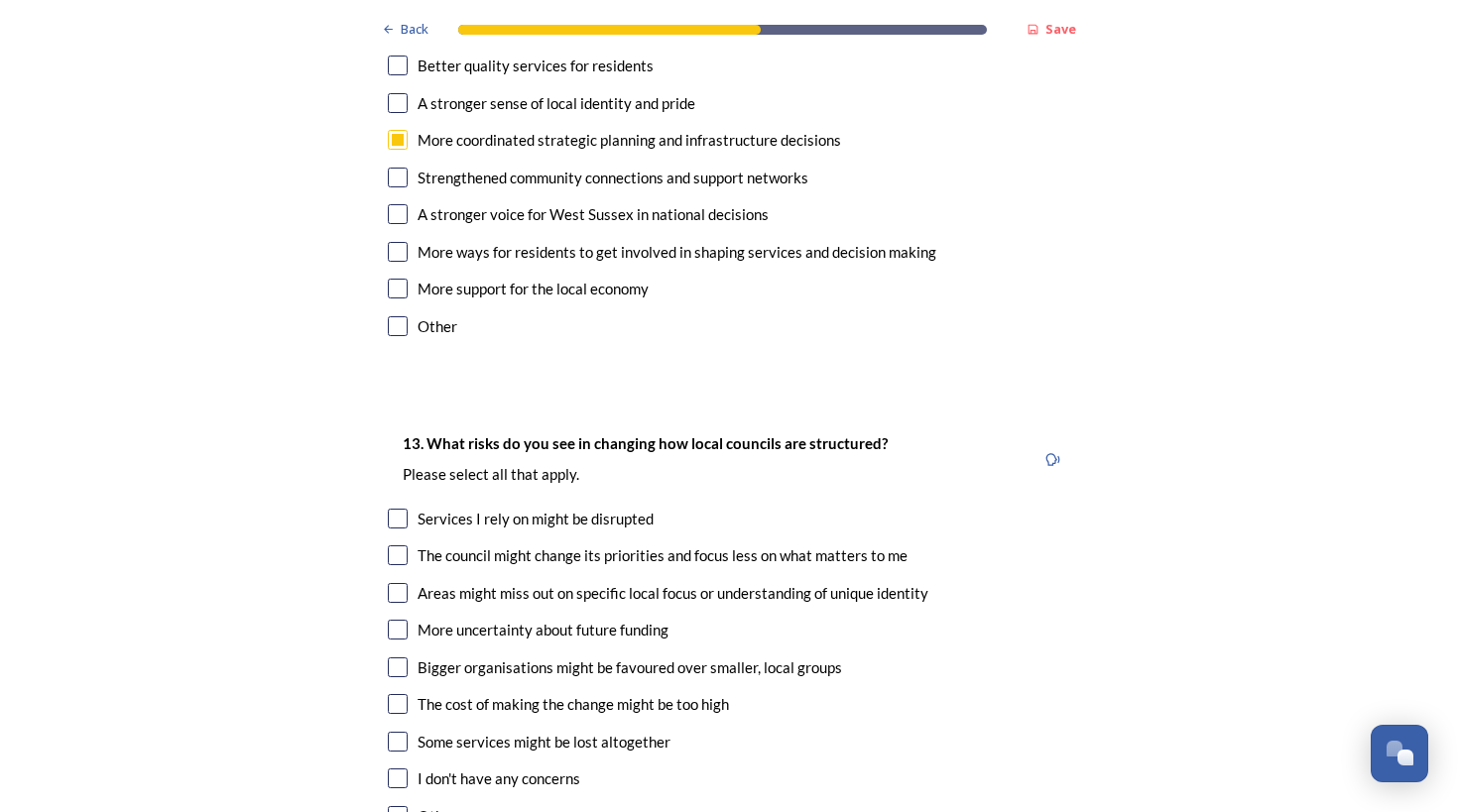 click at bounding box center (398, 704) 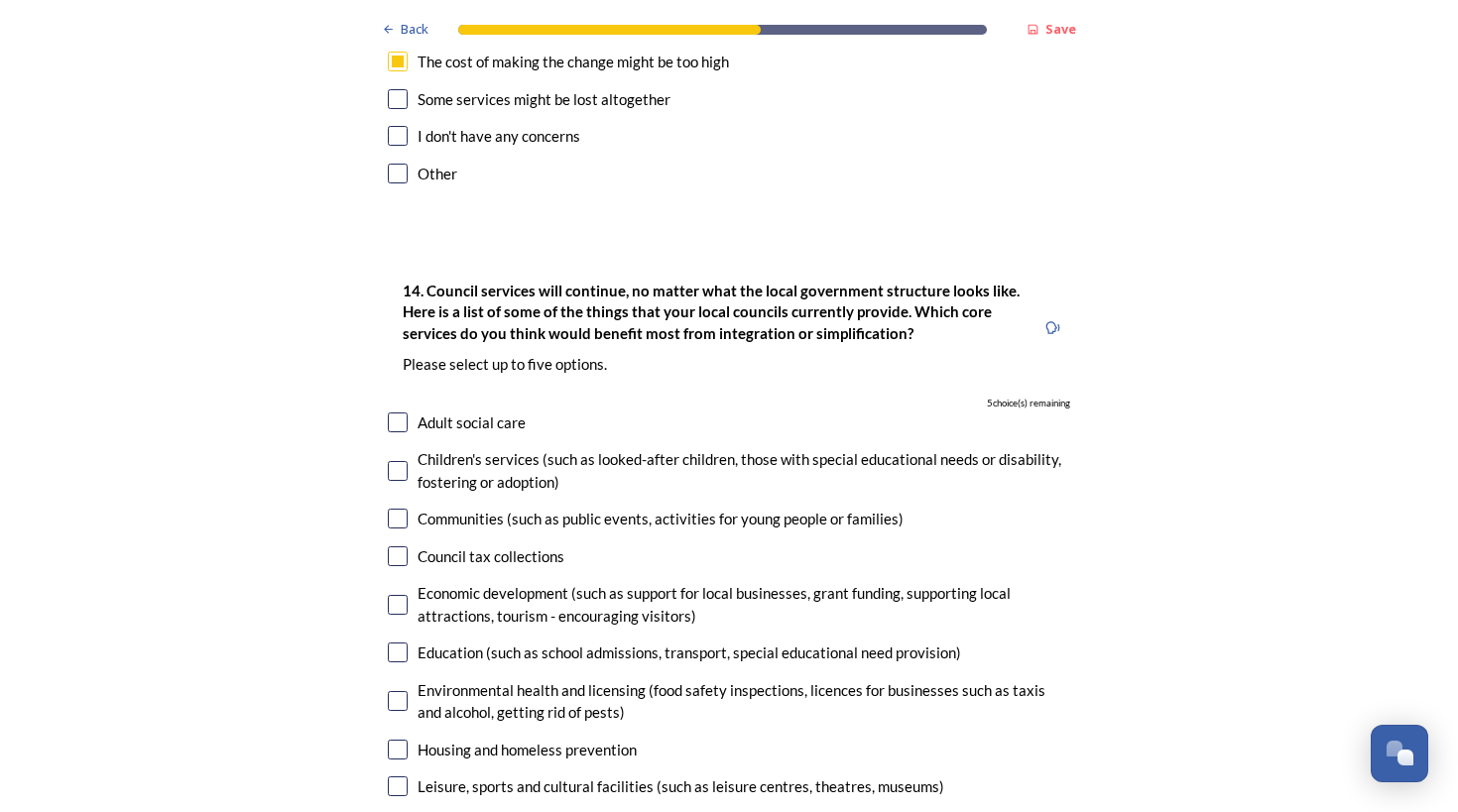 scroll, scrollTop: 4248, scrollLeft: 0, axis: vertical 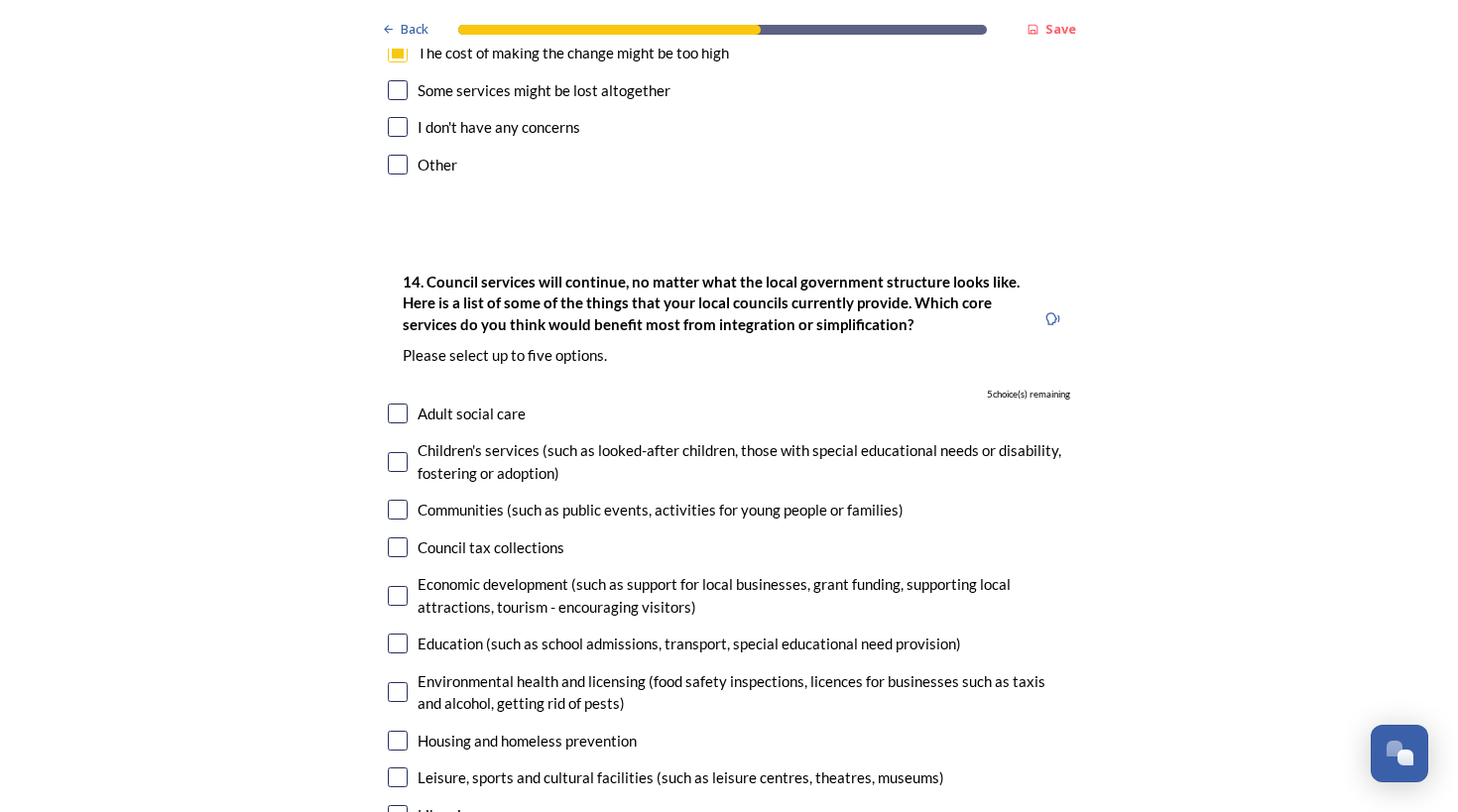 click at bounding box center (398, 413) 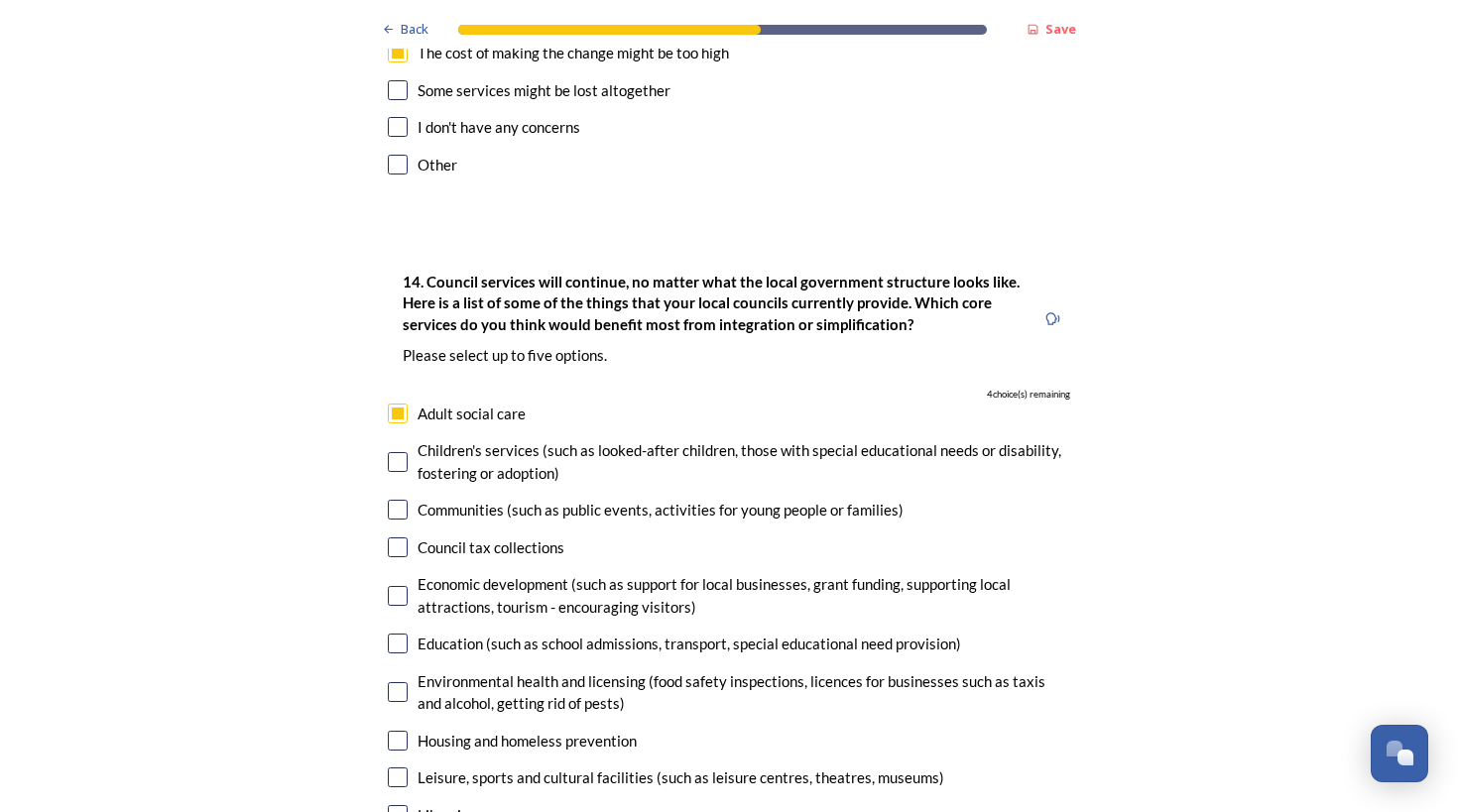 click at bounding box center (398, 462) 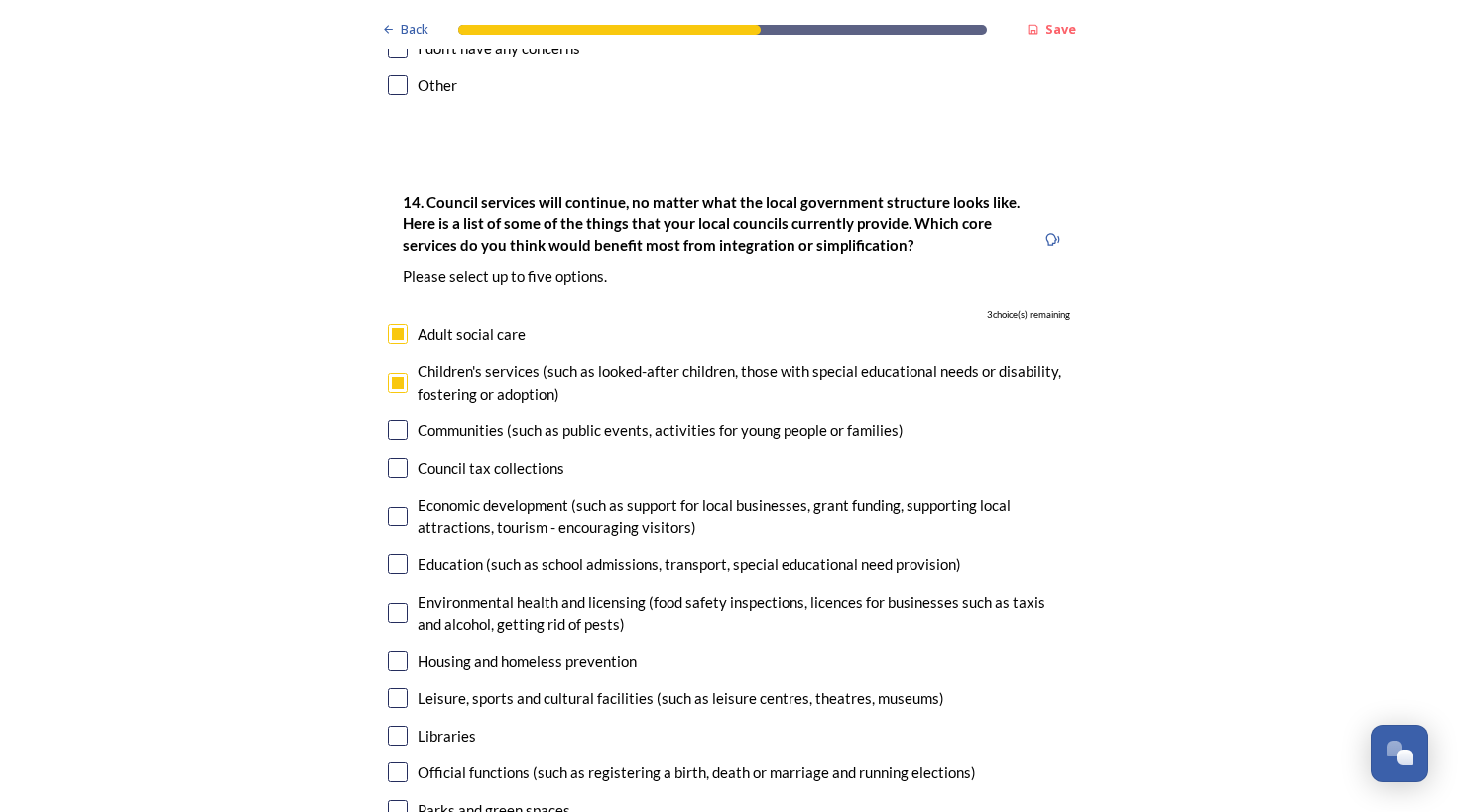 scroll, scrollTop: 4330, scrollLeft: 0, axis: vertical 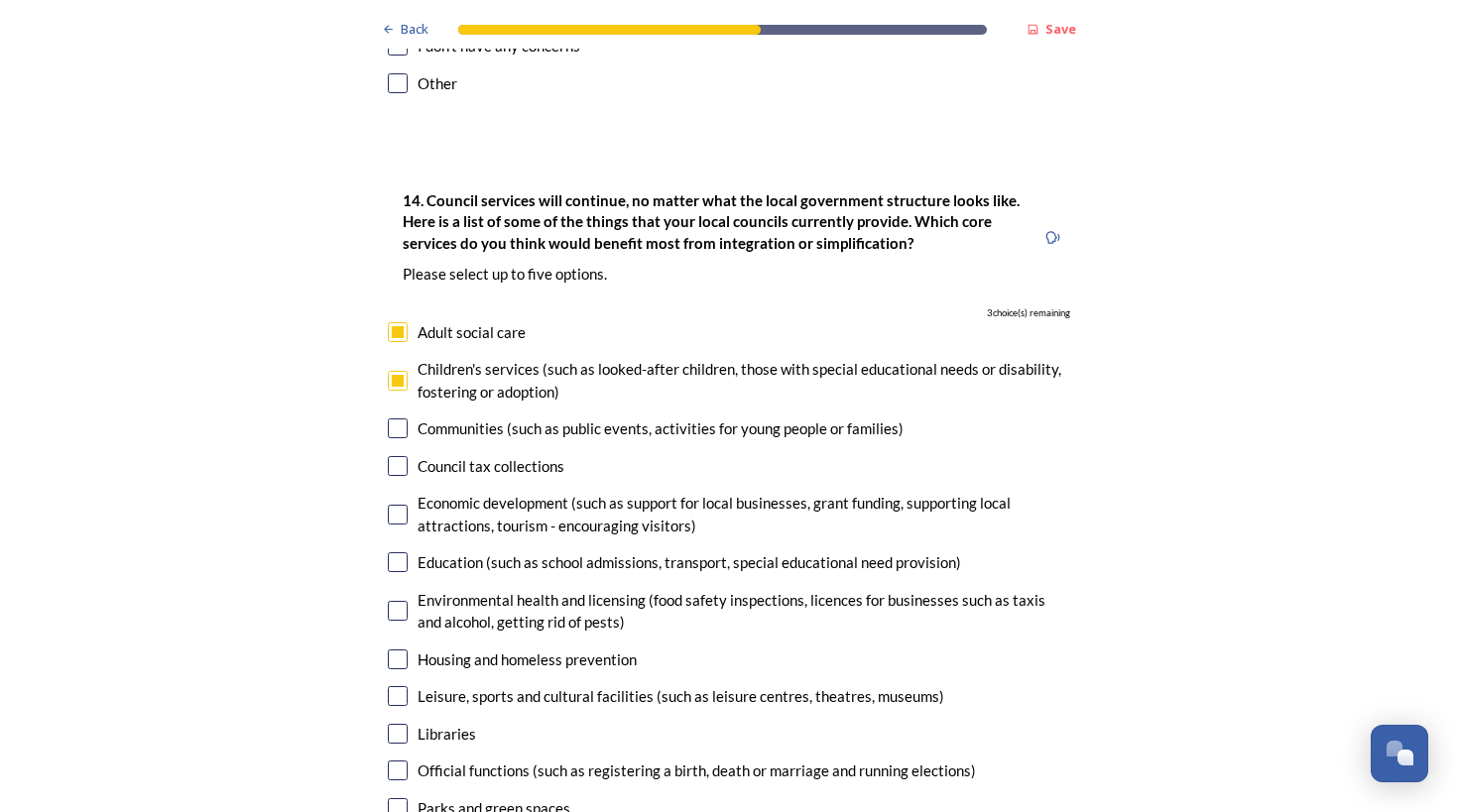 click at bounding box center (398, 562) 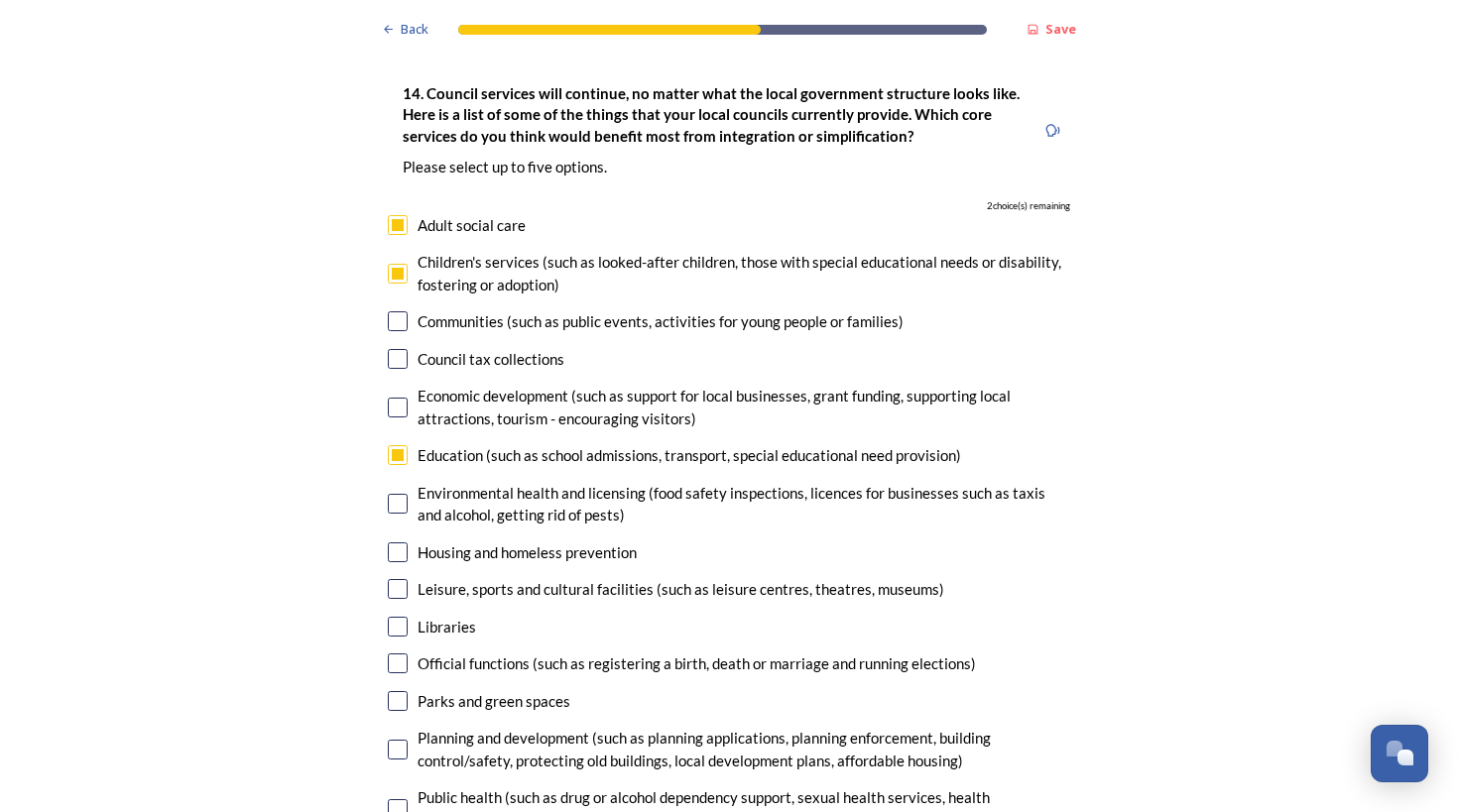 scroll, scrollTop: 4443, scrollLeft: 0, axis: vertical 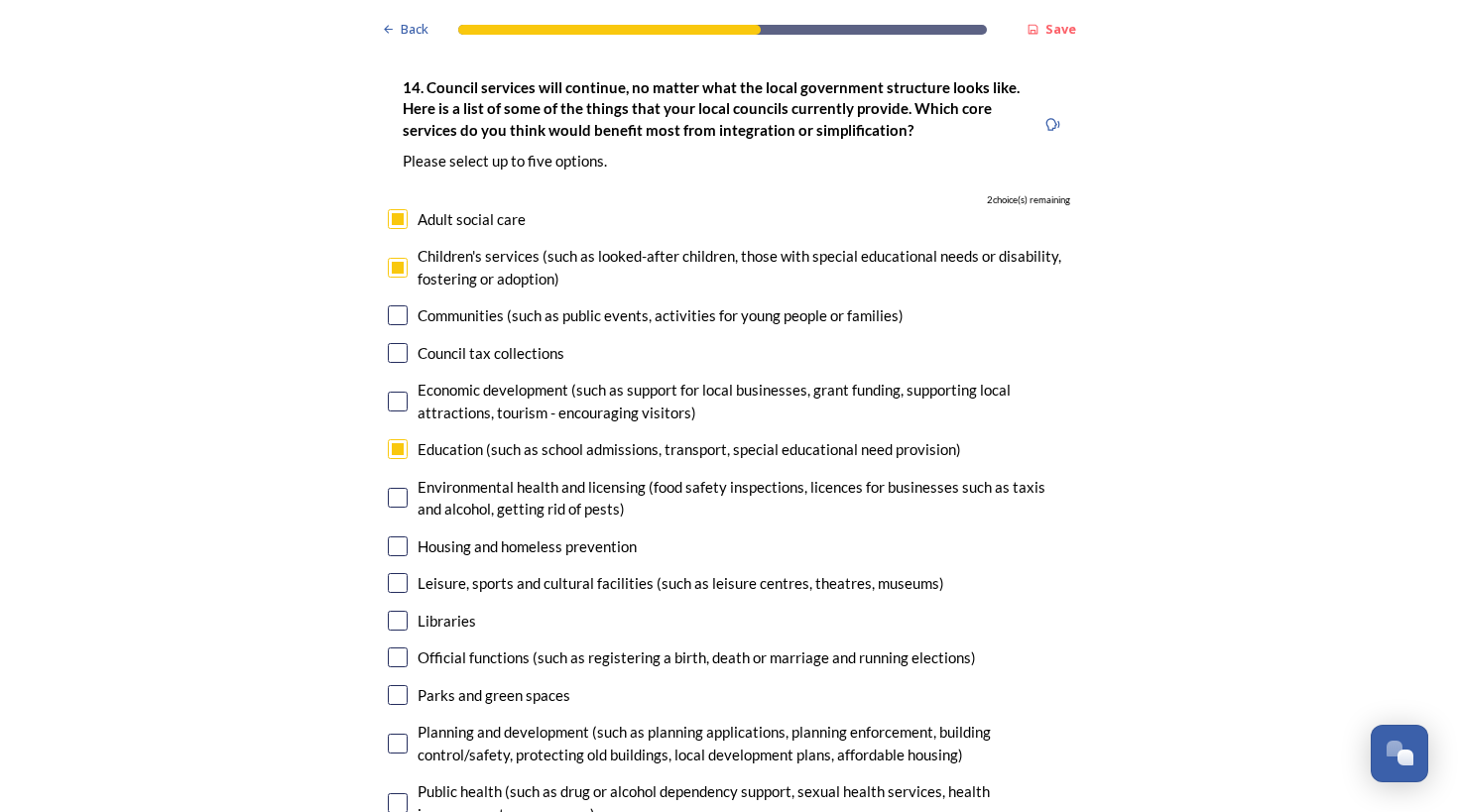 click at bounding box center (398, 546) 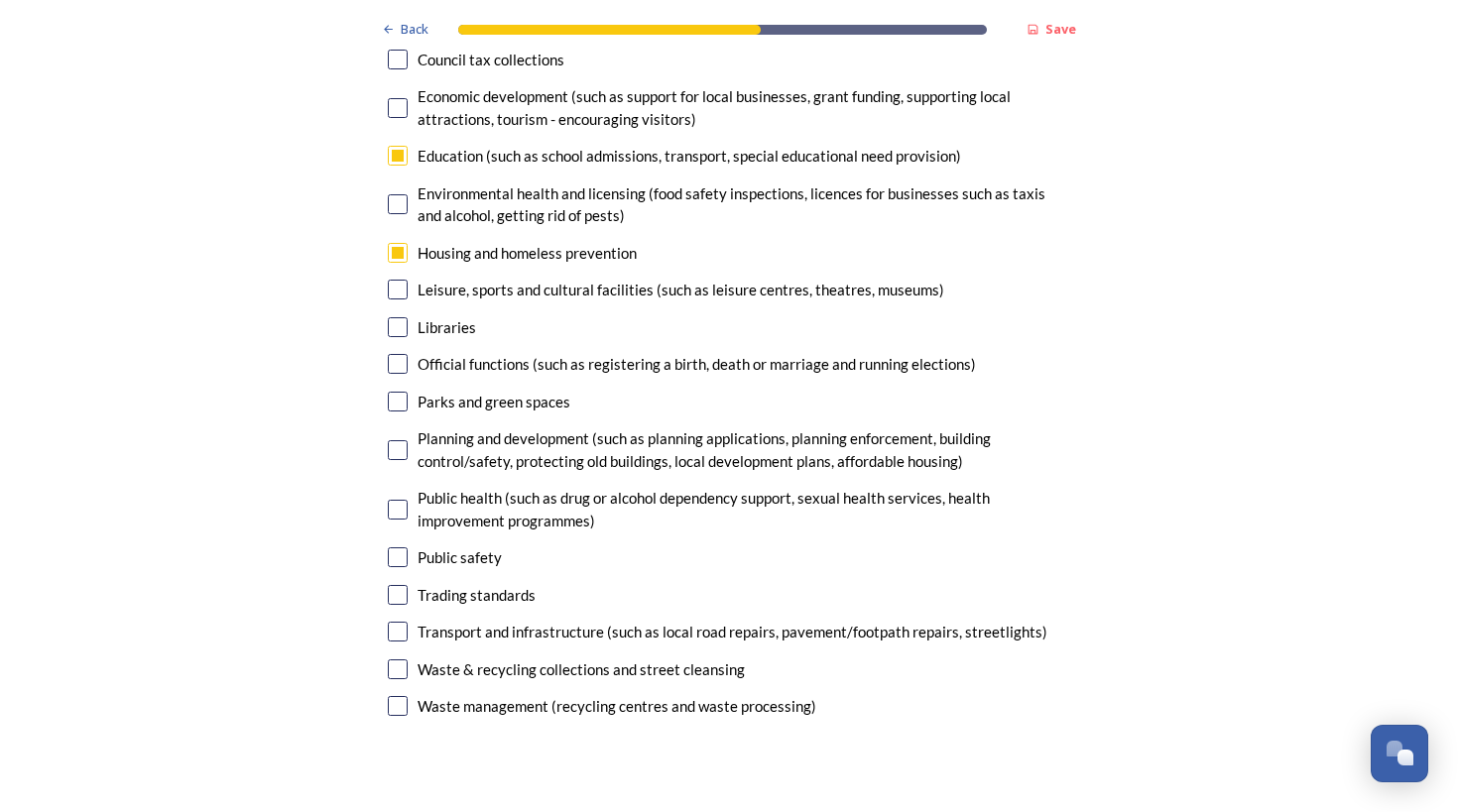scroll, scrollTop: 4739, scrollLeft: 0, axis: vertical 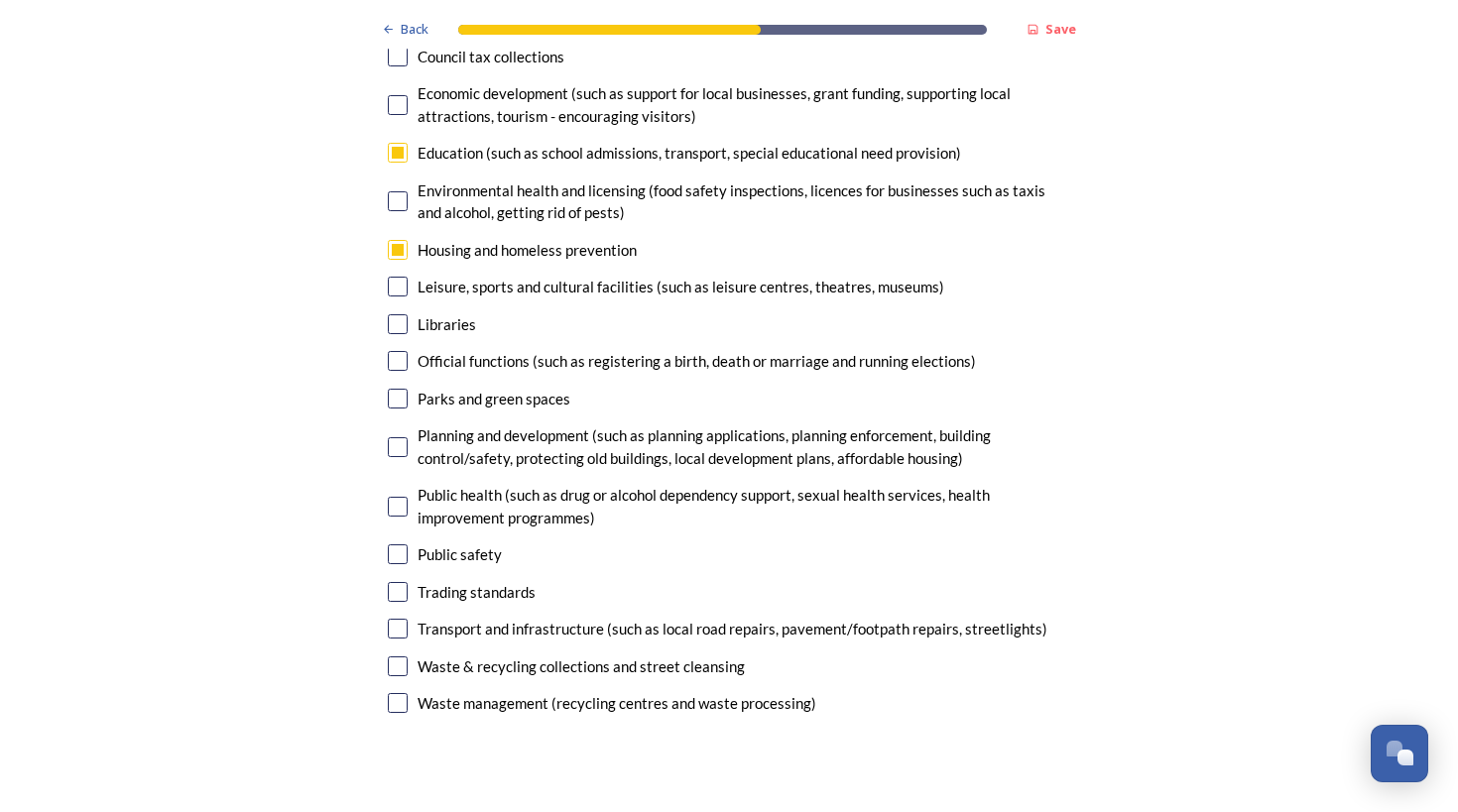 click at bounding box center [398, 507] 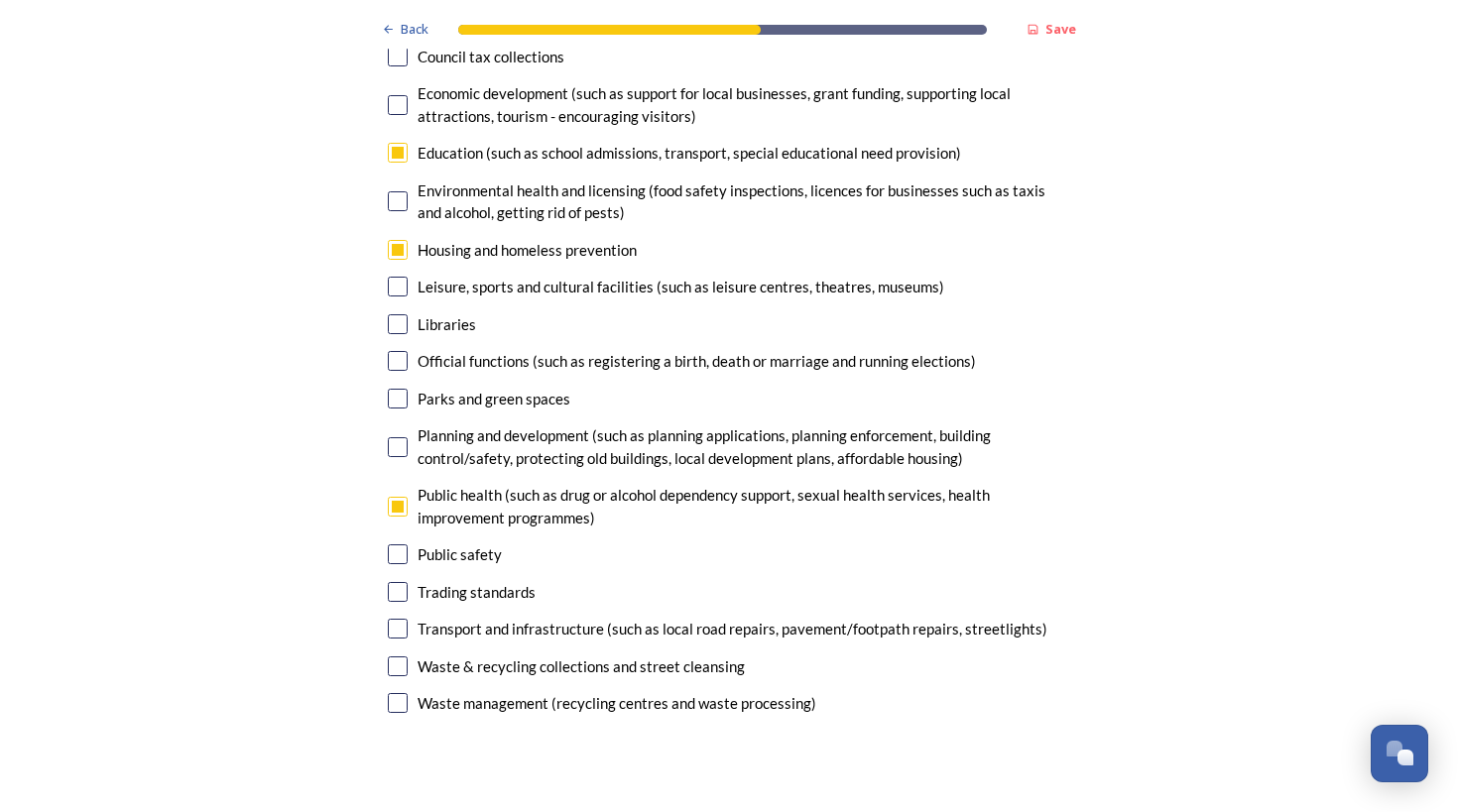 click at bounding box center (398, 629) 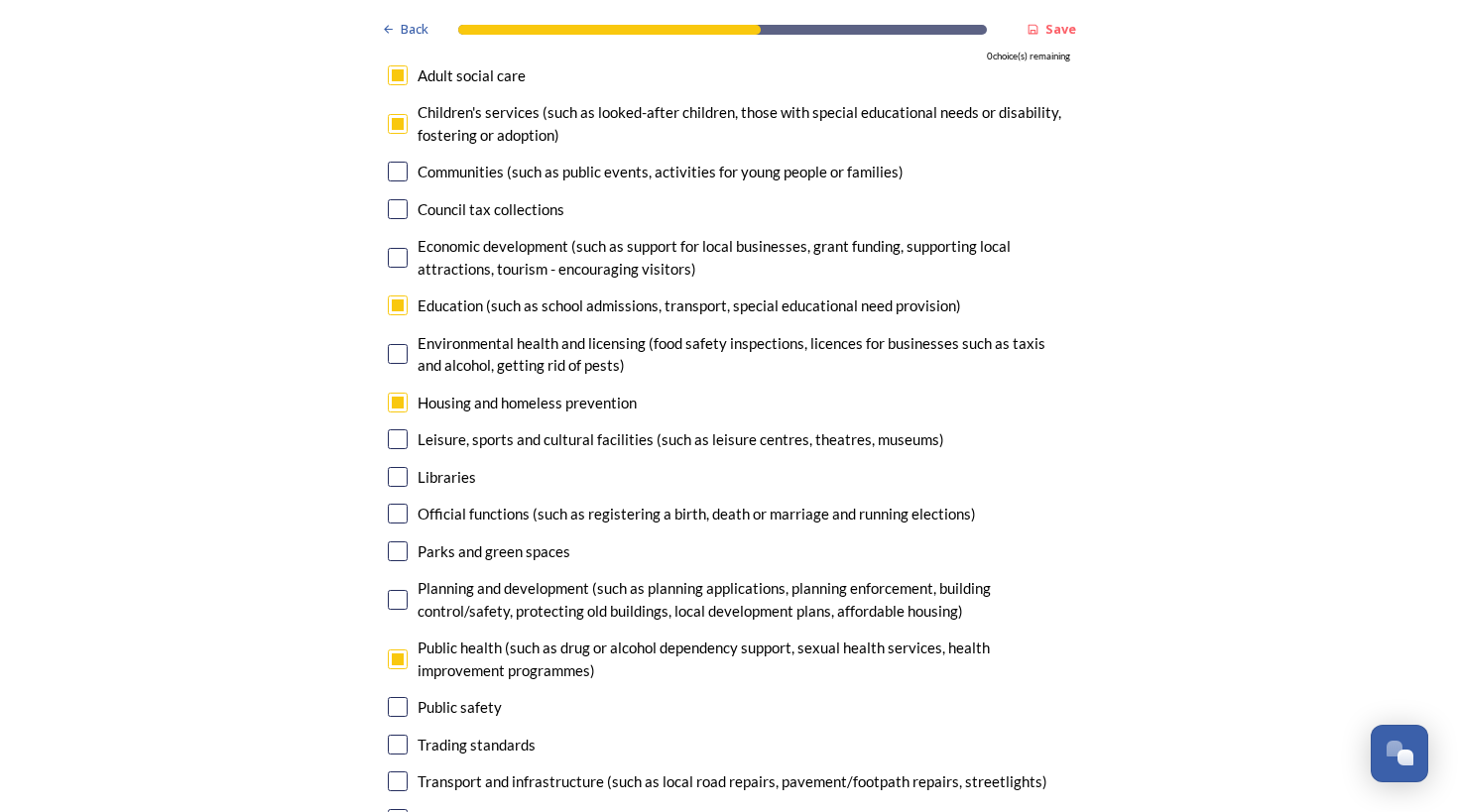 scroll, scrollTop: 4588, scrollLeft: 0, axis: vertical 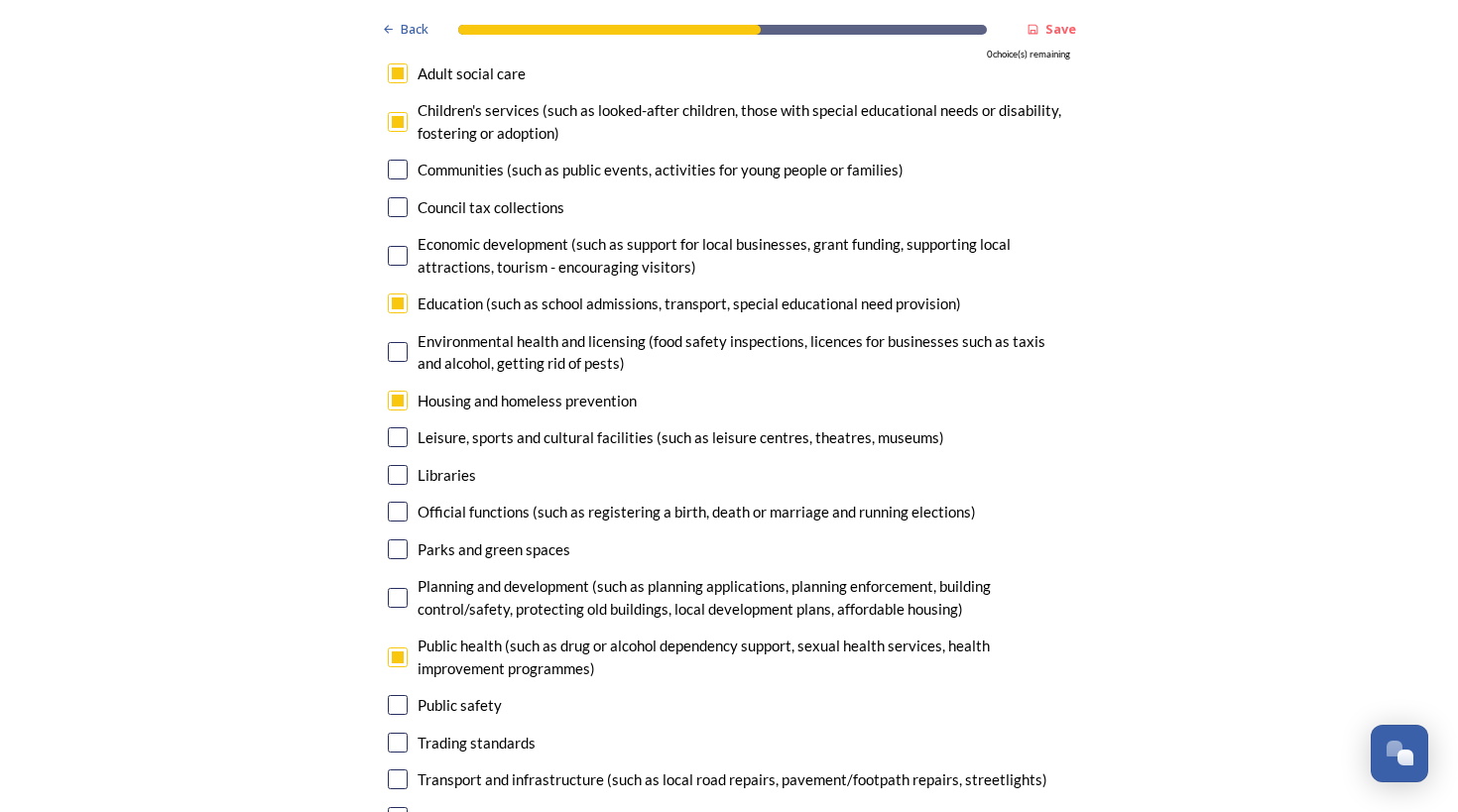 checkbox on "false" 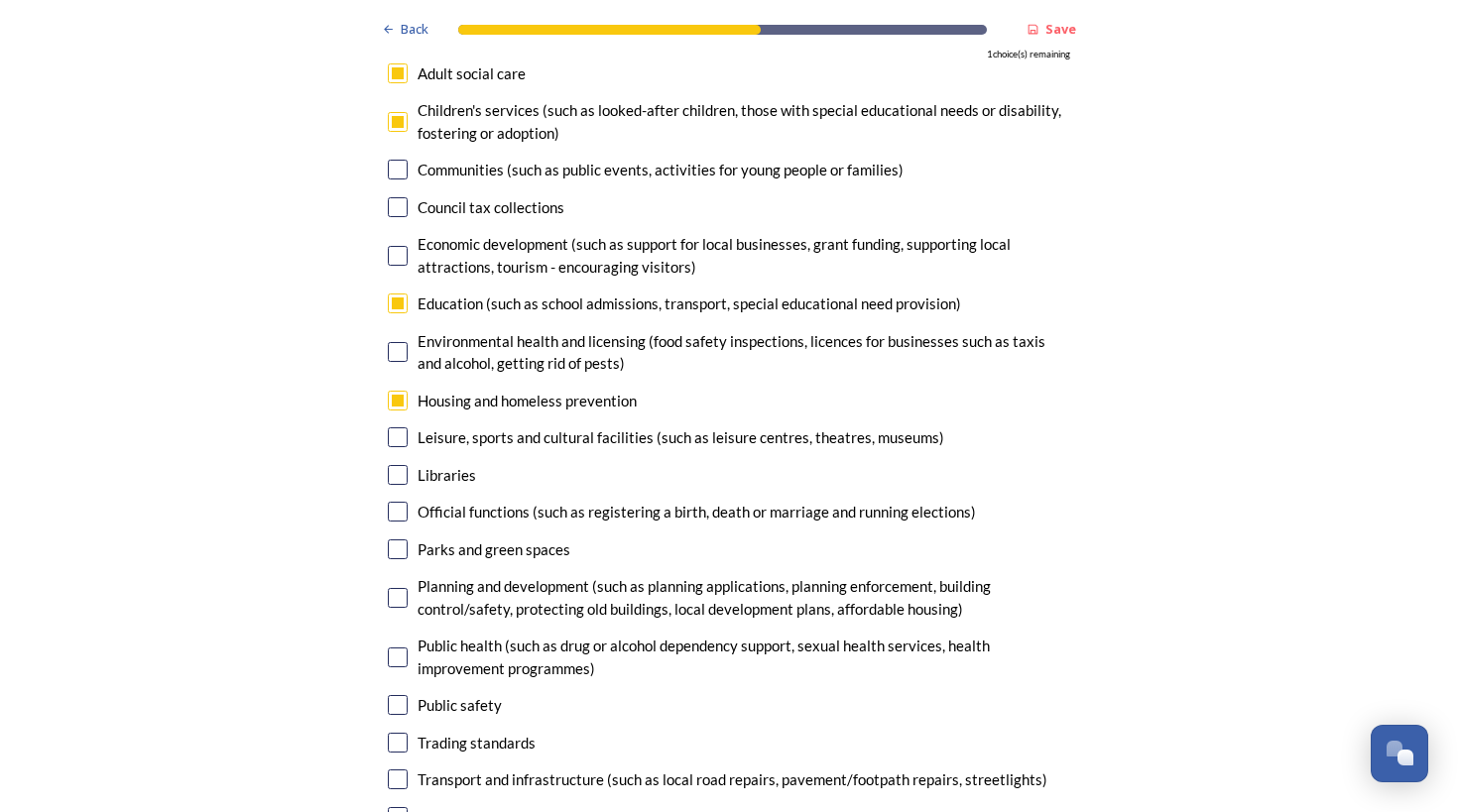 click at bounding box center [398, 779] 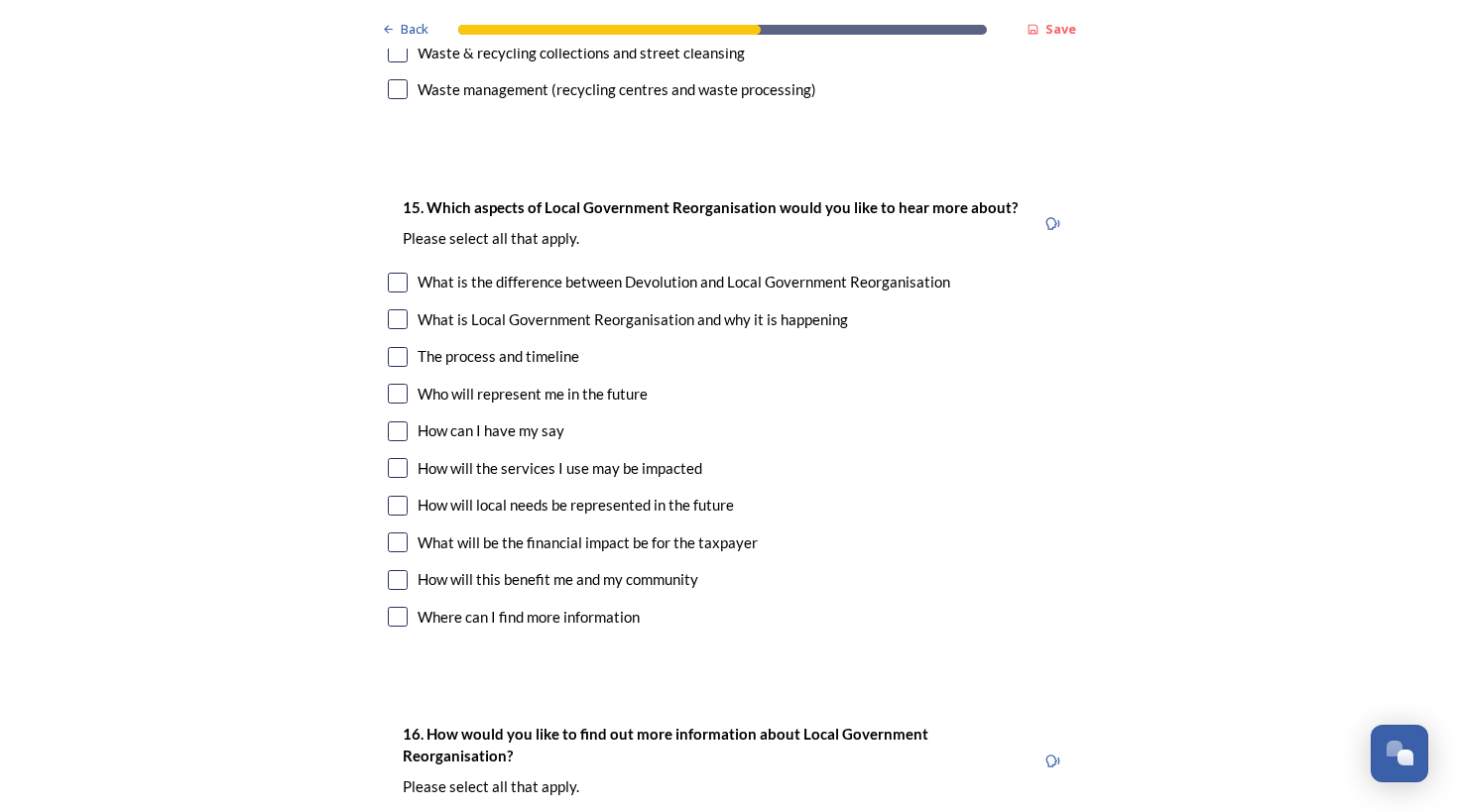 scroll, scrollTop: 5357, scrollLeft: 0, axis: vertical 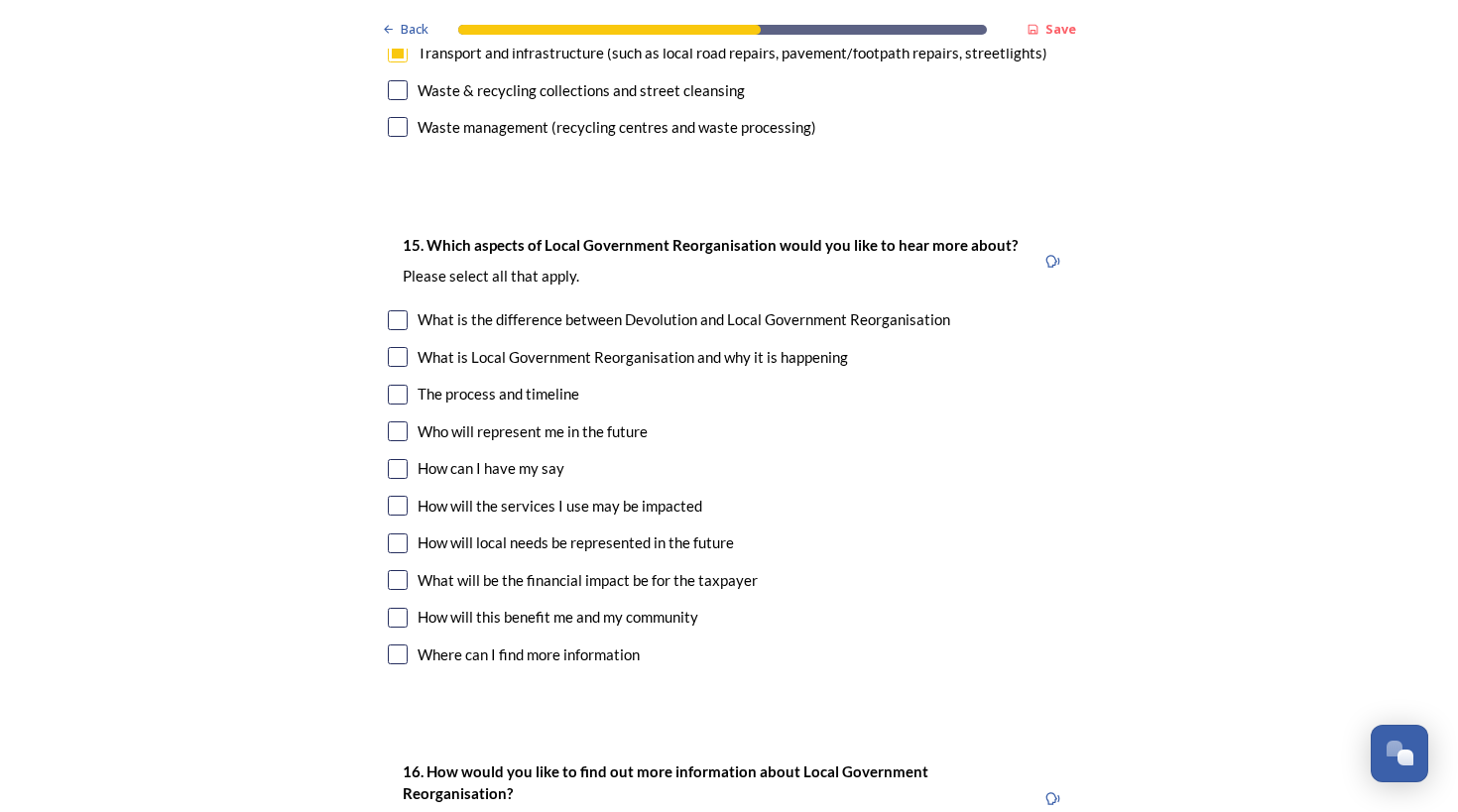 click at bounding box center (398, 431) 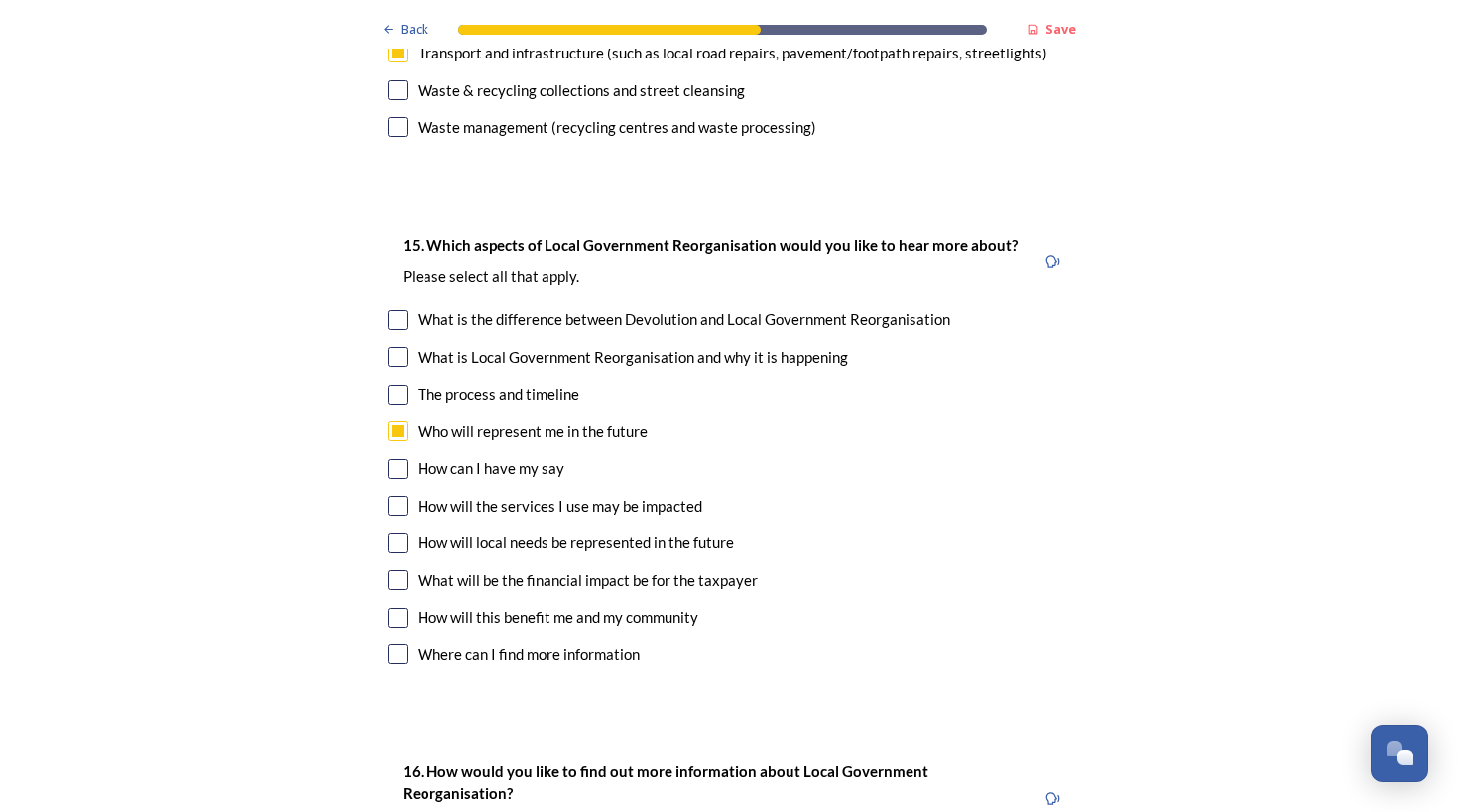click at bounding box center [398, 618] 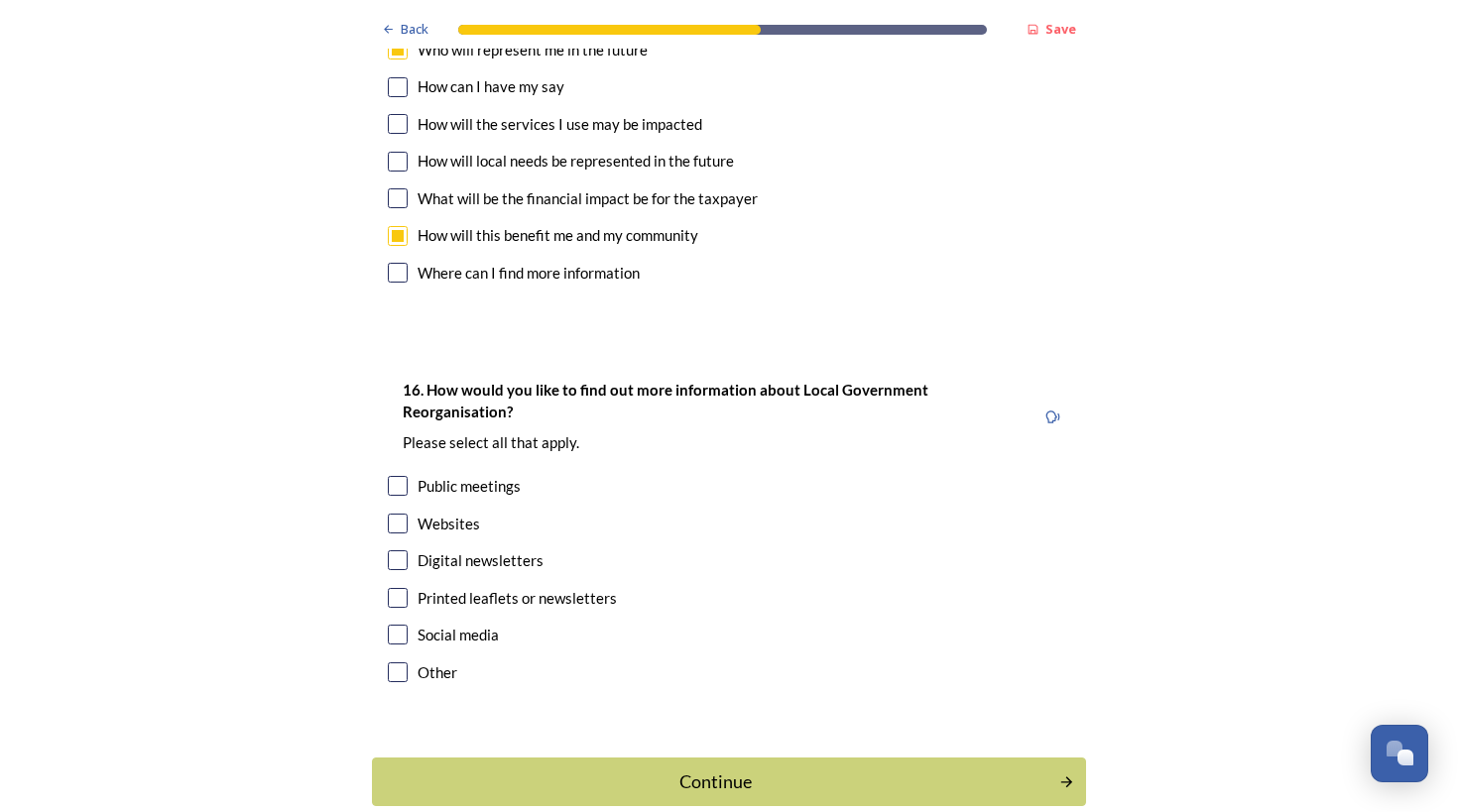 scroll, scrollTop: 5696, scrollLeft: 0, axis: vertical 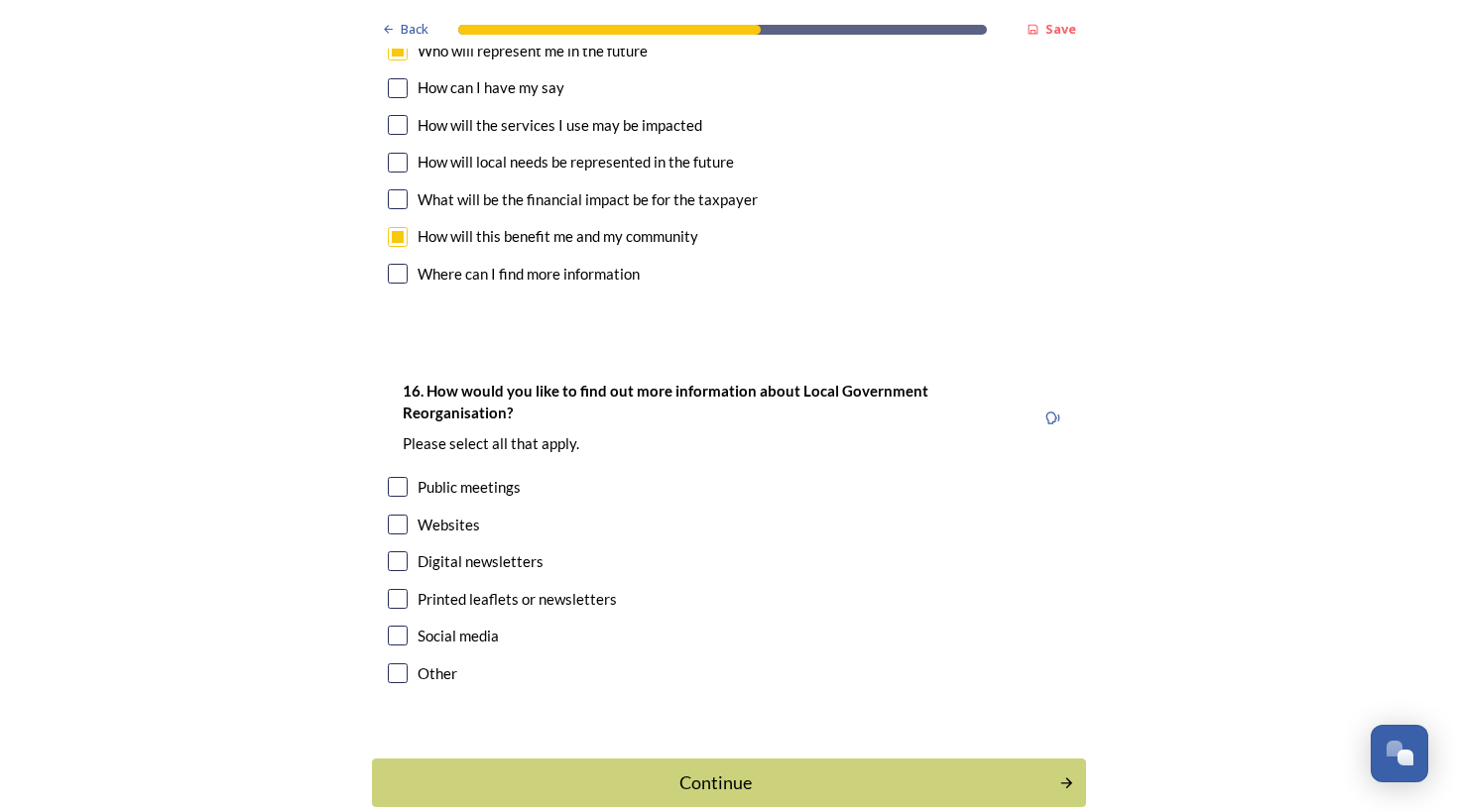 click at bounding box center [398, 561] 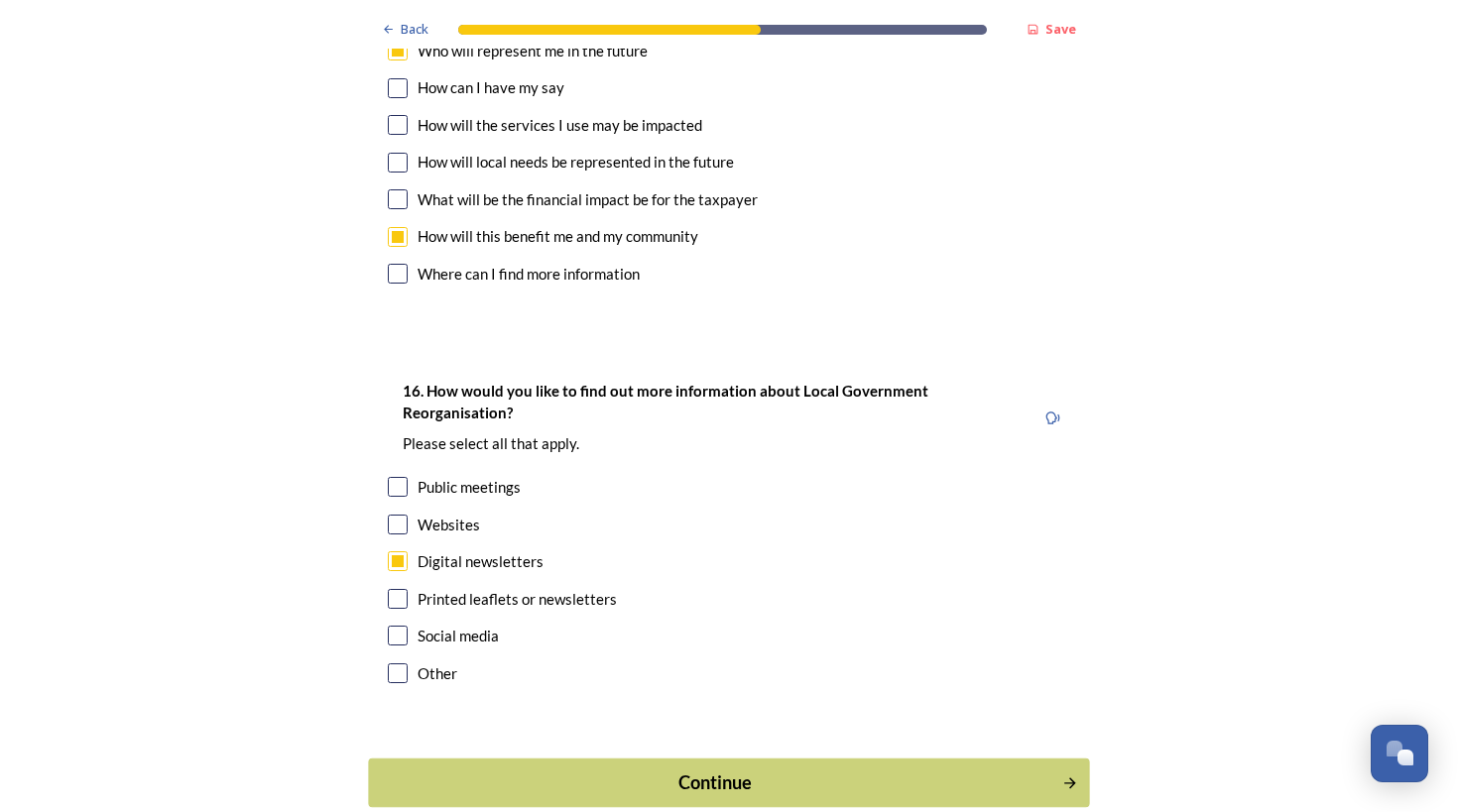 click on "Continue" at bounding box center (715, 782) 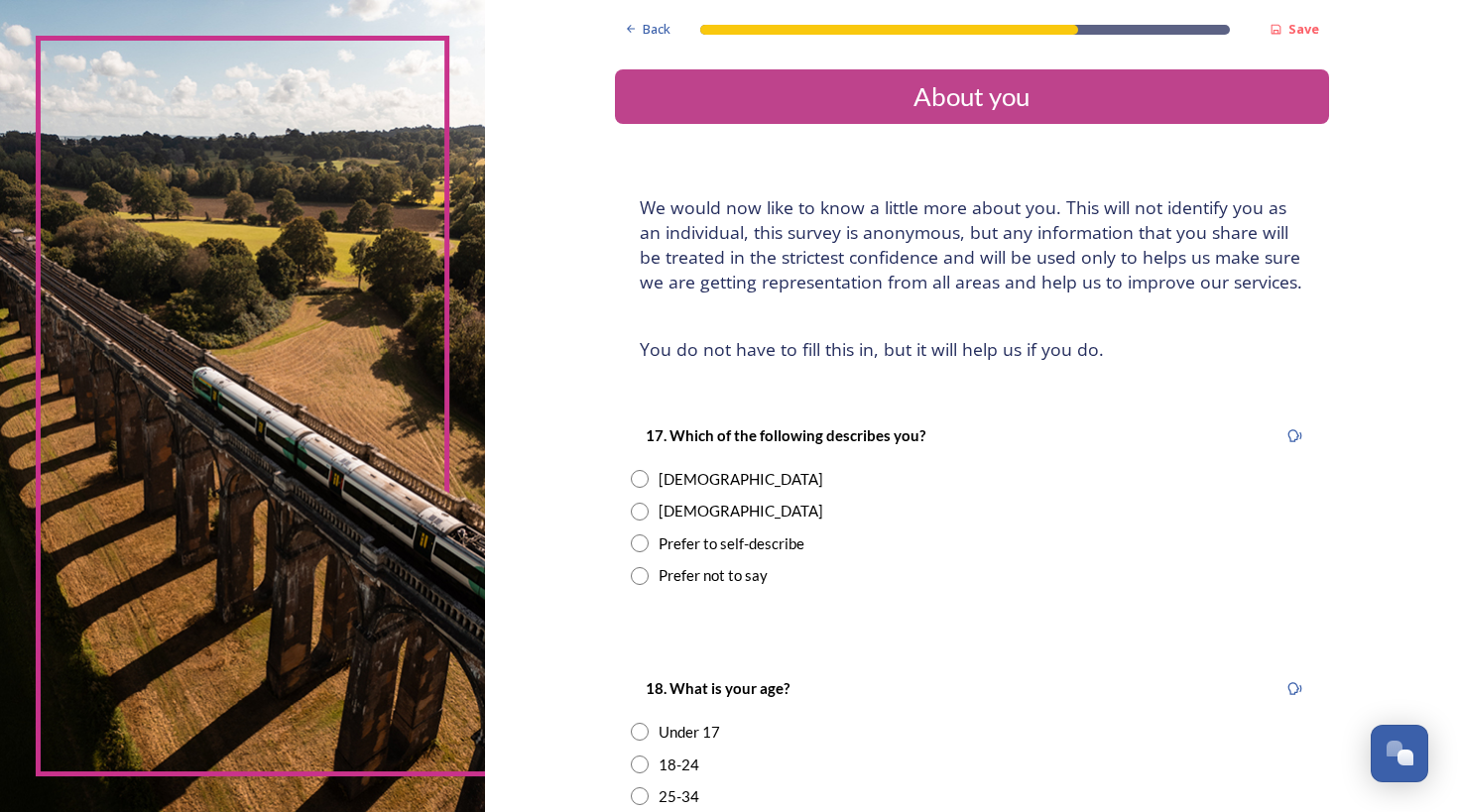 click at bounding box center (640, 512) 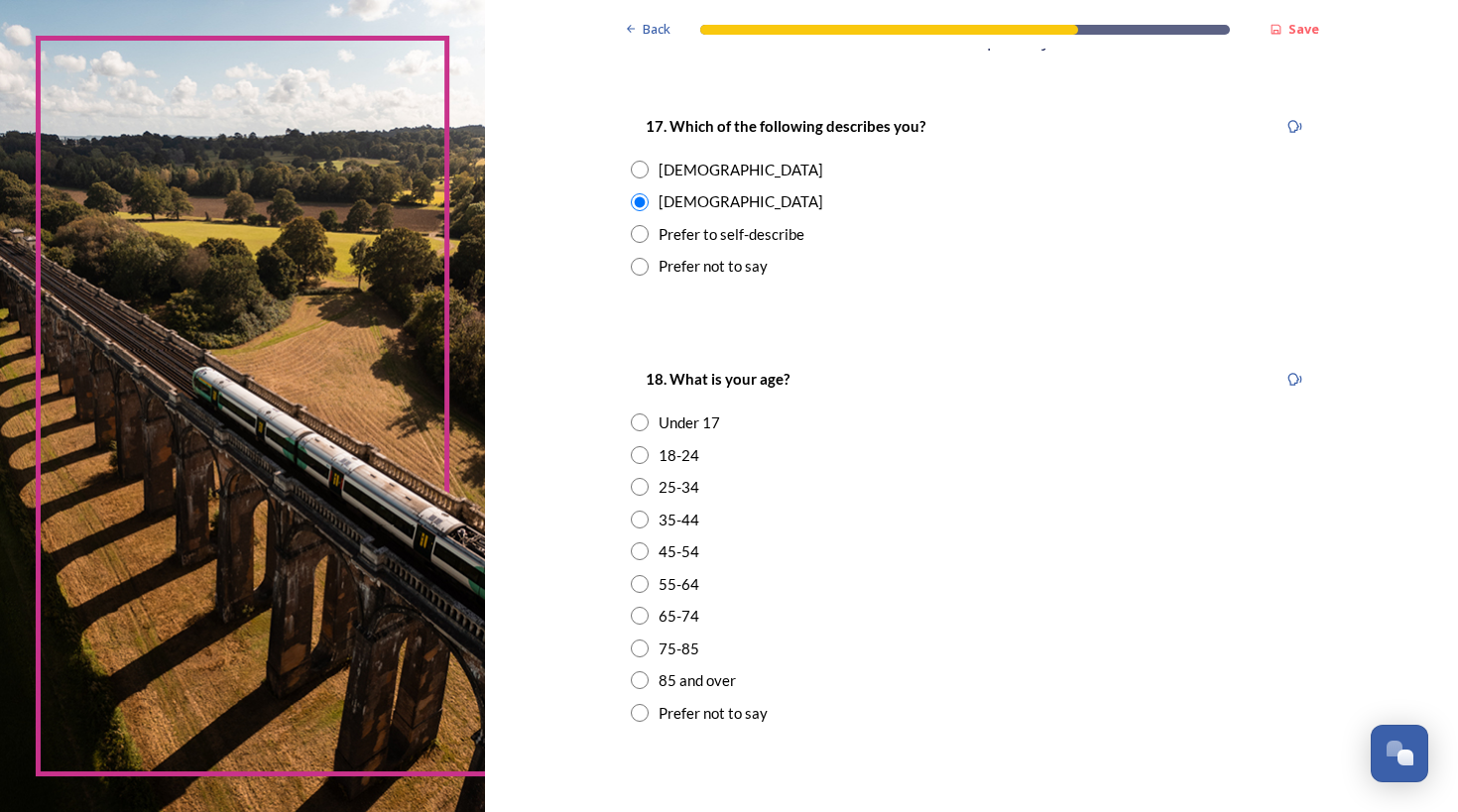 scroll, scrollTop: 510, scrollLeft: 0, axis: vertical 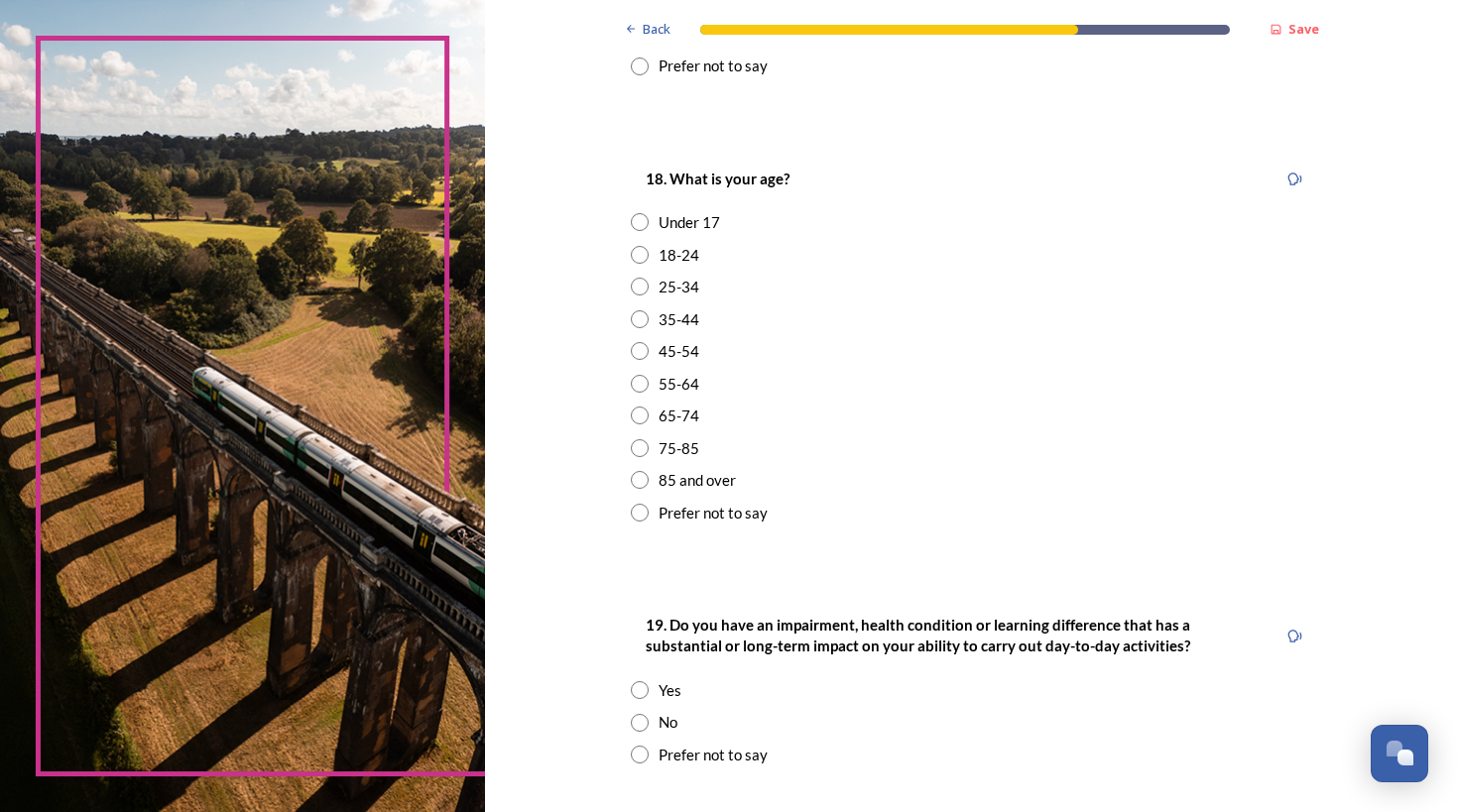 click at bounding box center [640, 448] 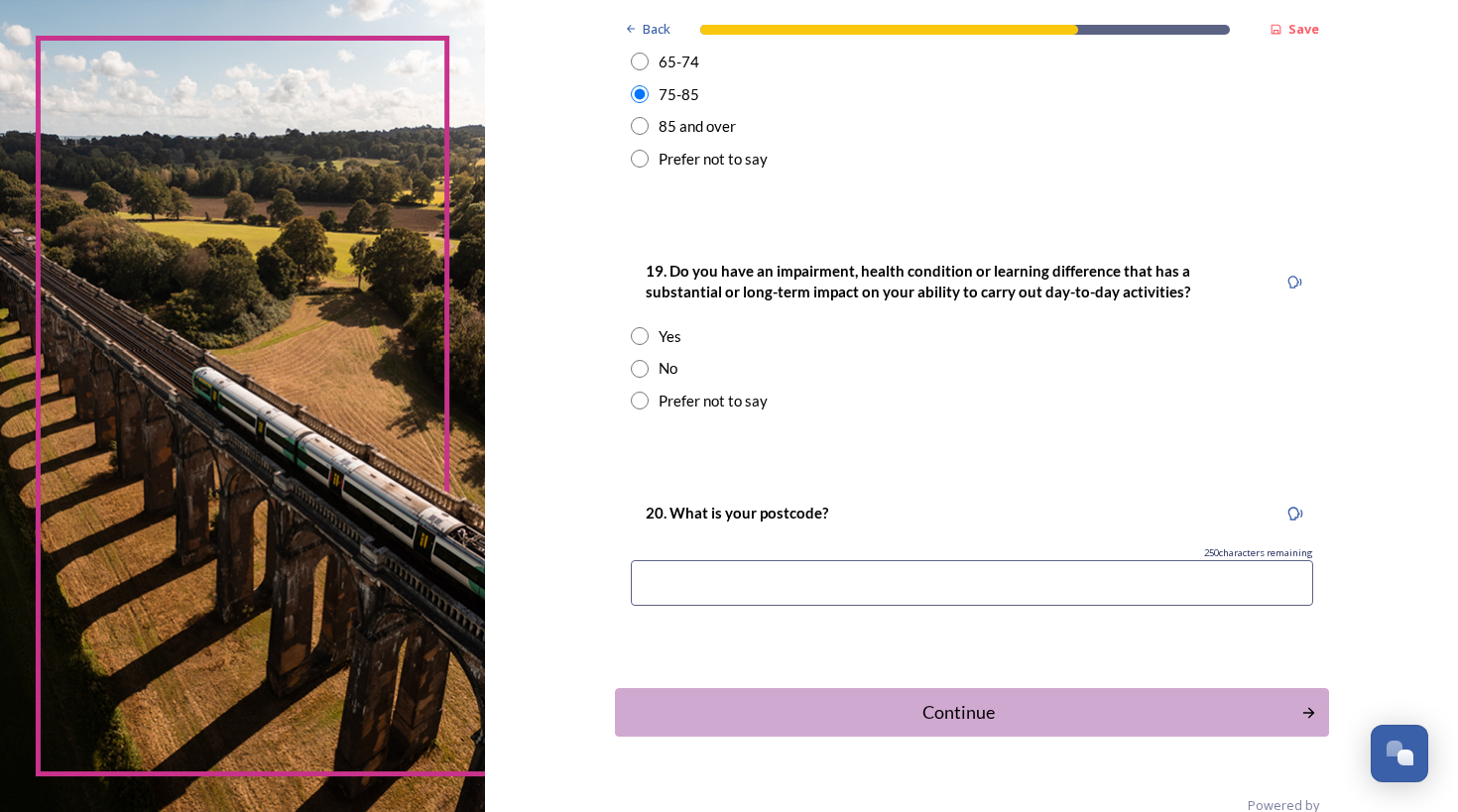 scroll, scrollTop: 866, scrollLeft: 0, axis: vertical 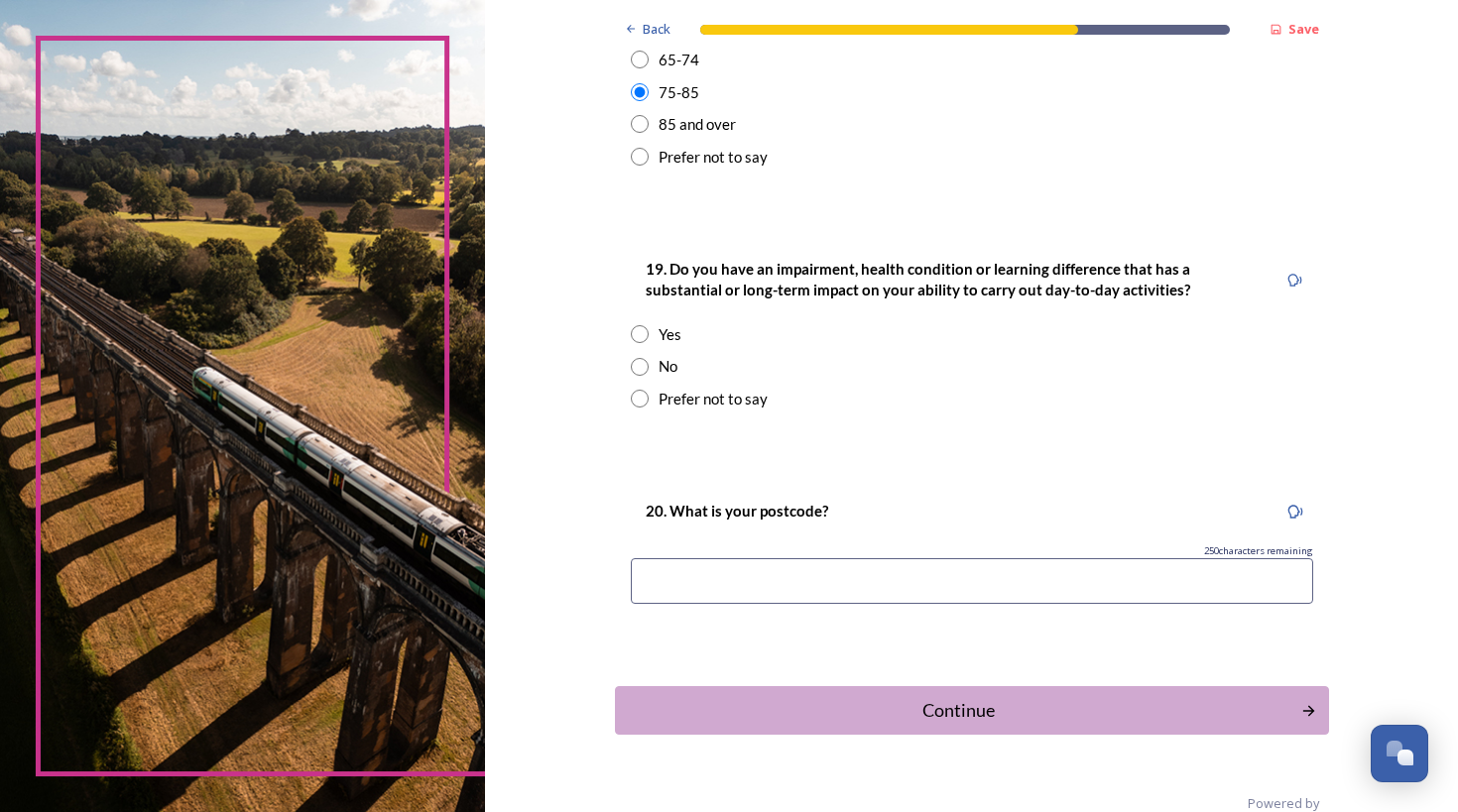 click at bounding box center [640, 367] 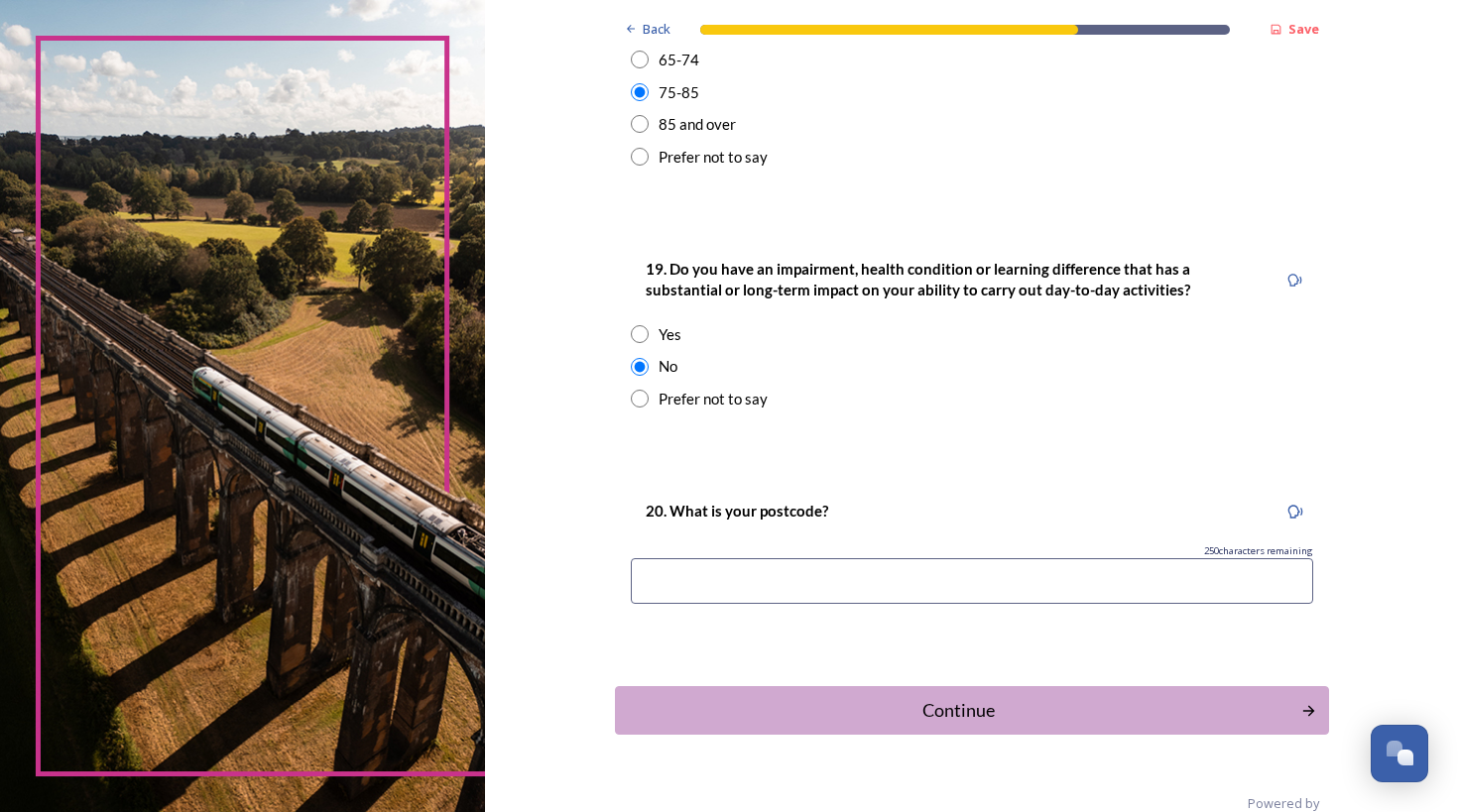 click at bounding box center [972, 581] 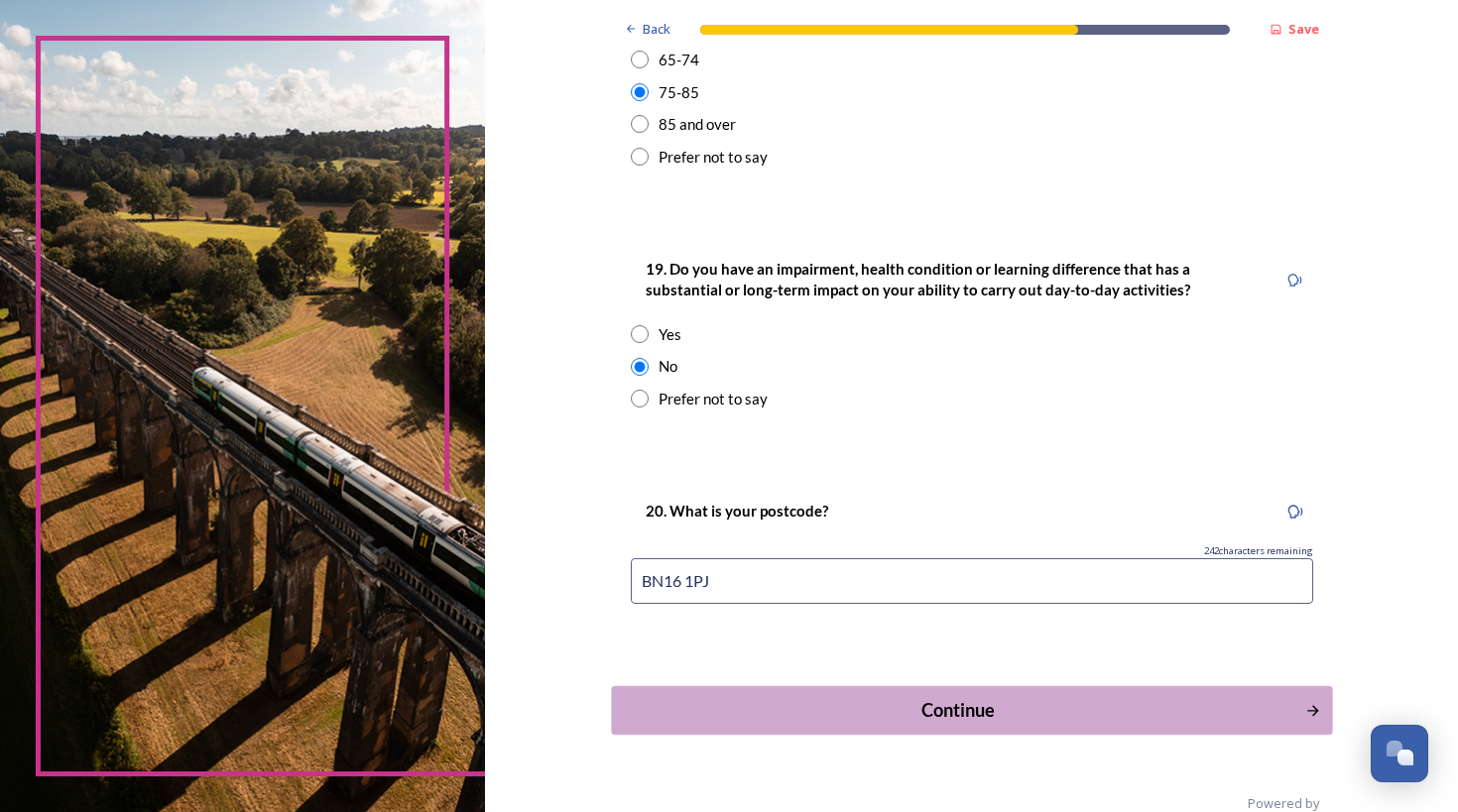 type on "BN16 1PJ" 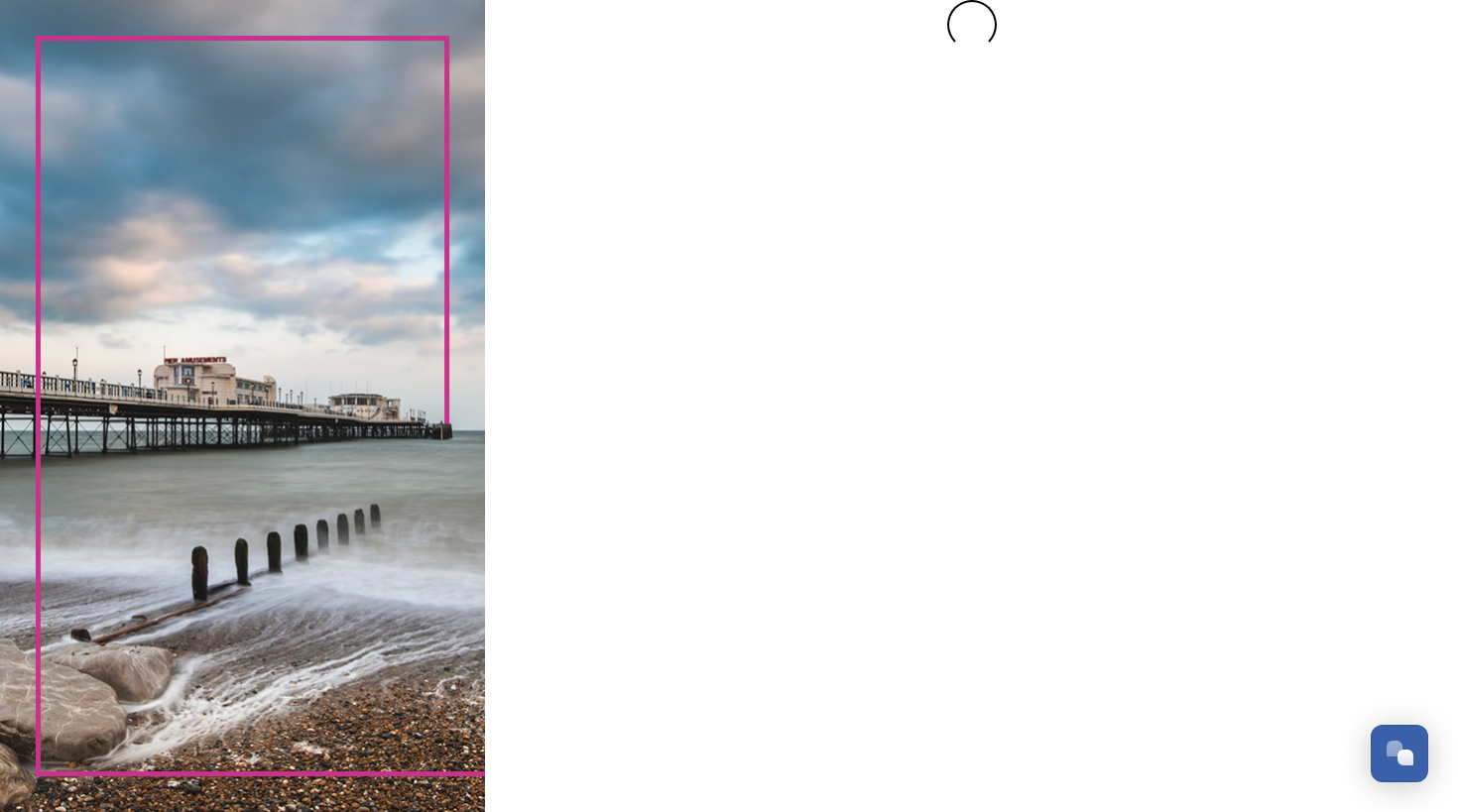 scroll, scrollTop: 0, scrollLeft: 0, axis: both 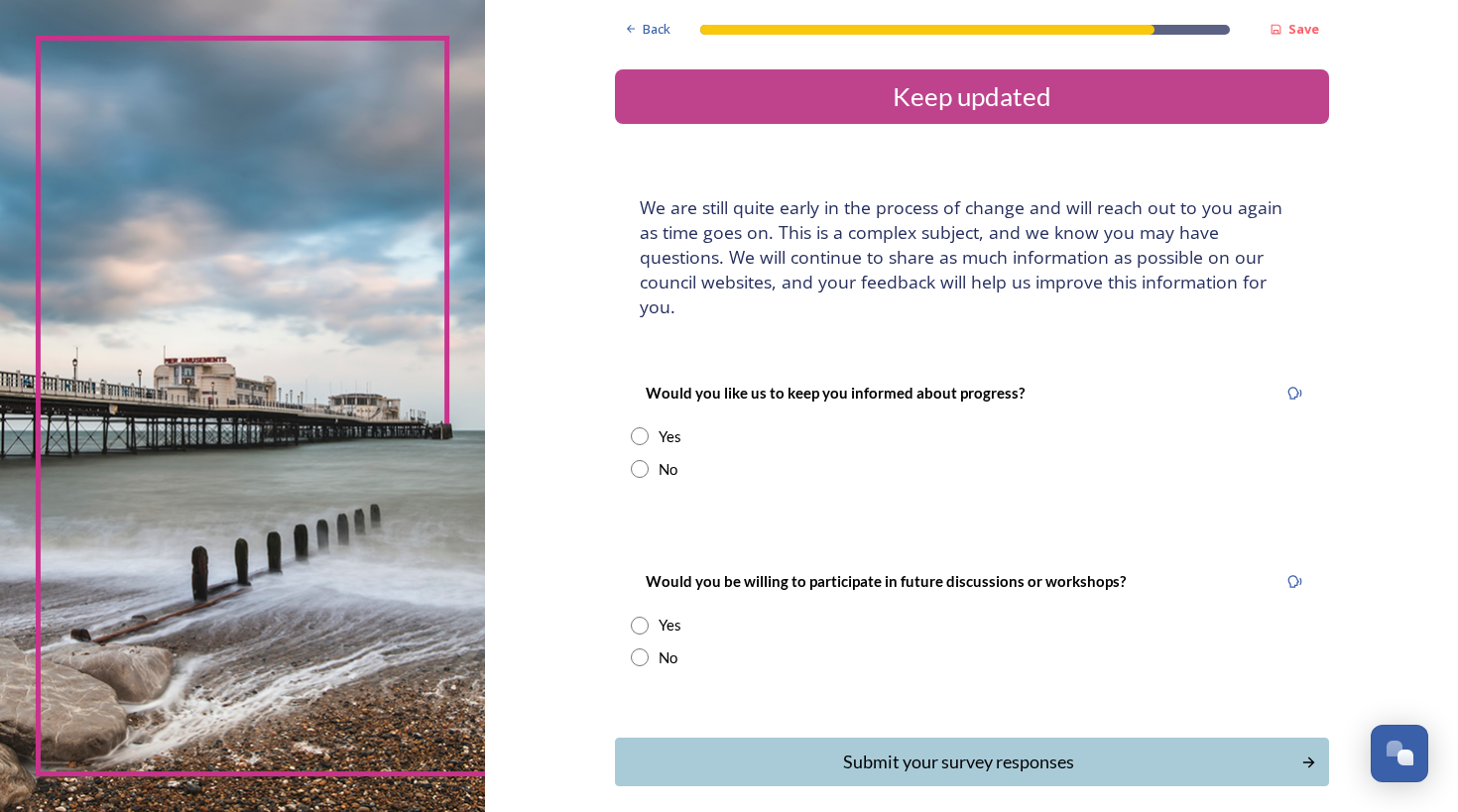 click at bounding box center [640, 436] 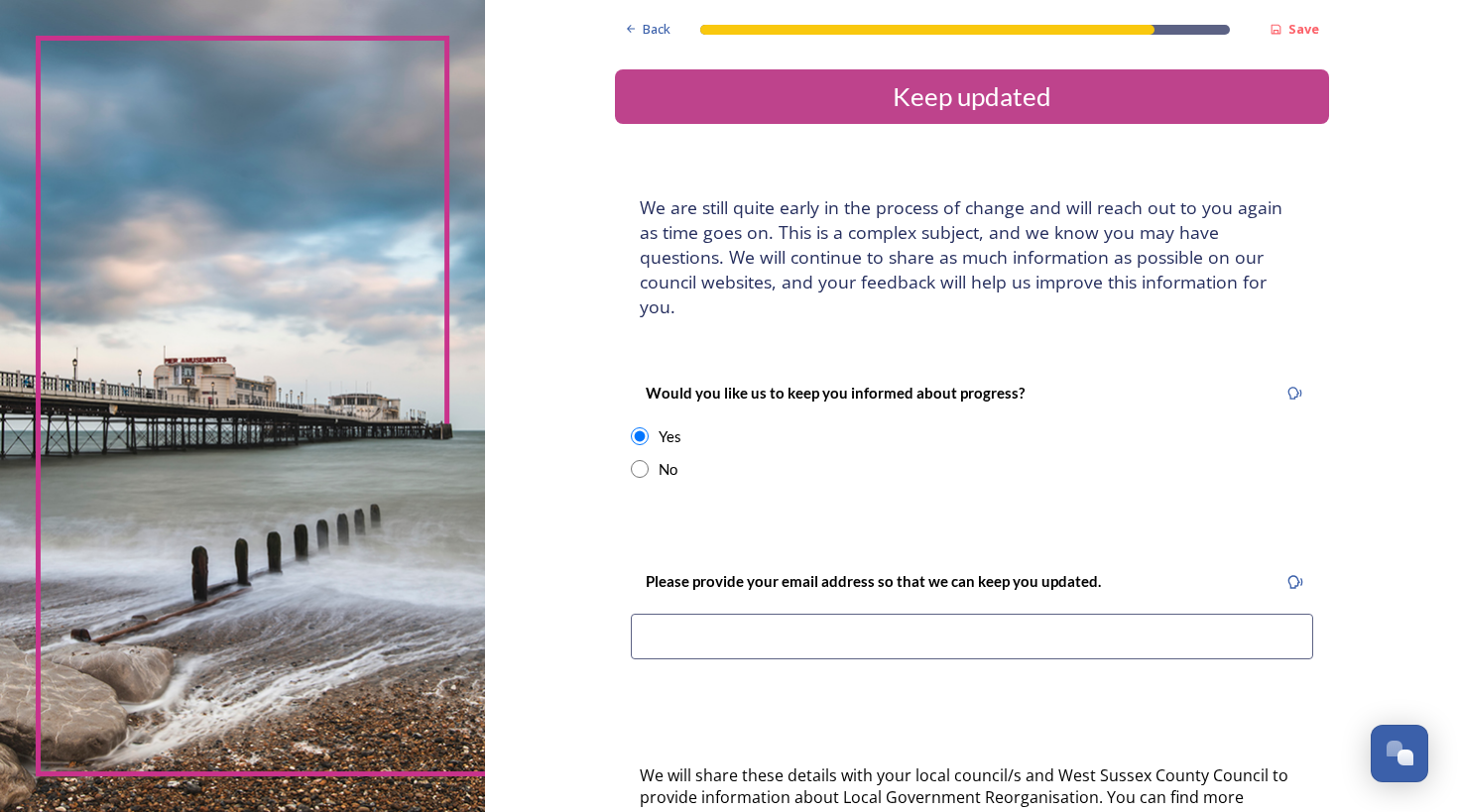 click at bounding box center [972, 637] 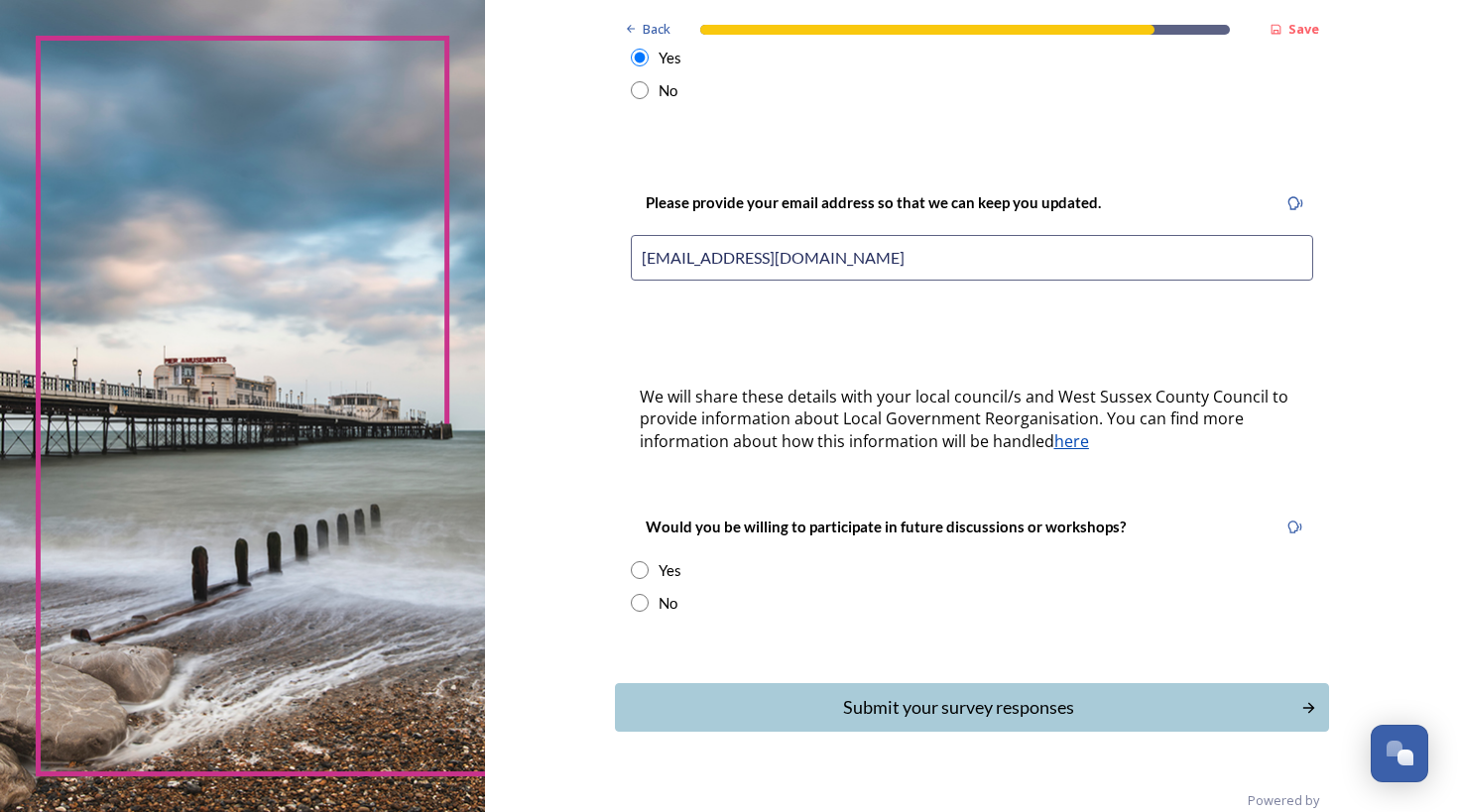 scroll, scrollTop: 378, scrollLeft: 0, axis: vertical 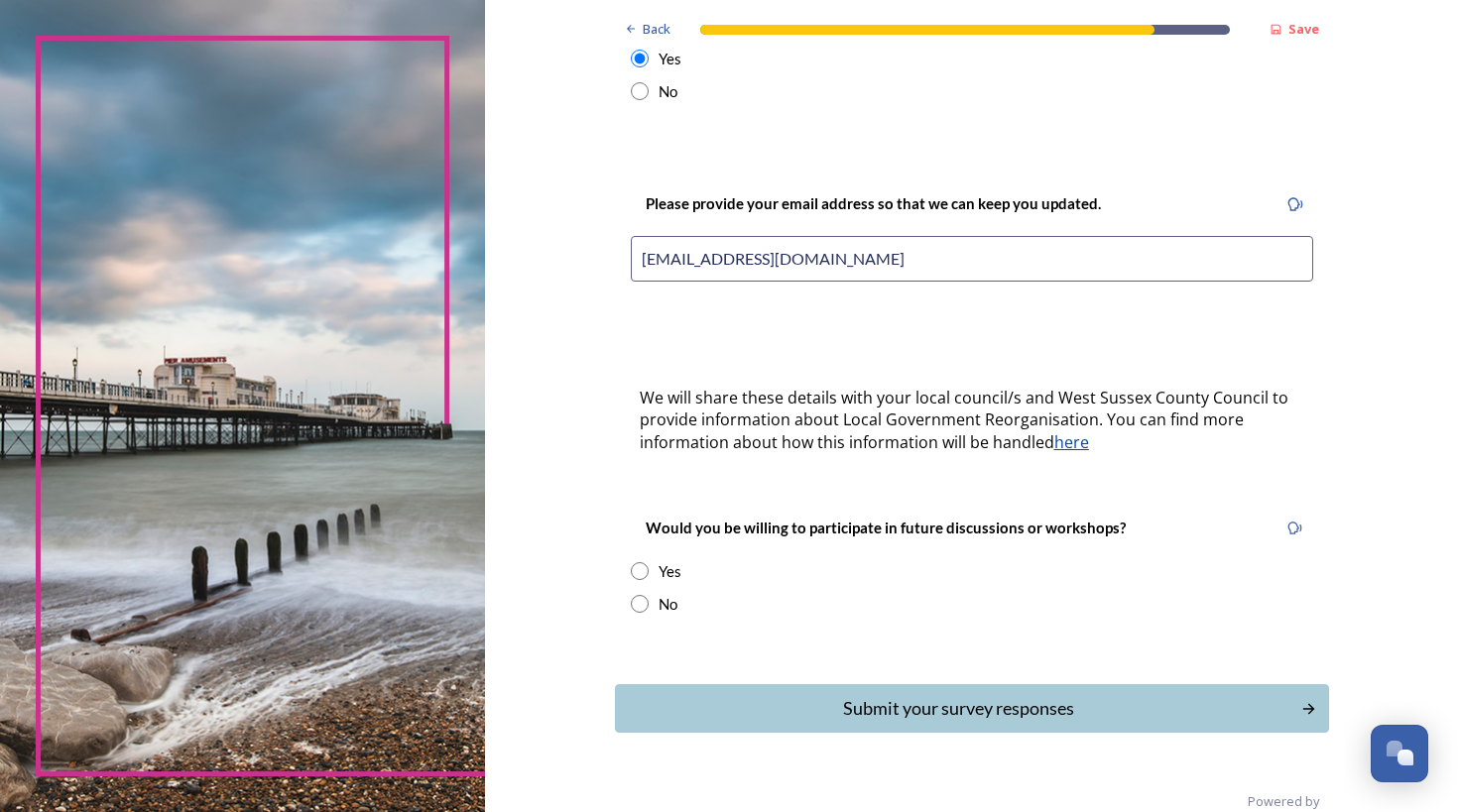 click at bounding box center (640, 604) 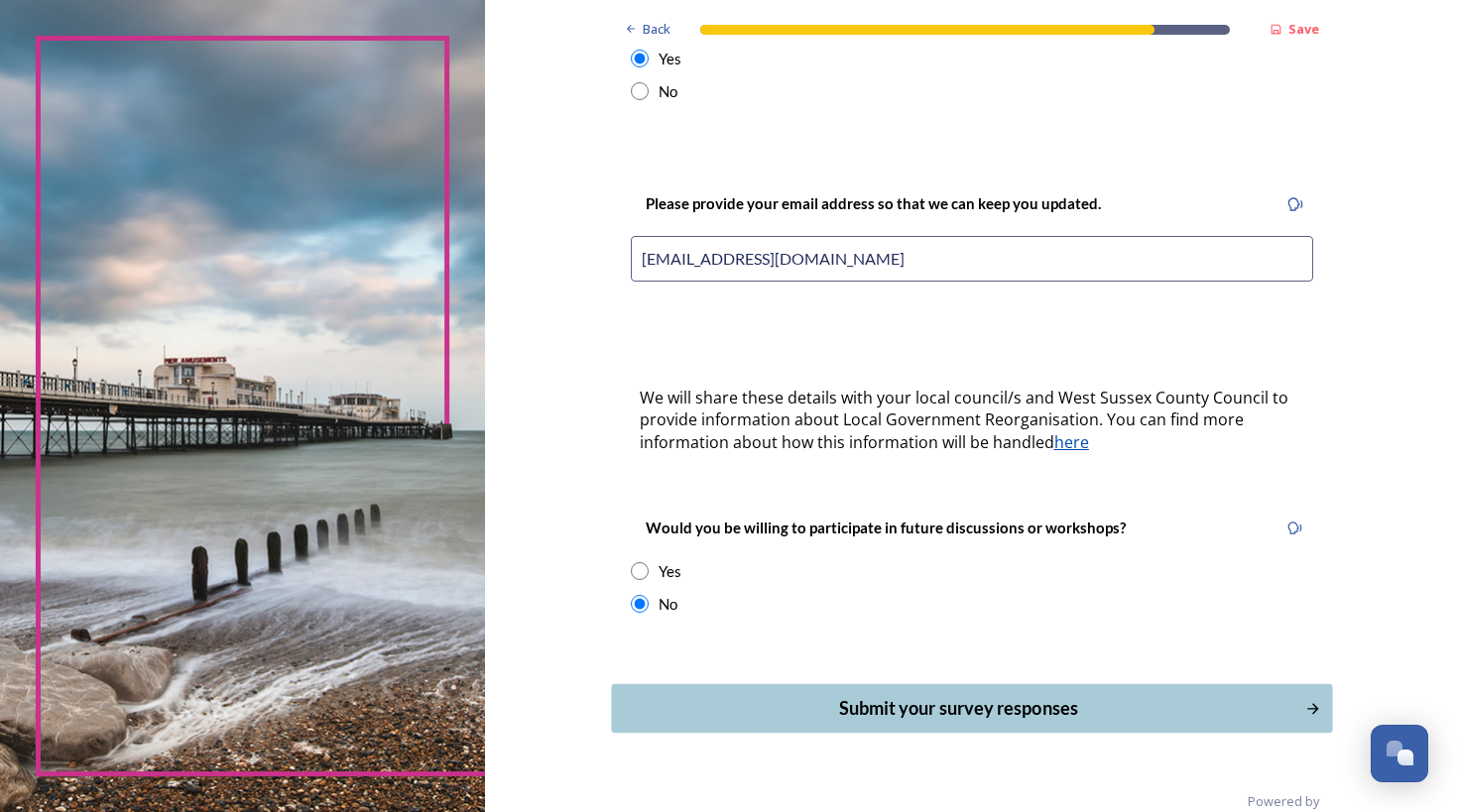 click on "Submit your survey responses" at bounding box center [957, 708] 